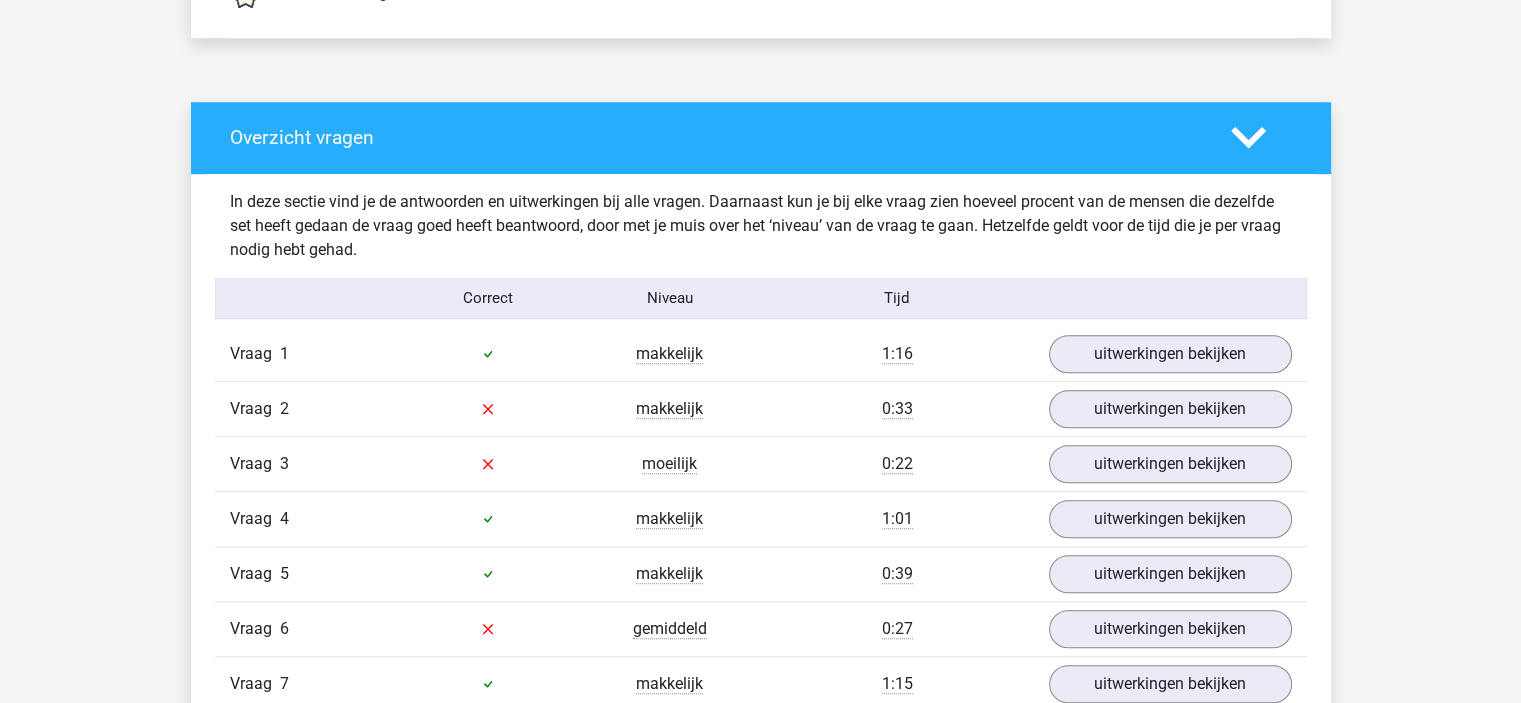 scroll, scrollTop: 1600, scrollLeft: 0, axis: vertical 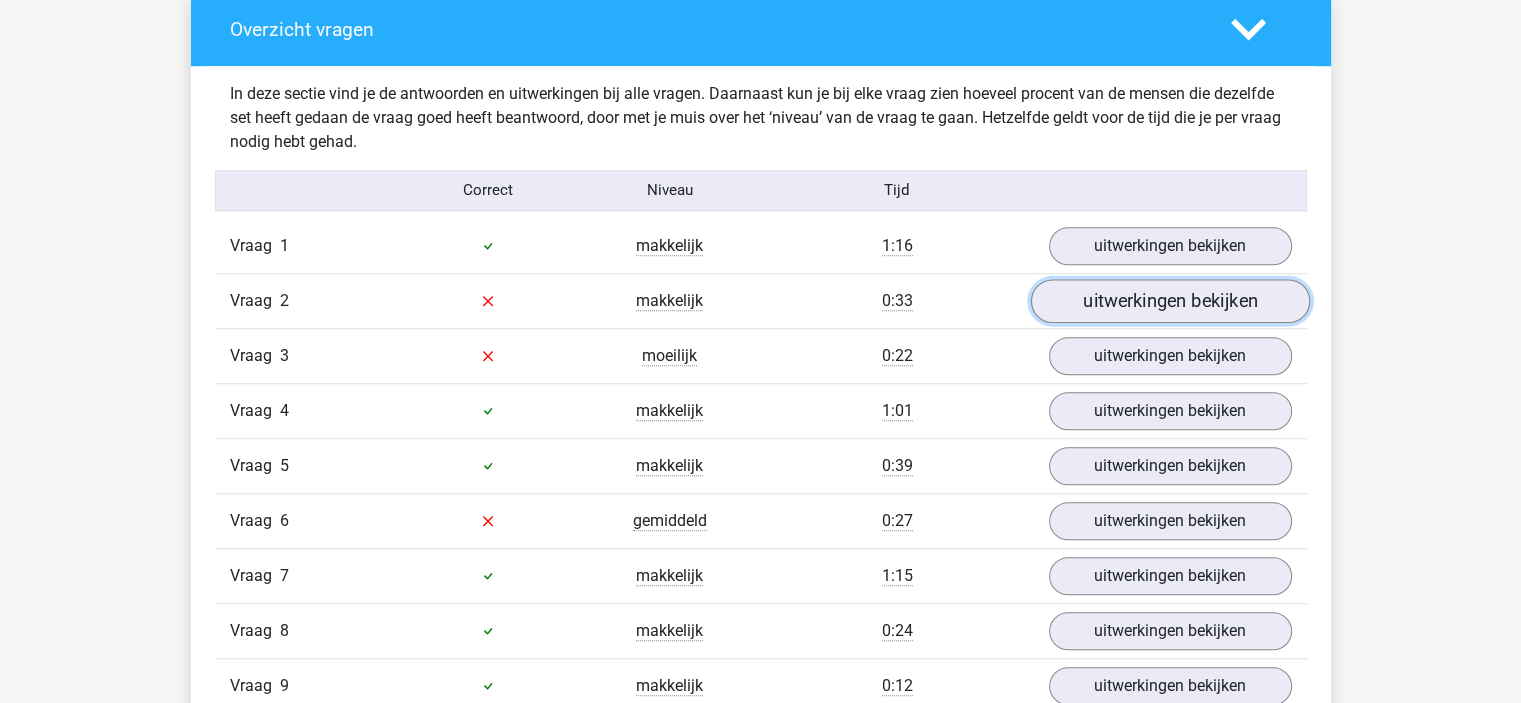 click on "uitwerkingen bekijken" at bounding box center (1169, 301) 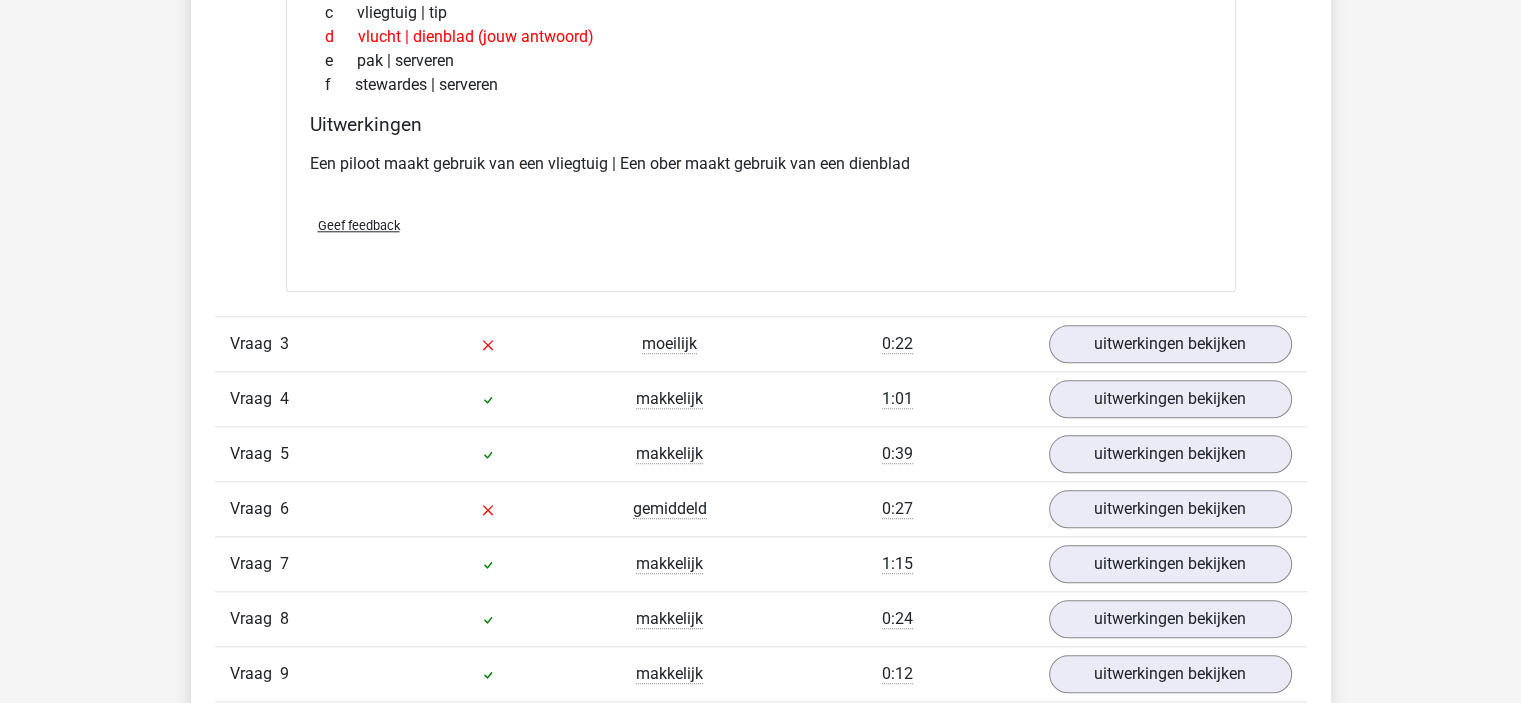 scroll, scrollTop: 2100, scrollLeft: 0, axis: vertical 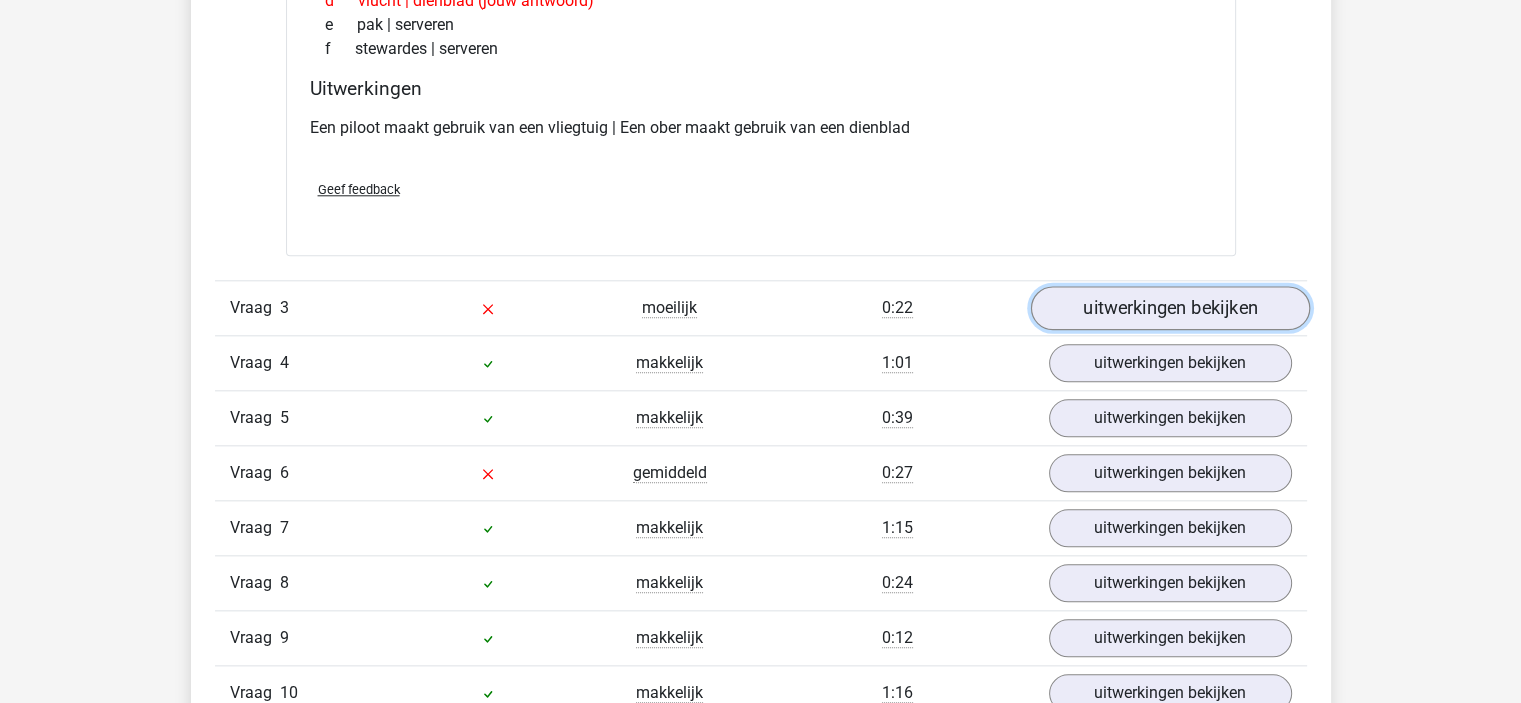 click on "uitwerkingen bekijken" at bounding box center (1169, 308) 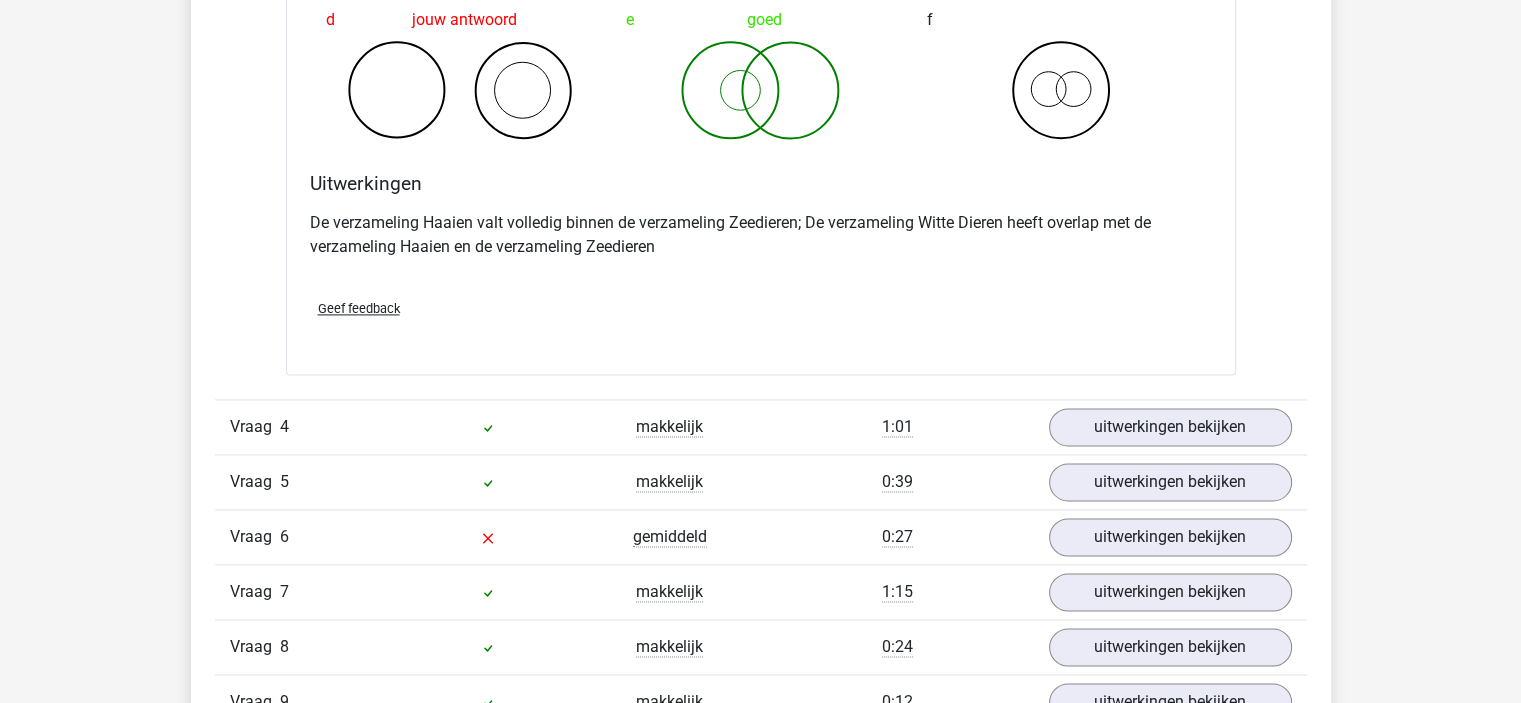 scroll, scrollTop: 2900, scrollLeft: 0, axis: vertical 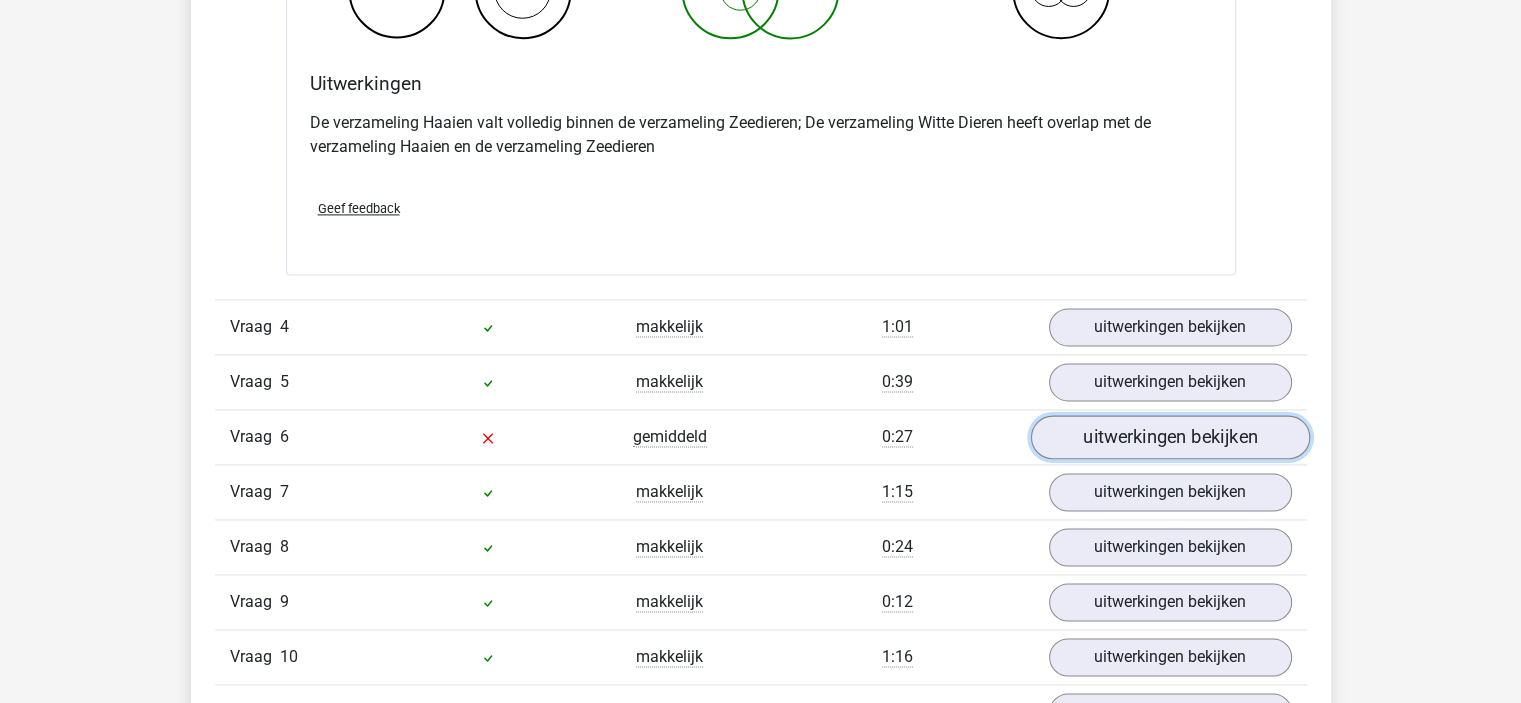 click on "uitwerkingen bekijken" at bounding box center [1169, 437] 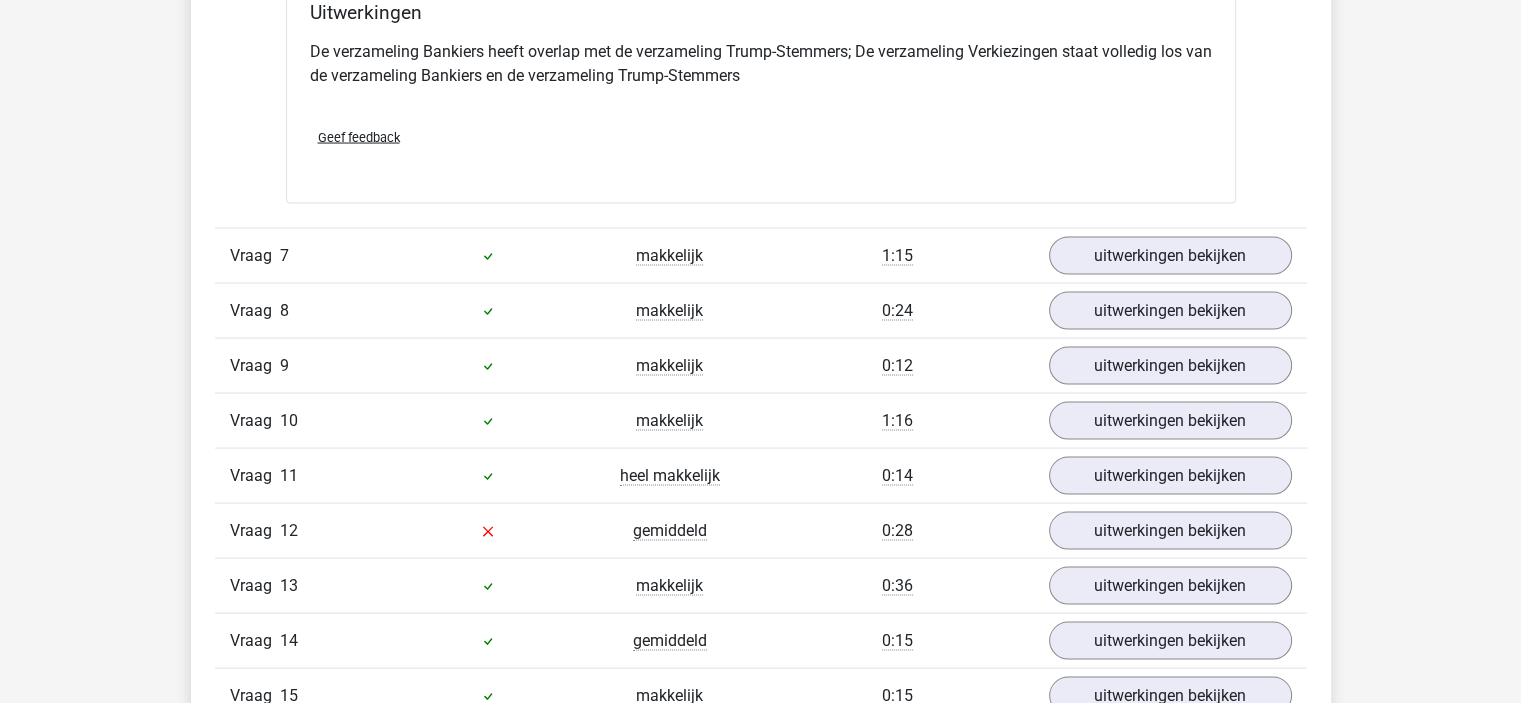 scroll, scrollTop: 4000, scrollLeft: 0, axis: vertical 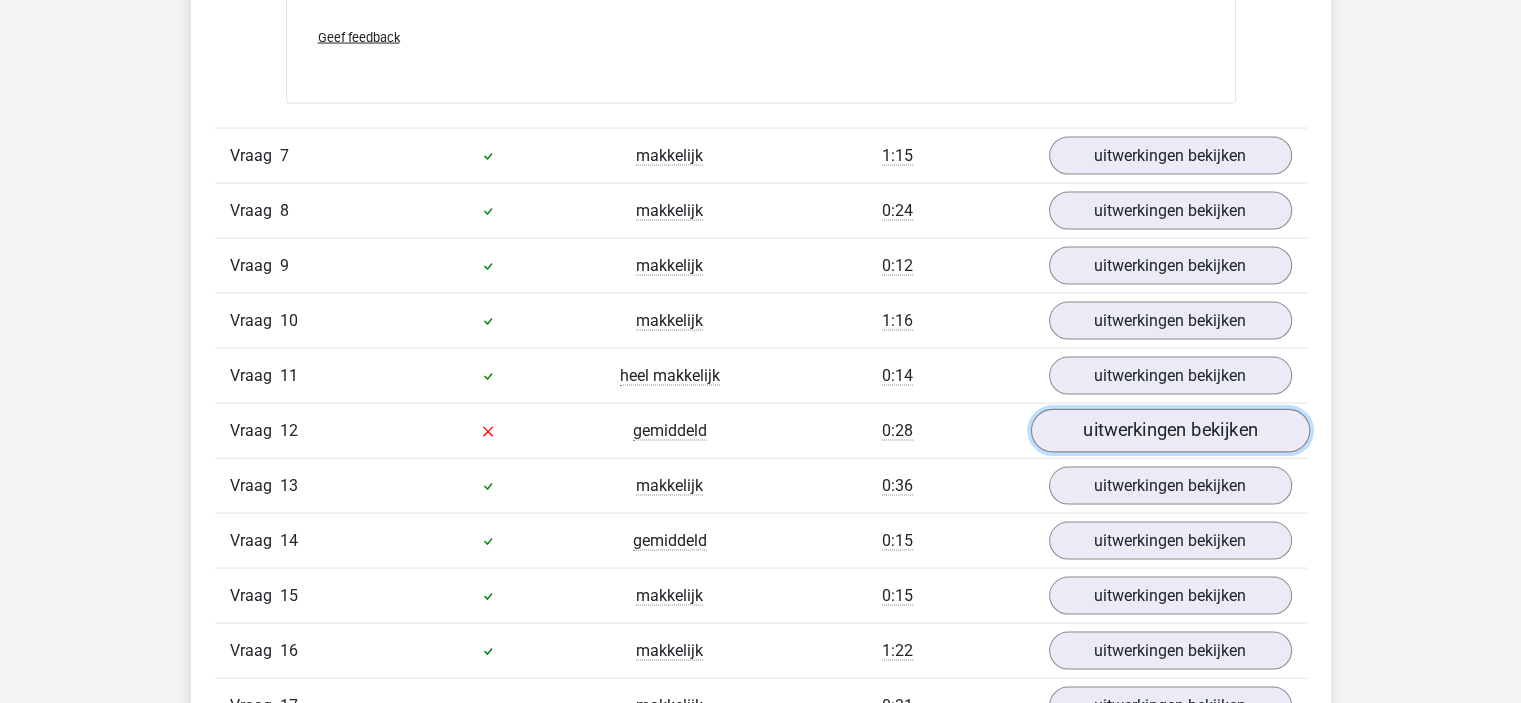 click on "uitwerkingen bekijken" at bounding box center (1169, 432) 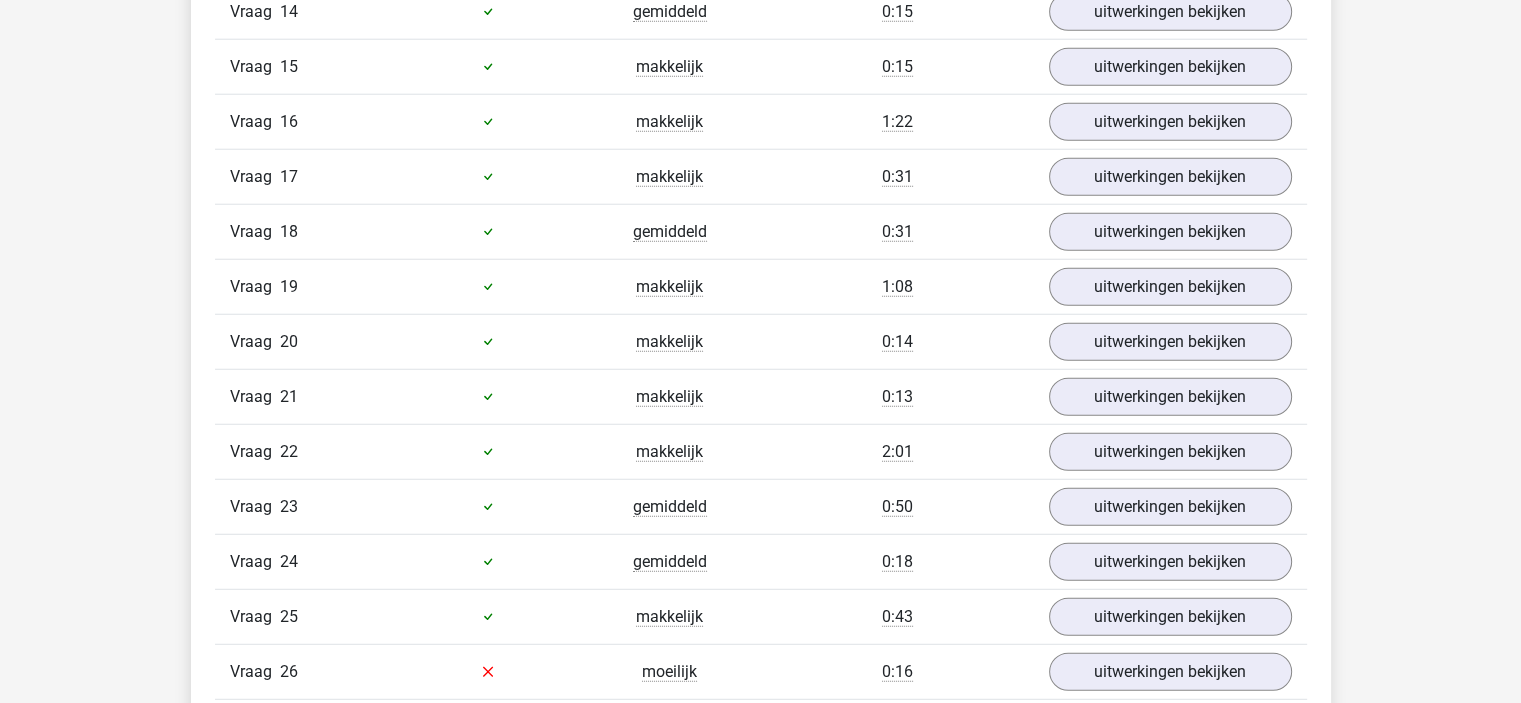 scroll, scrollTop: 5400, scrollLeft: 0, axis: vertical 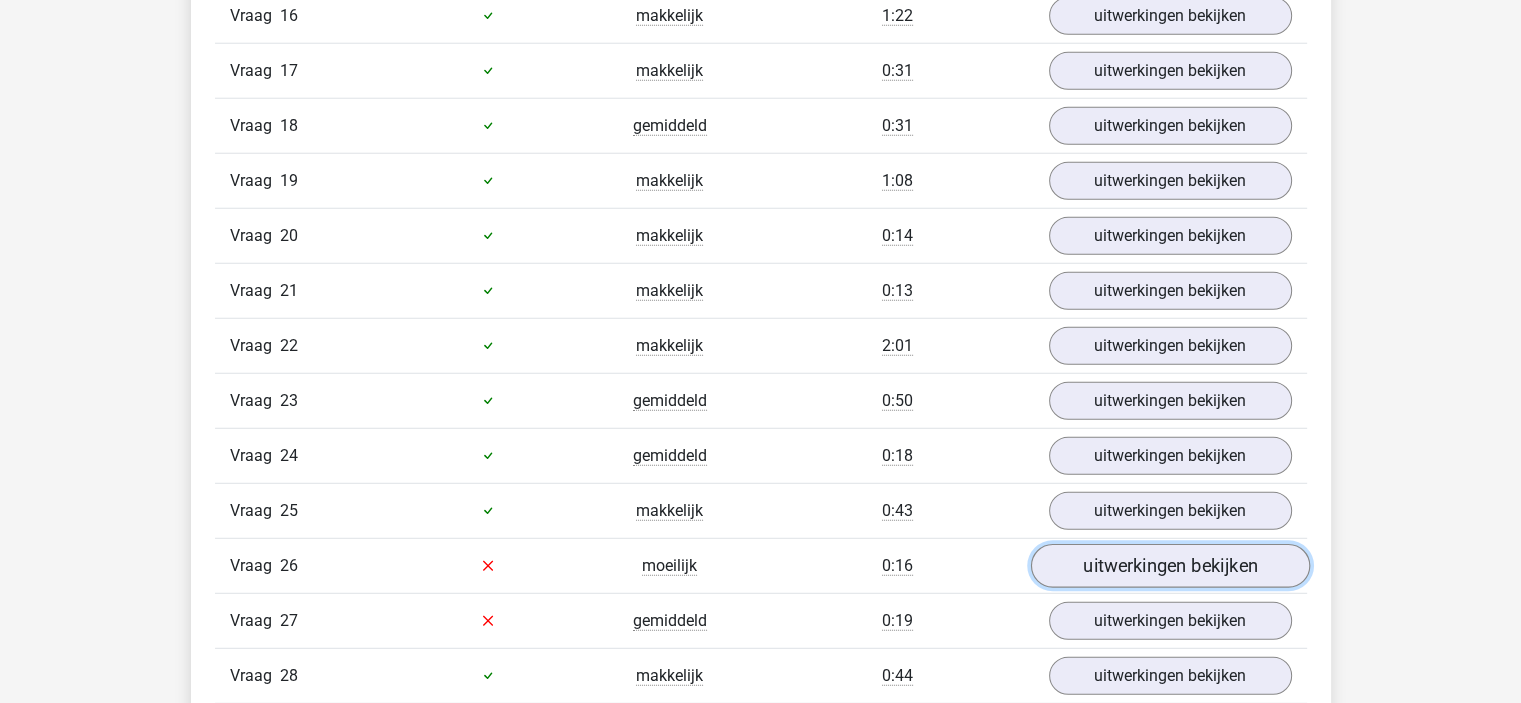 click on "uitwerkingen bekijken" at bounding box center (1169, 566) 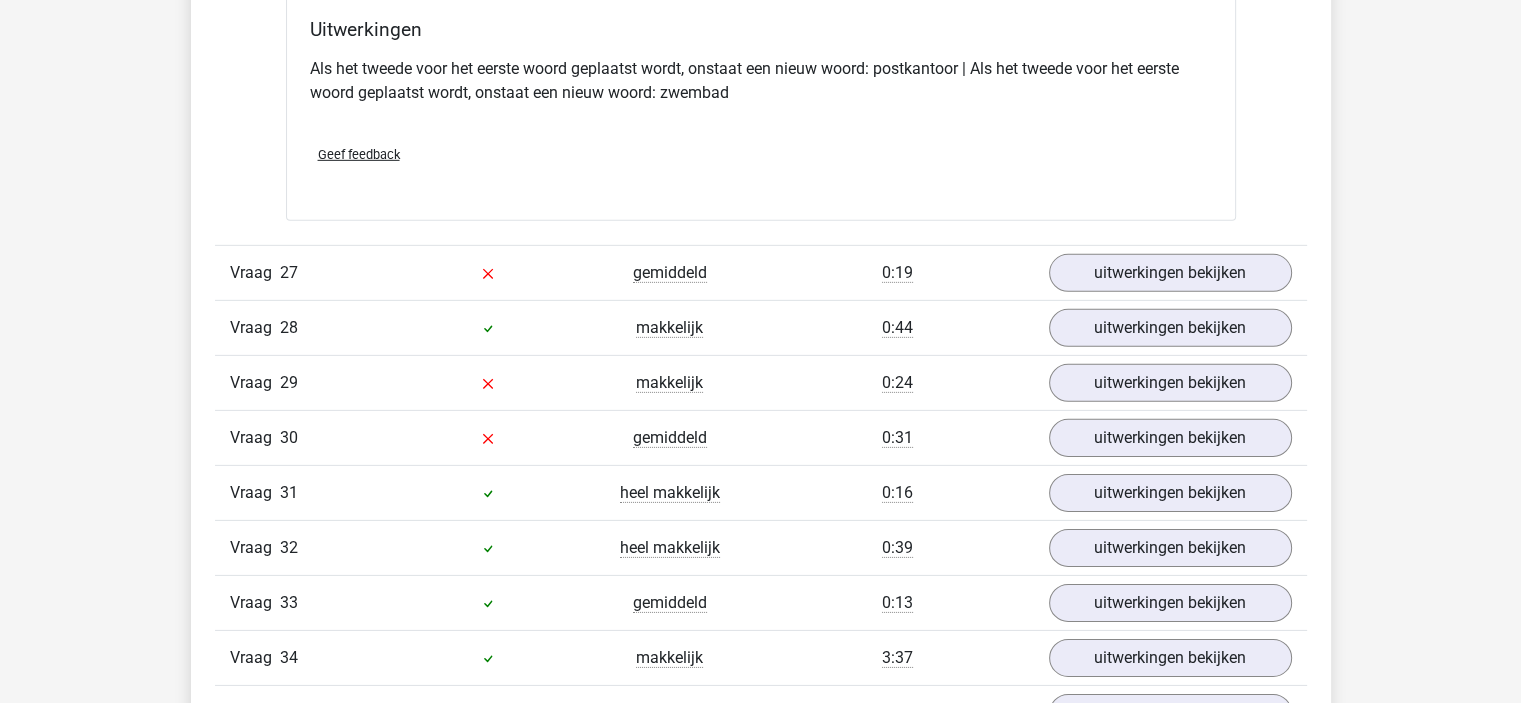 scroll, scrollTop: 6100, scrollLeft: 0, axis: vertical 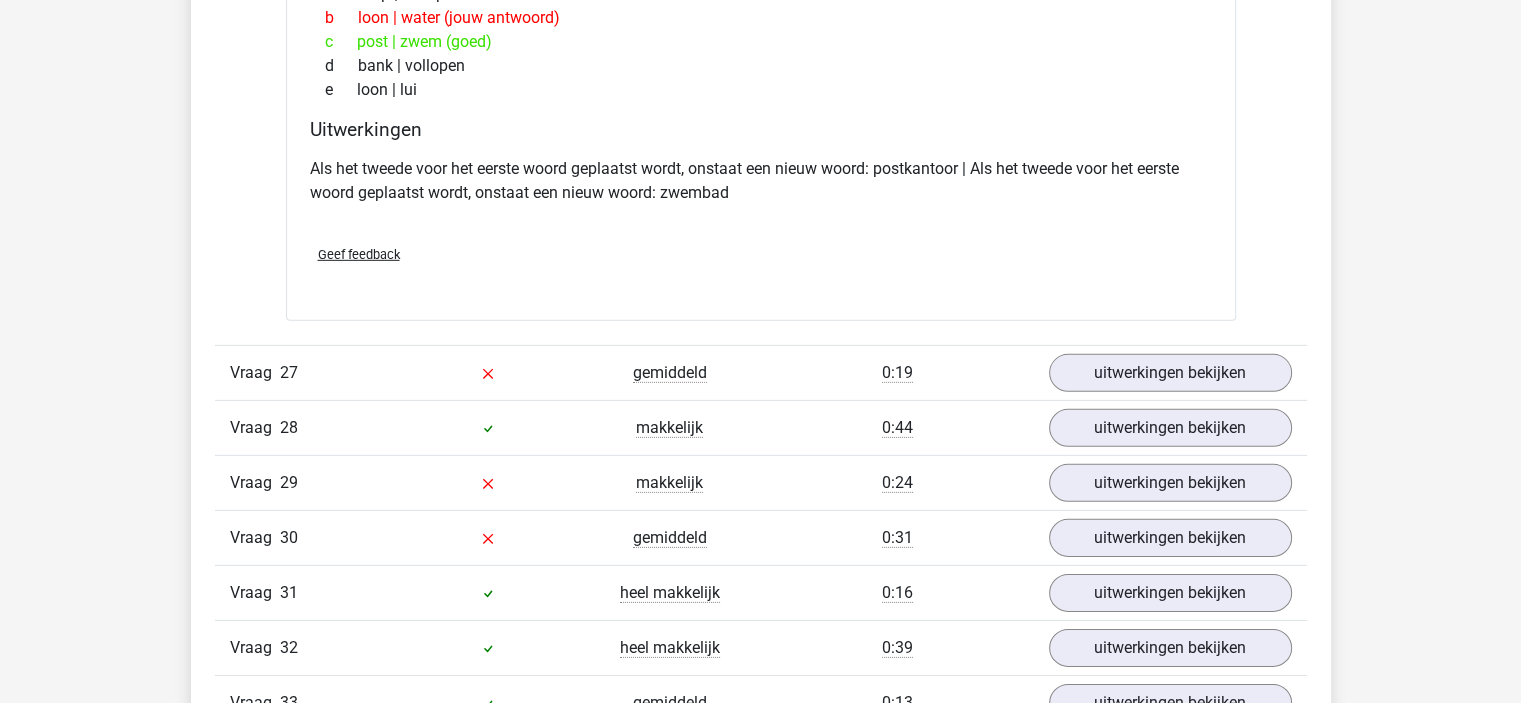 click on "Vraag
27
gemiddeld
0:19
uitwerkingen bekijken" at bounding box center (761, 372) 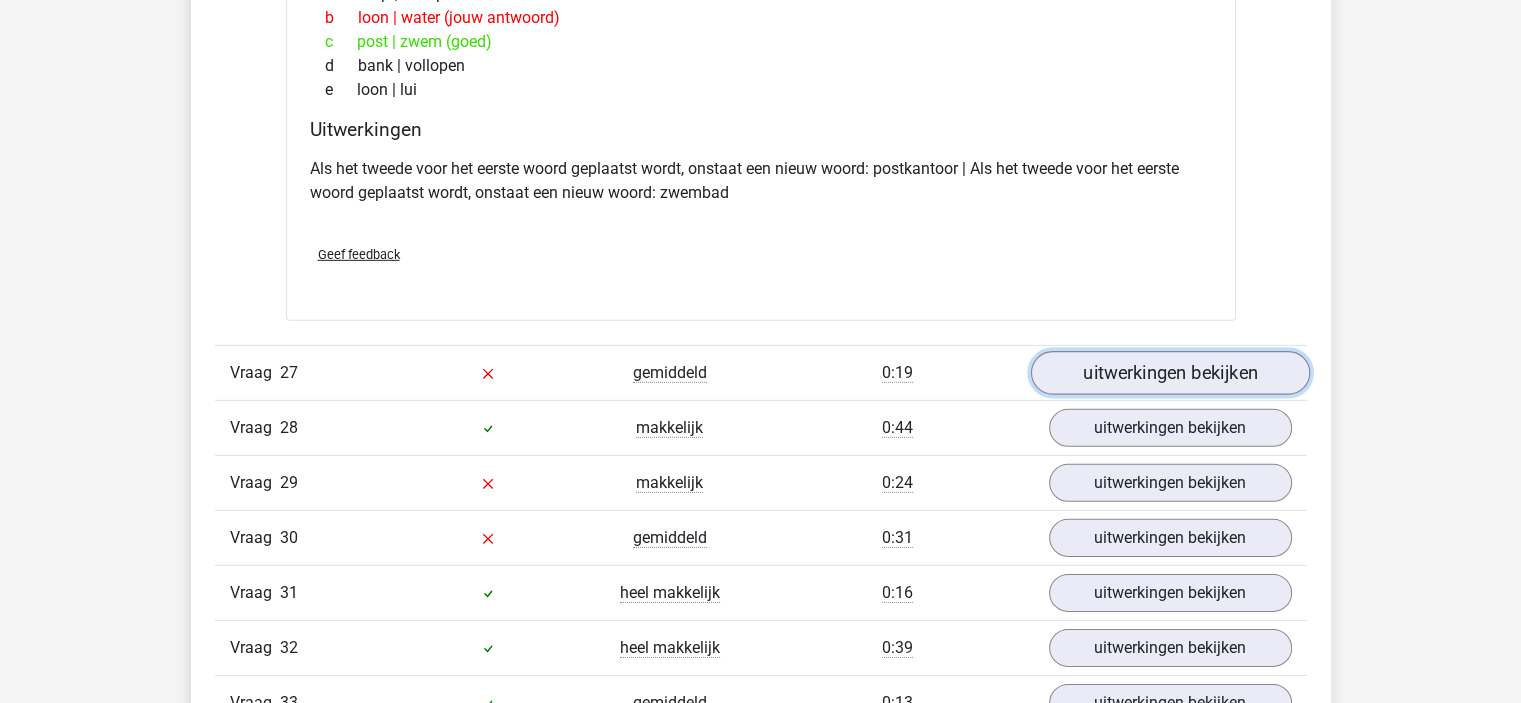 click on "uitwerkingen bekijken" at bounding box center [1169, 373] 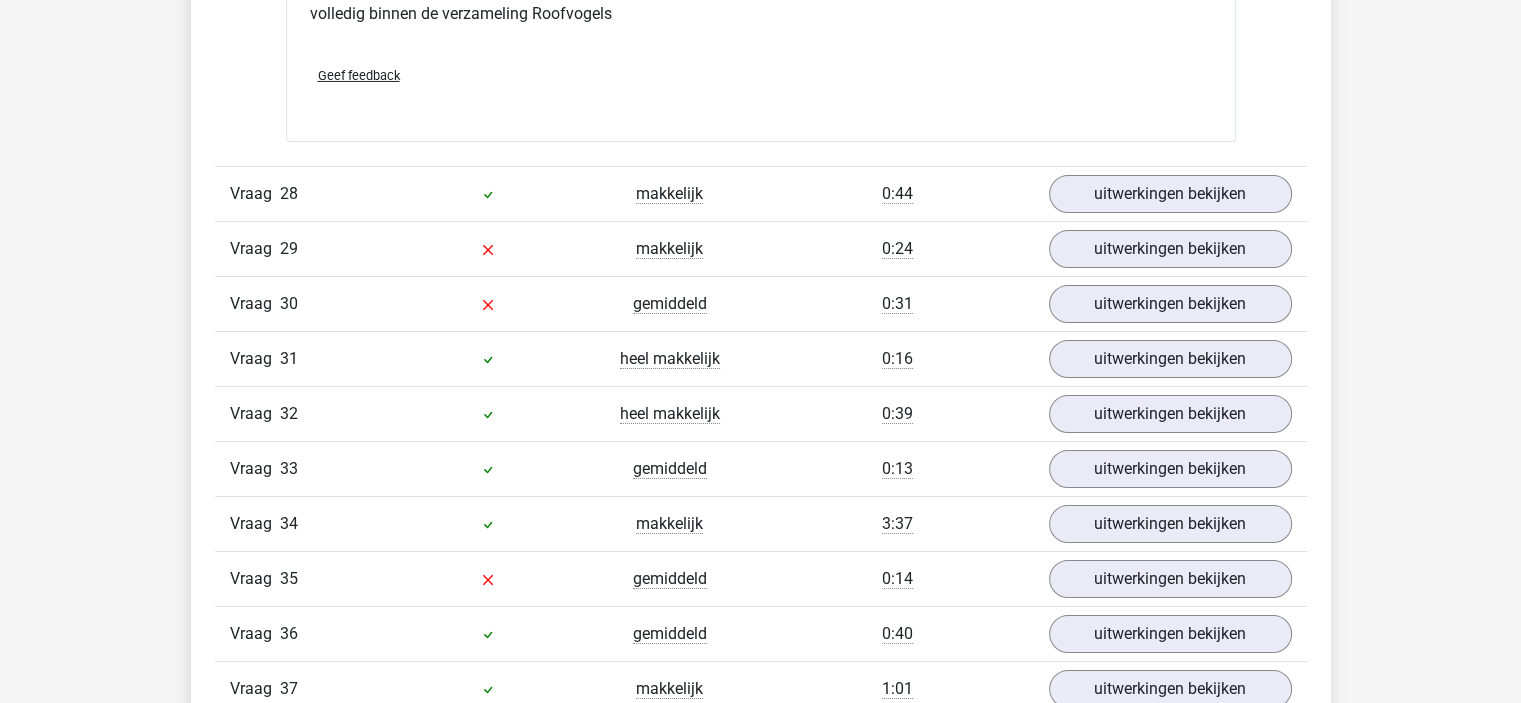 scroll, scrollTop: 7100, scrollLeft: 0, axis: vertical 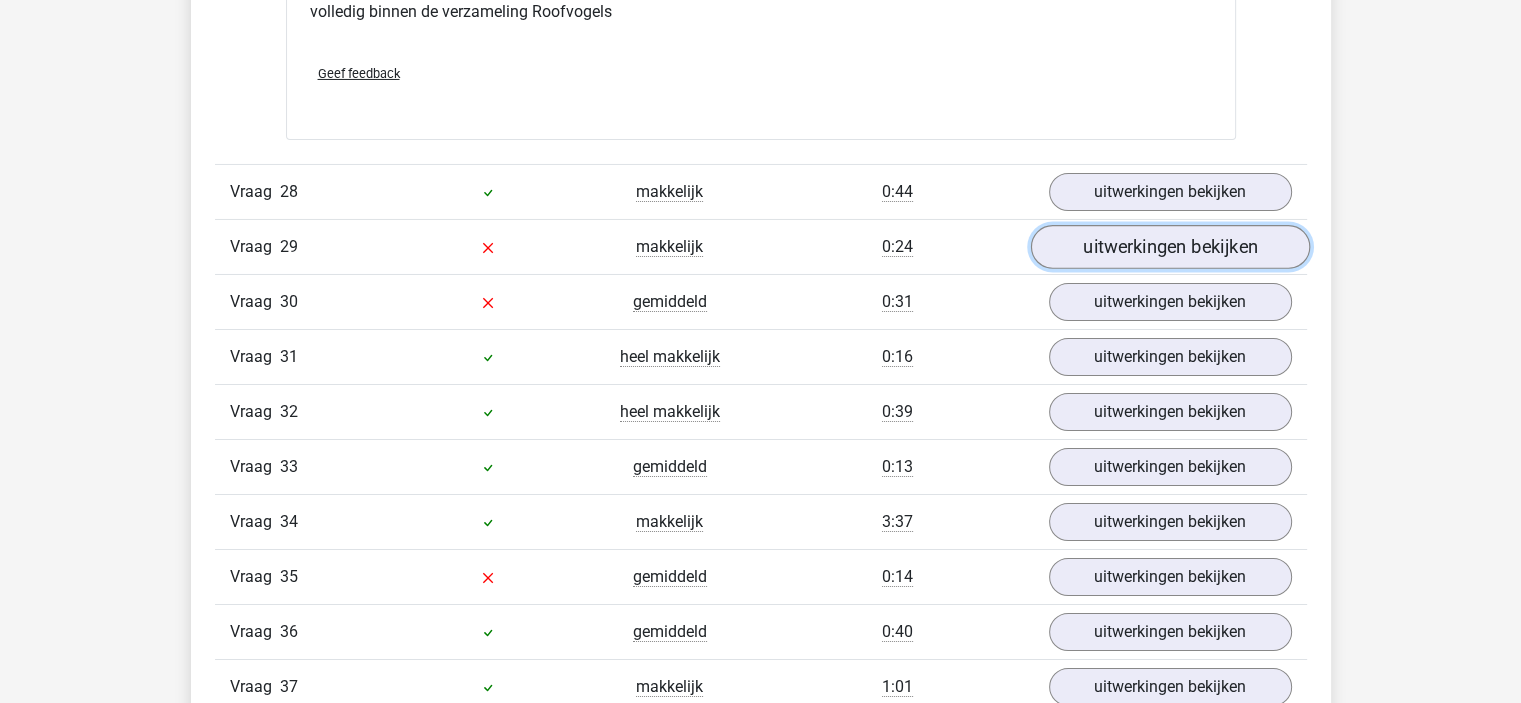 click on "uitwerkingen bekijken" at bounding box center (1169, 247) 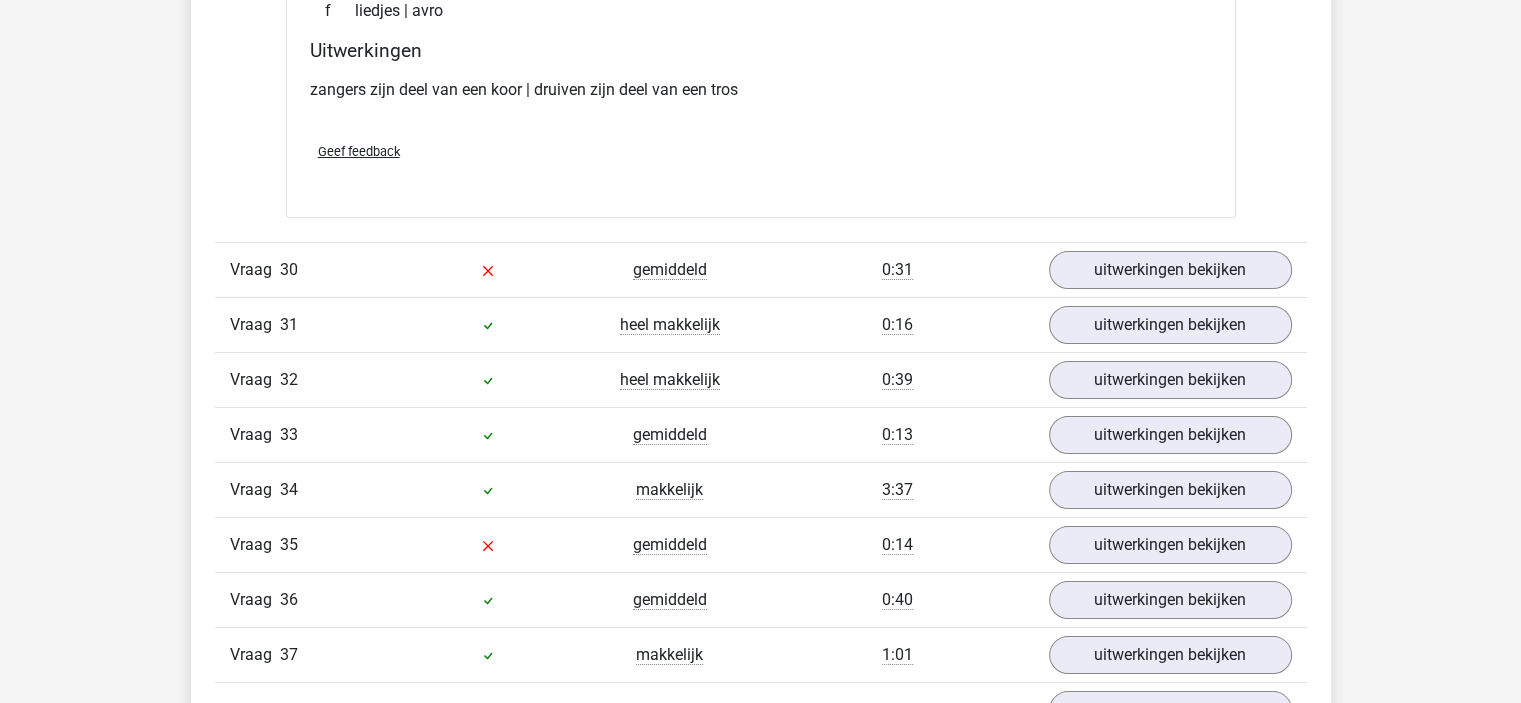scroll, scrollTop: 7700, scrollLeft: 0, axis: vertical 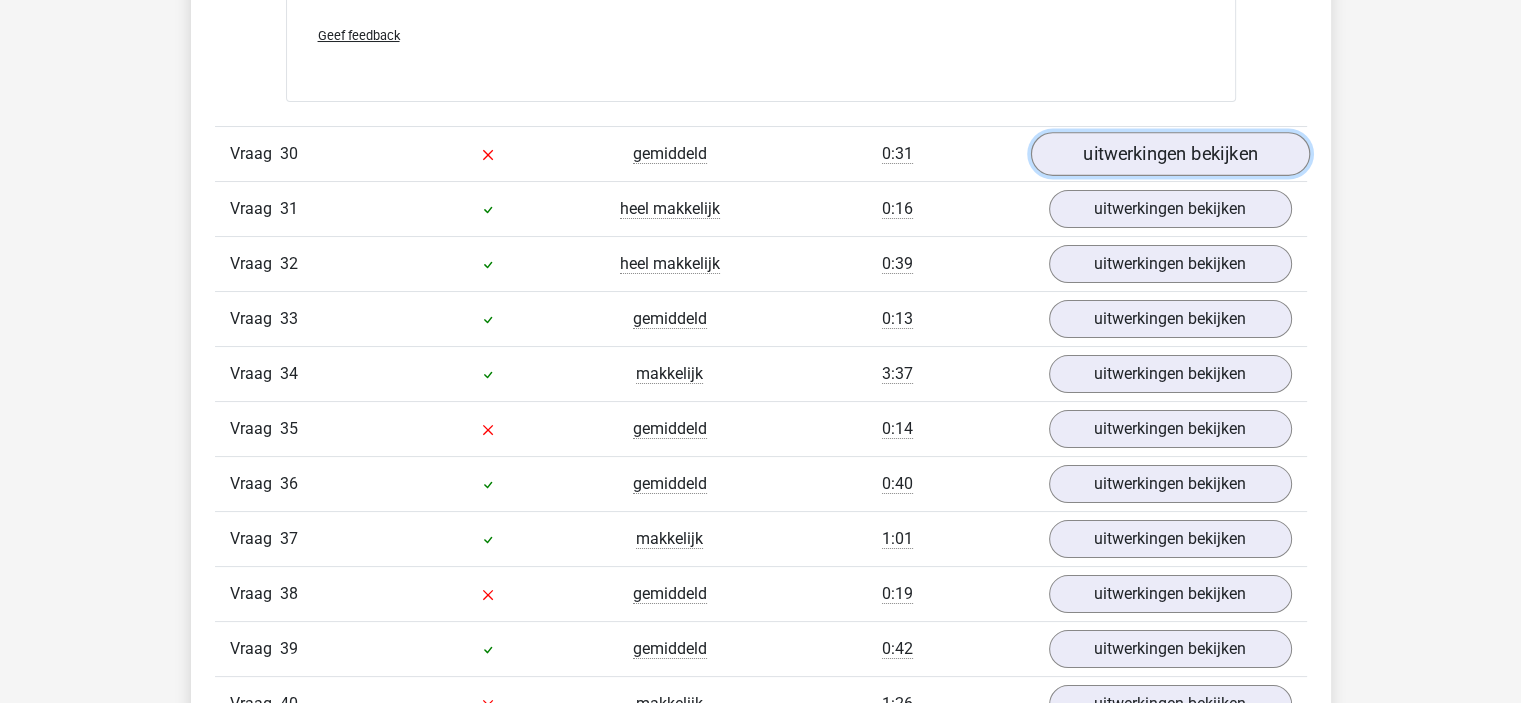 click on "uitwerkingen bekijken" at bounding box center (1169, 154) 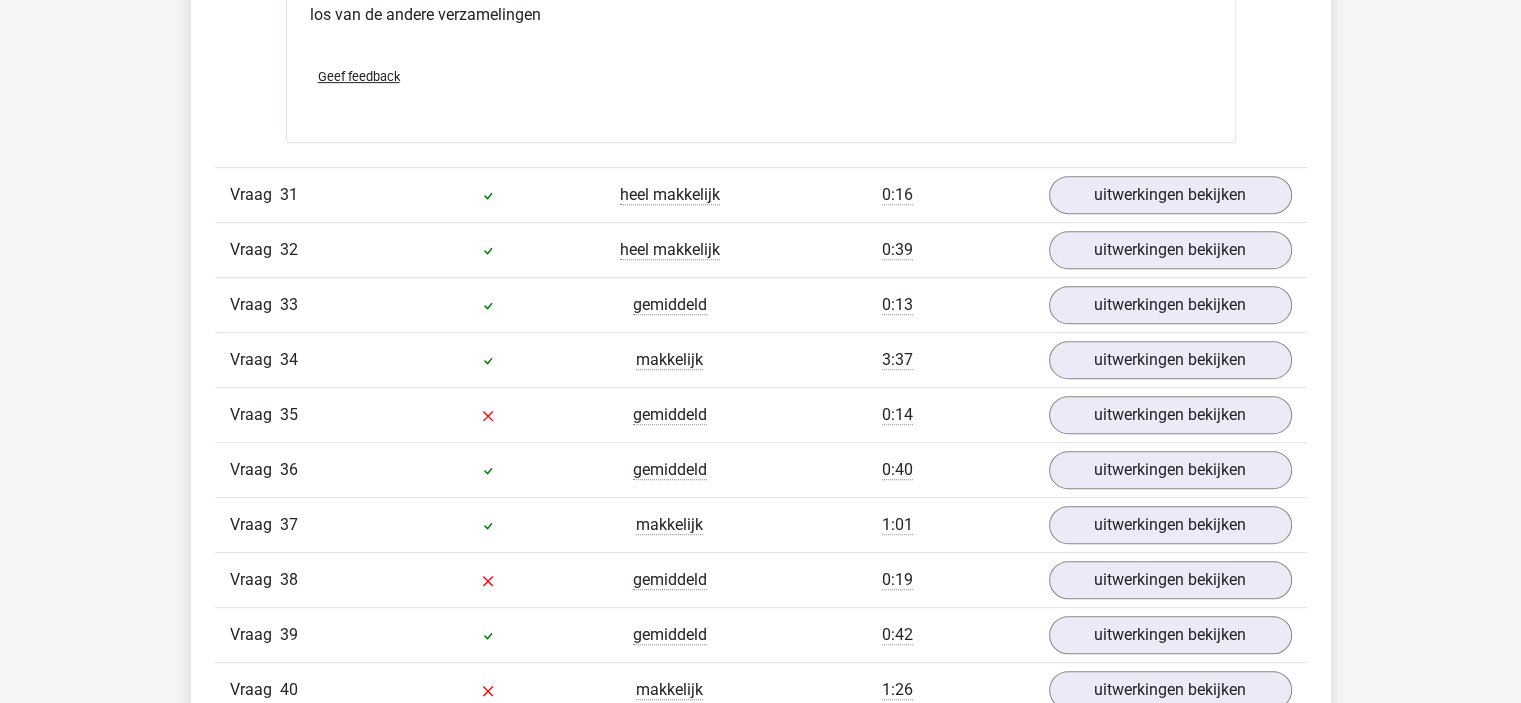 scroll, scrollTop: 8500, scrollLeft: 0, axis: vertical 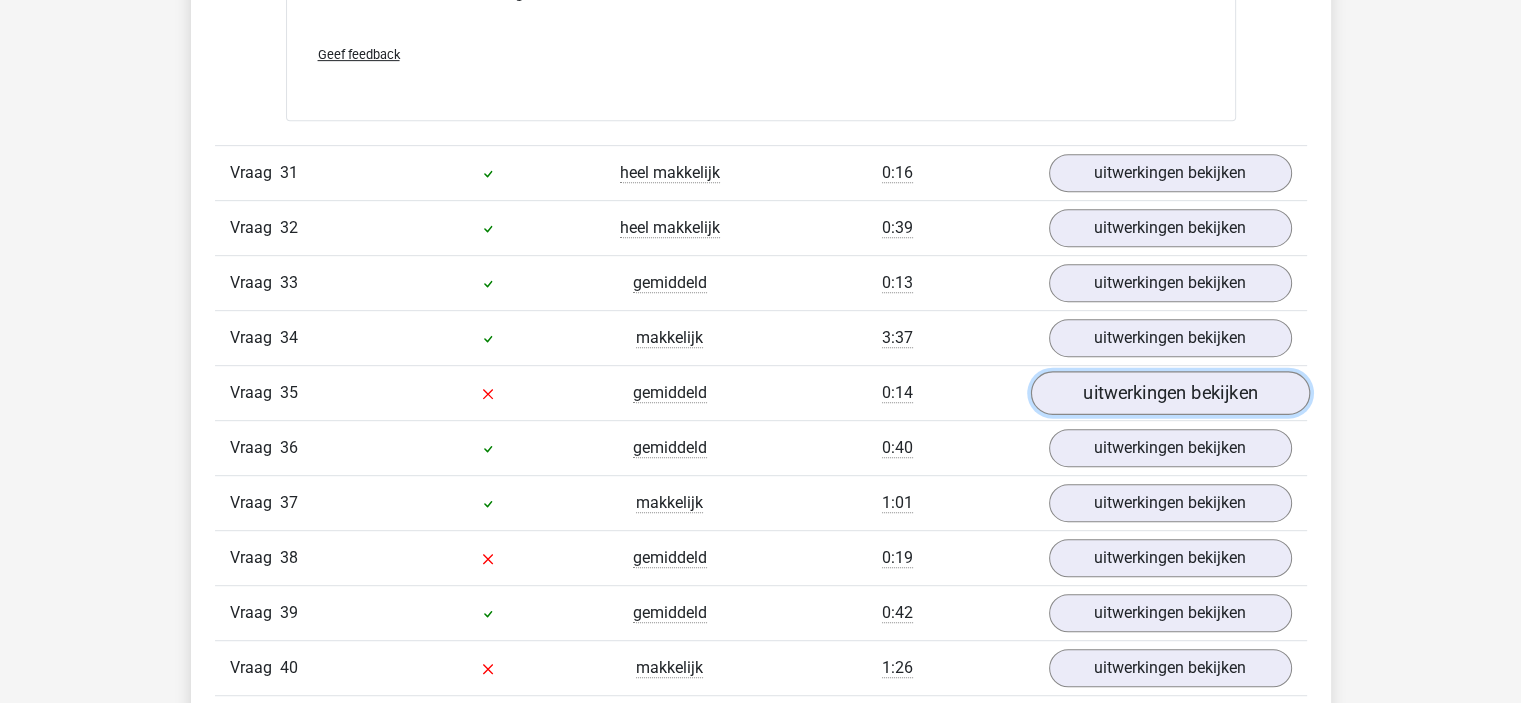 click on "uitwerkingen bekijken" at bounding box center [1169, 394] 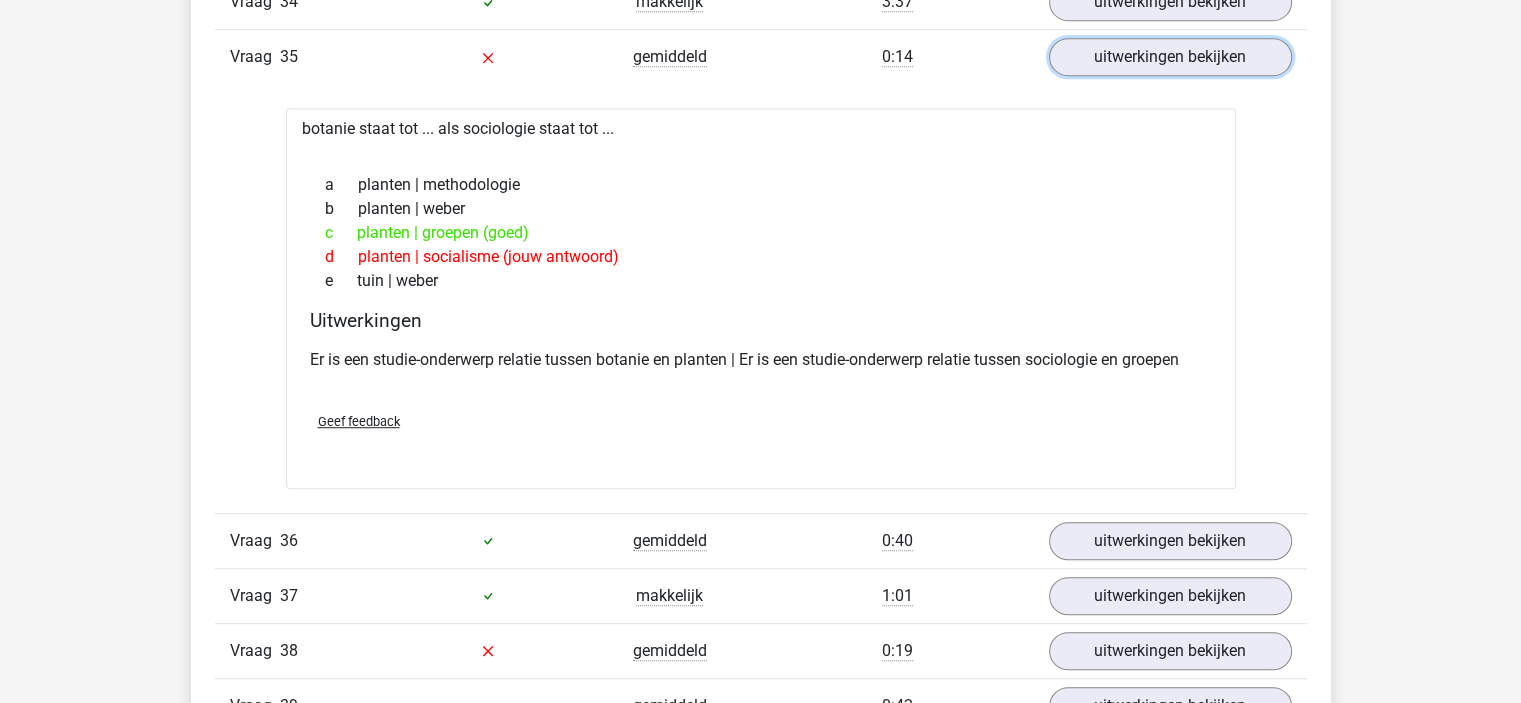 scroll, scrollTop: 9100, scrollLeft: 0, axis: vertical 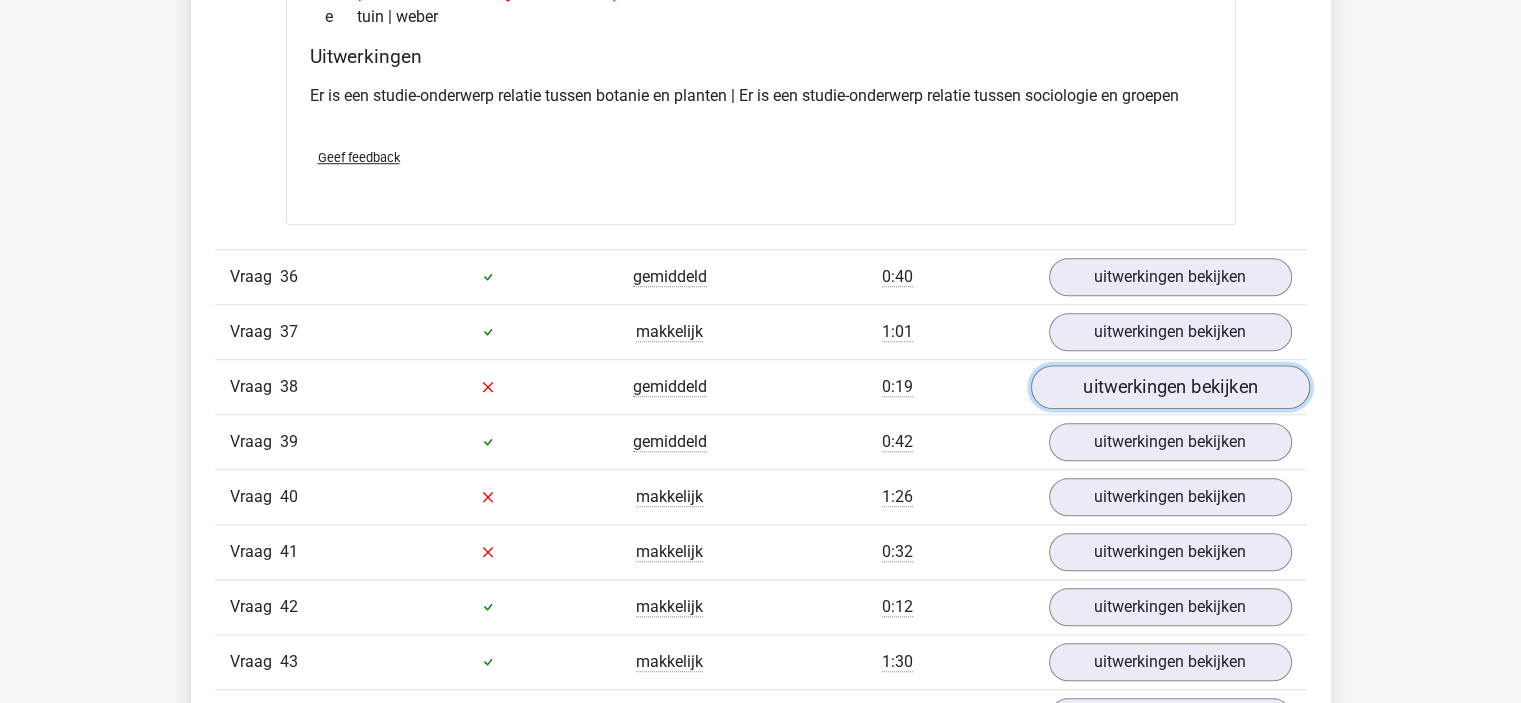 click on "uitwerkingen bekijken" at bounding box center (1169, 387) 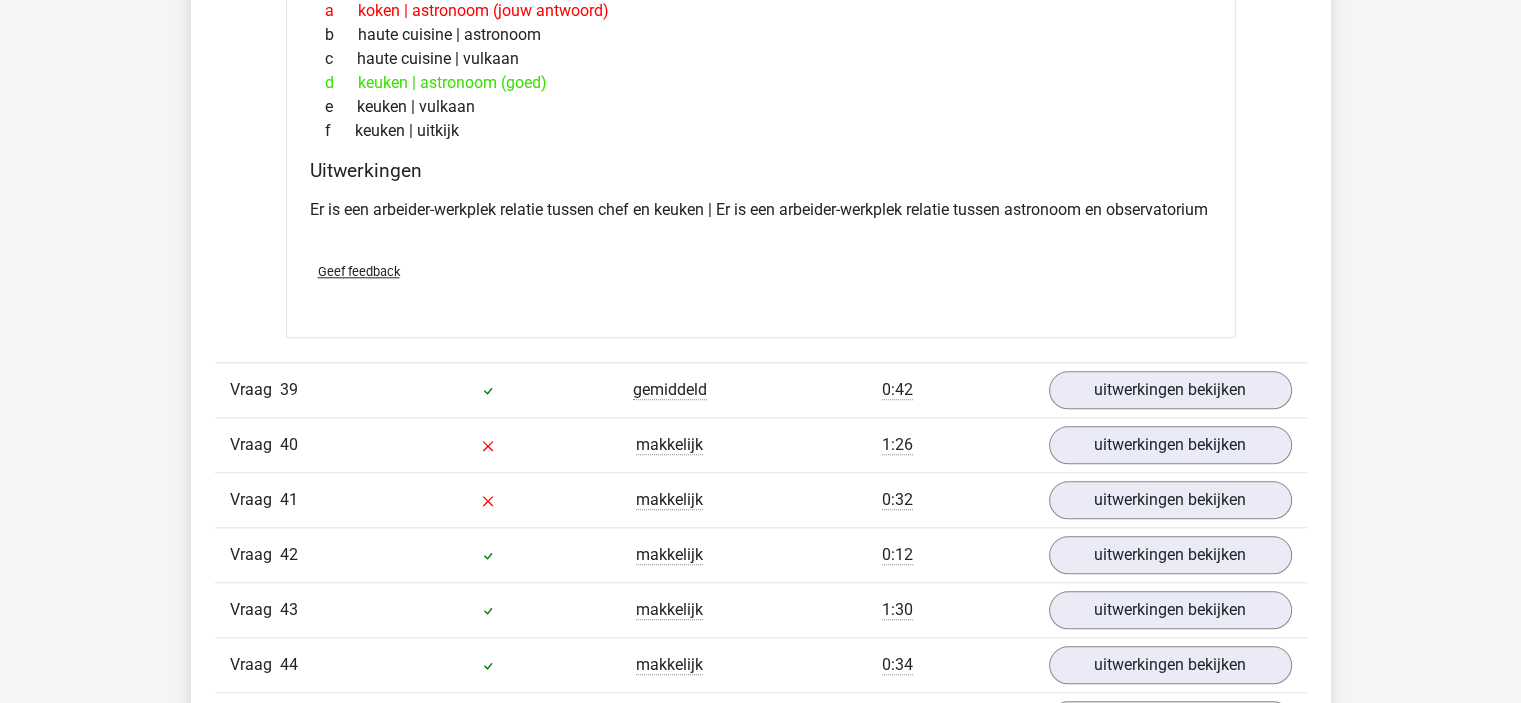 scroll, scrollTop: 9700, scrollLeft: 0, axis: vertical 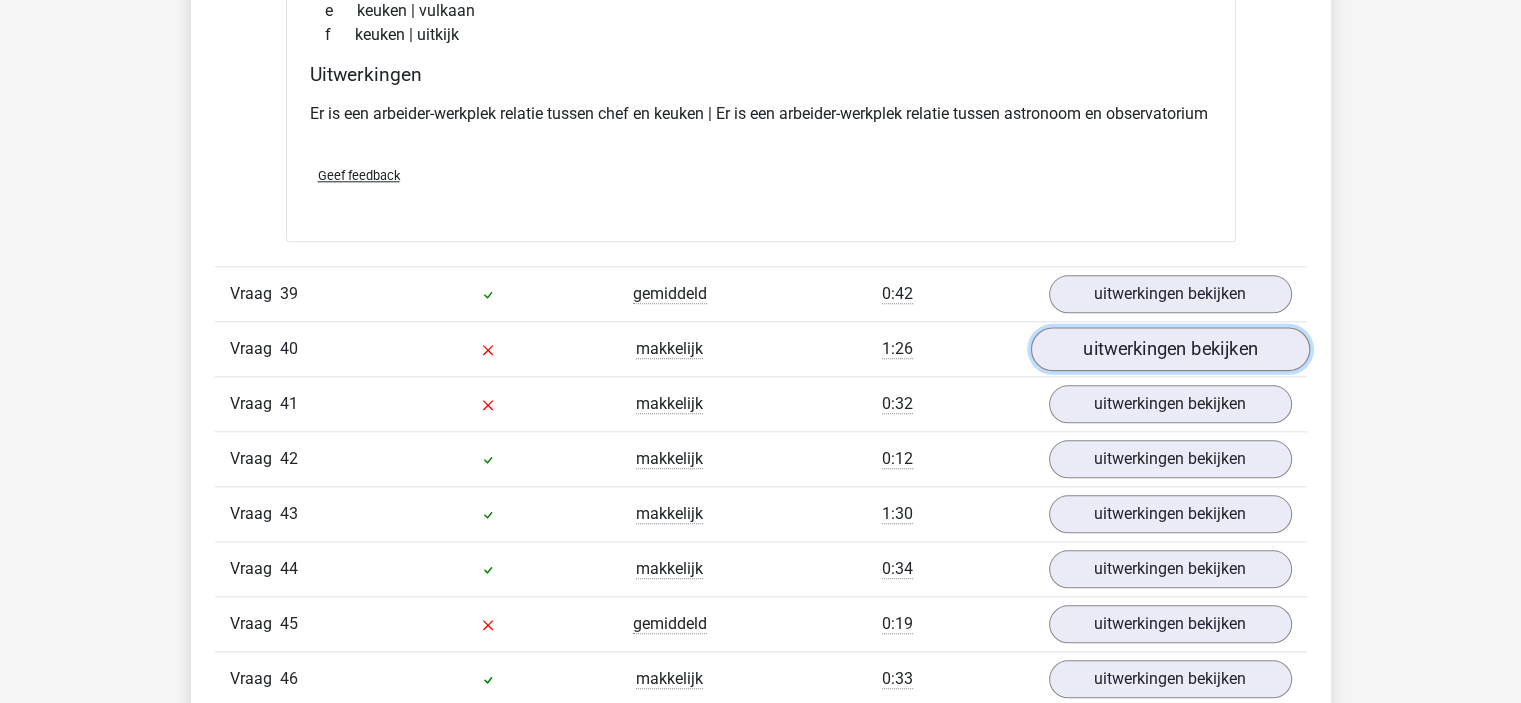 click on "uitwerkingen bekijken" at bounding box center (1169, 349) 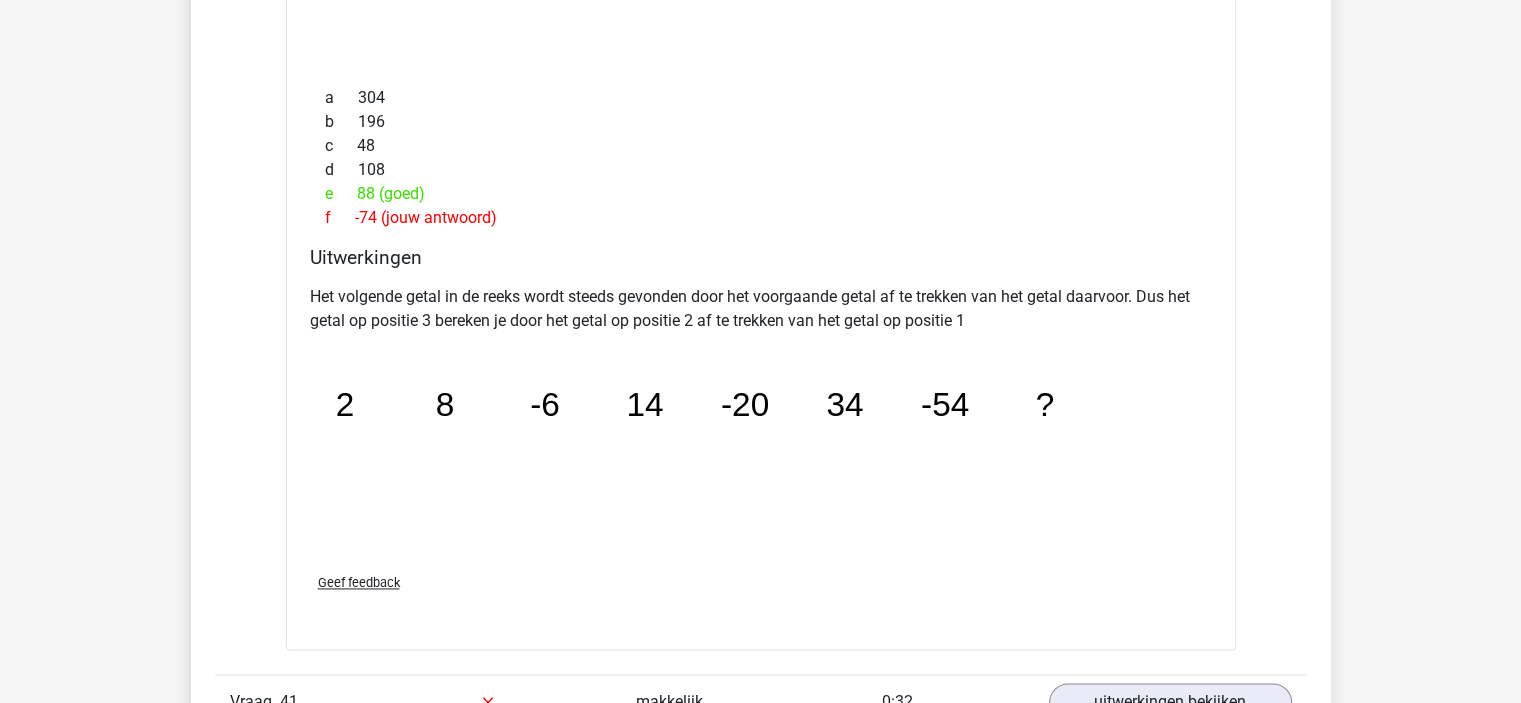 scroll, scrollTop: 10500, scrollLeft: 0, axis: vertical 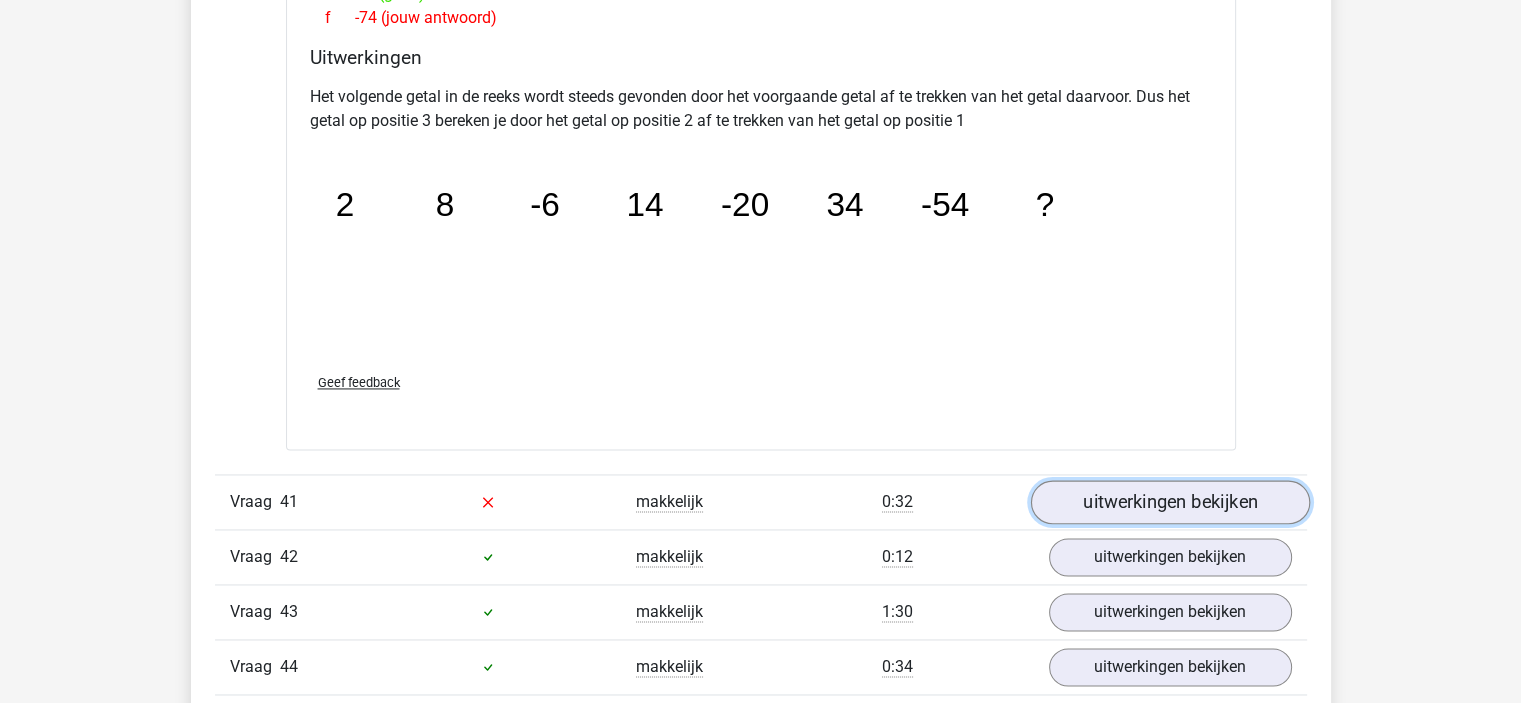 click on "uitwerkingen bekijken" at bounding box center [1169, 502] 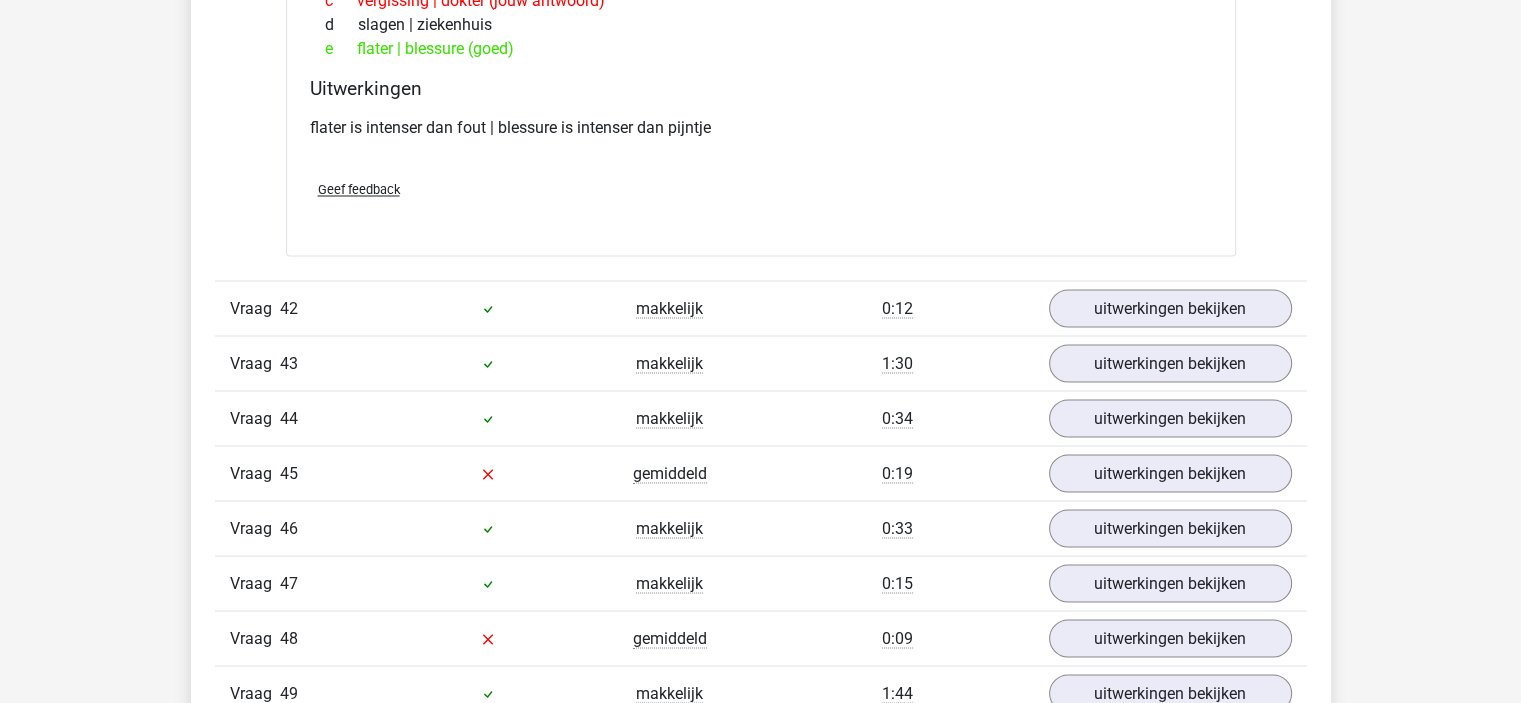scroll, scrollTop: 11200, scrollLeft: 0, axis: vertical 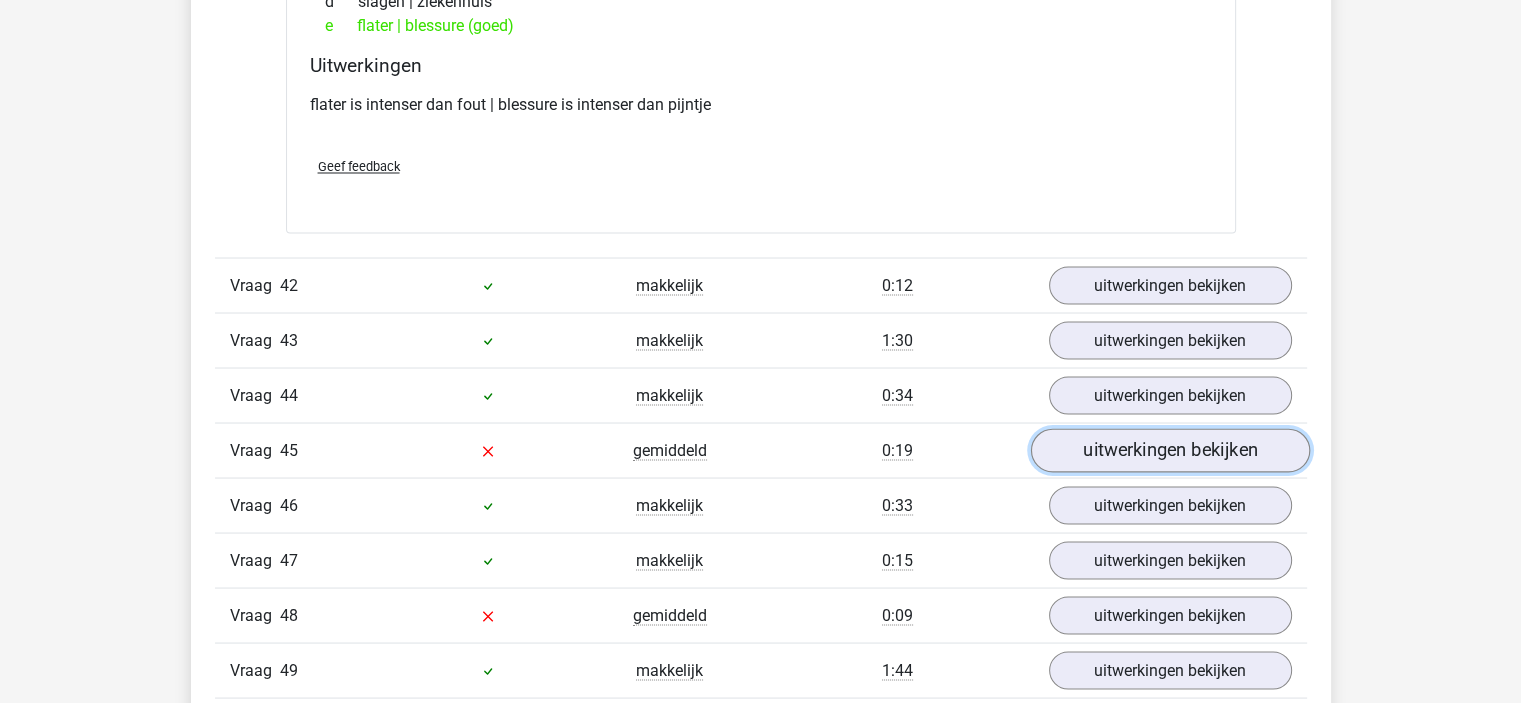 click on "uitwerkingen bekijken" at bounding box center [1169, 450] 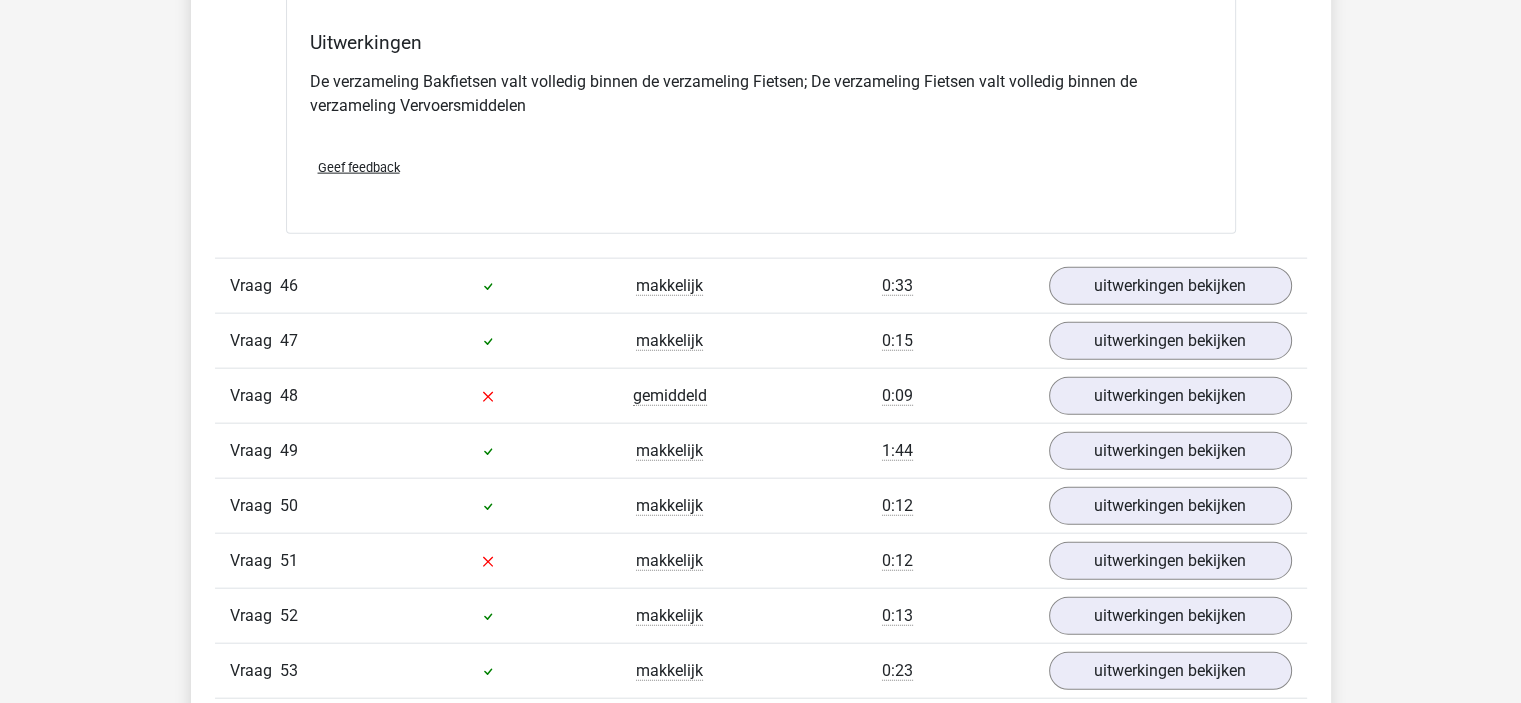 scroll, scrollTop: 12100, scrollLeft: 0, axis: vertical 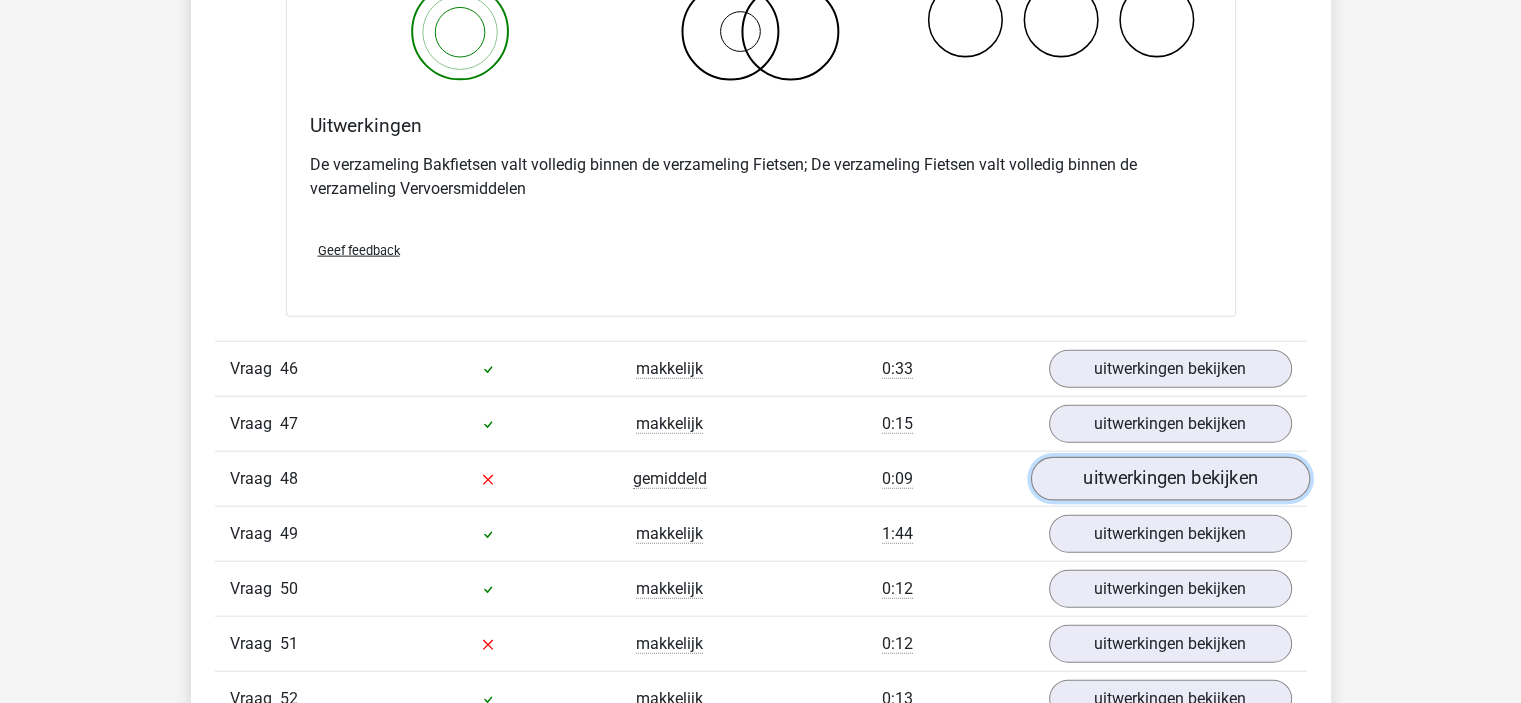 click on "uitwerkingen bekijken" at bounding box center [1169, 479] 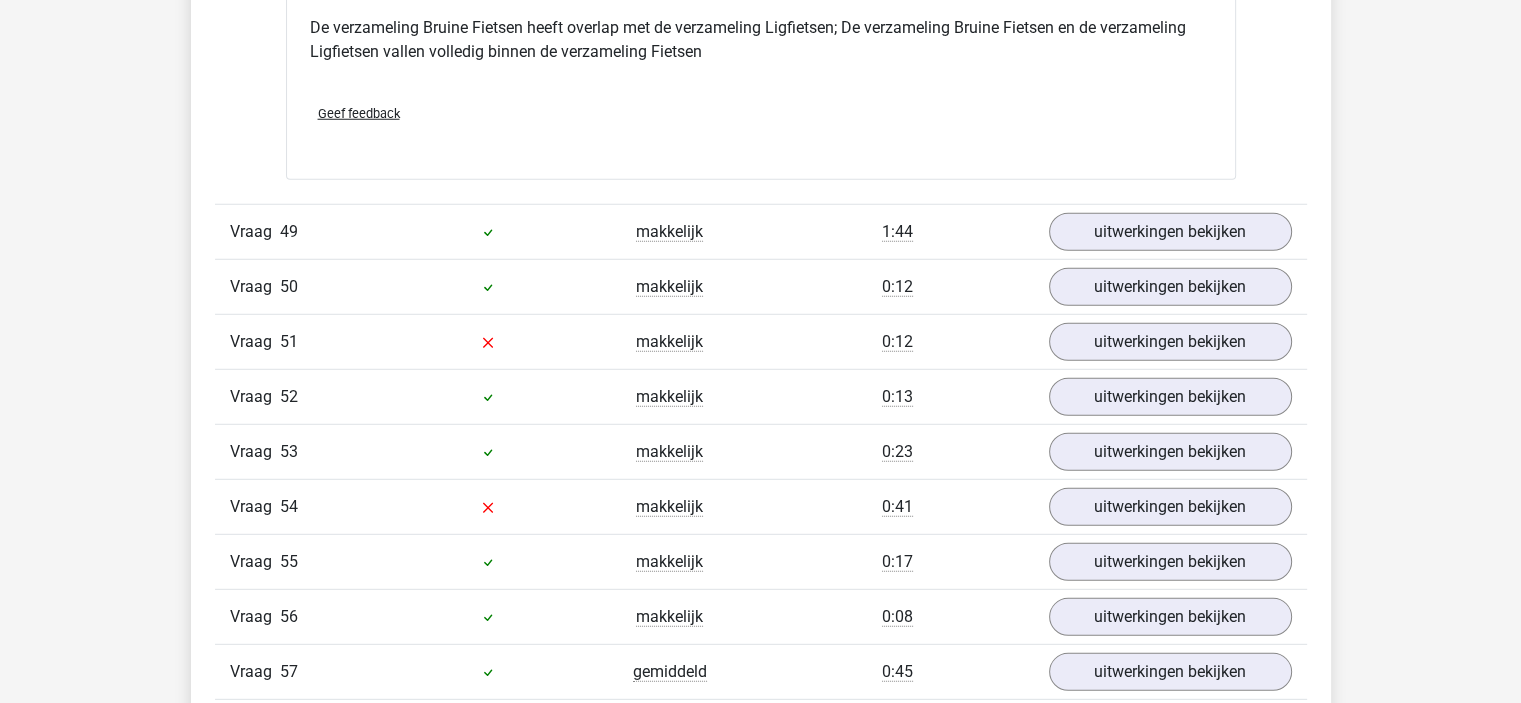 scroll, scrollTop: 13200, scrollLeft: 0, axis: vertical 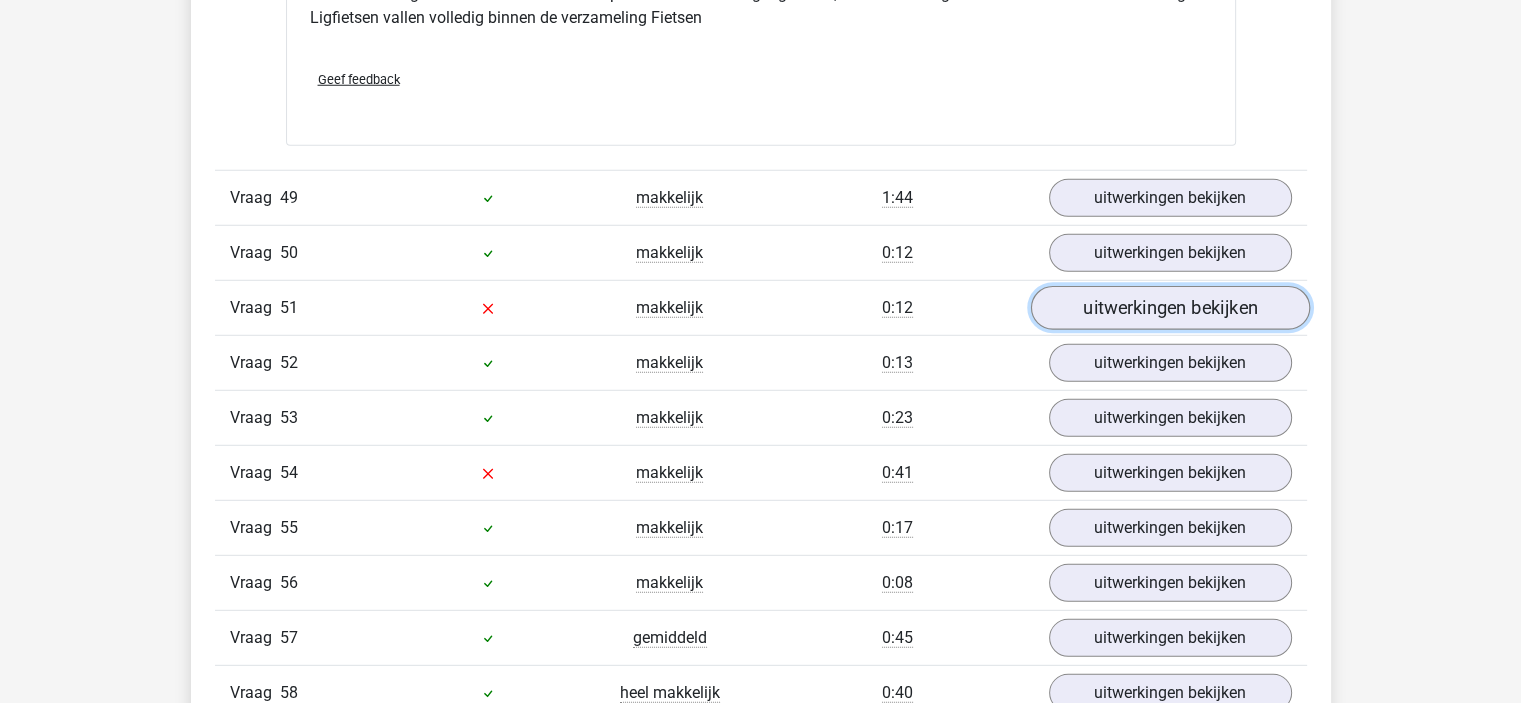 click on "uitwerkingen bekijken" at bounding box center [1169, 308] 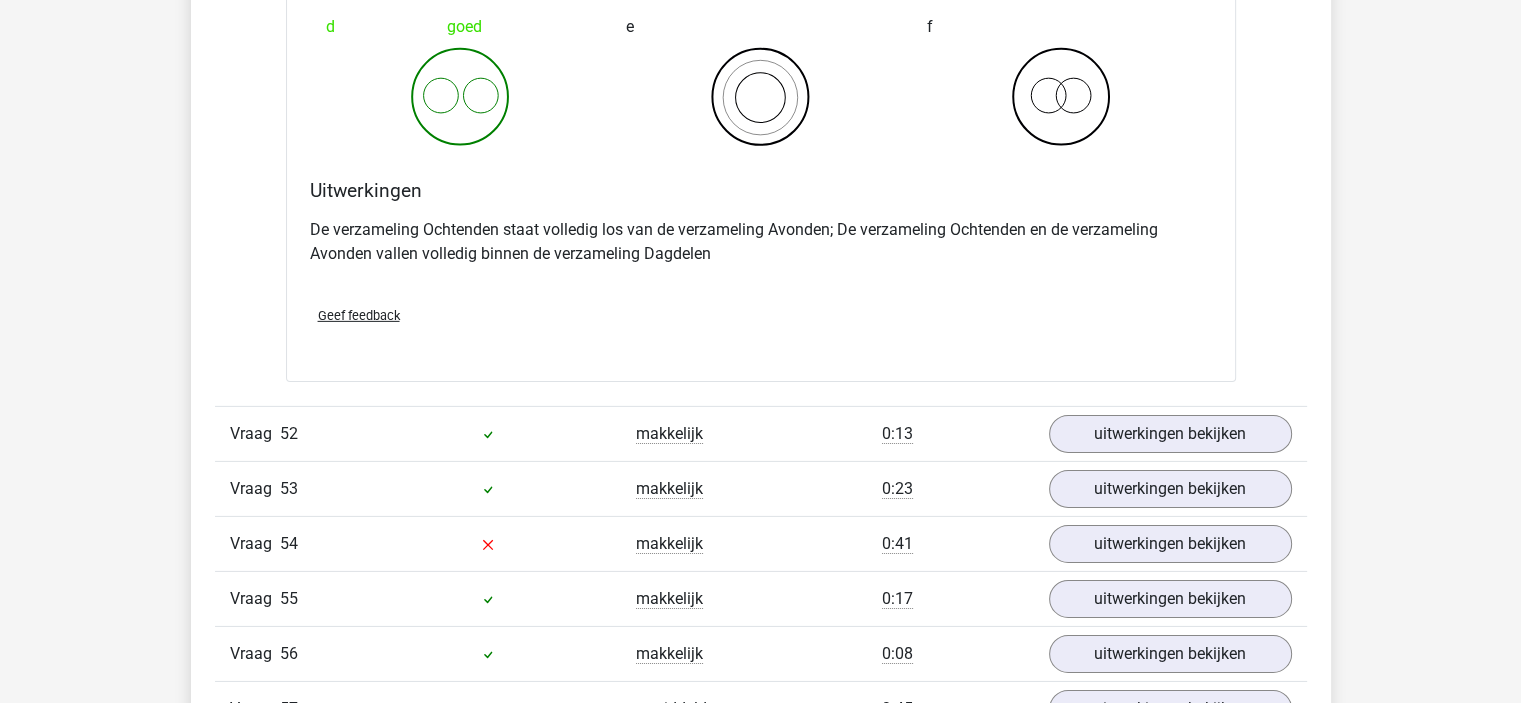 scroll, scrollTop: 14000, scrollLeft: 0, axis: vertical 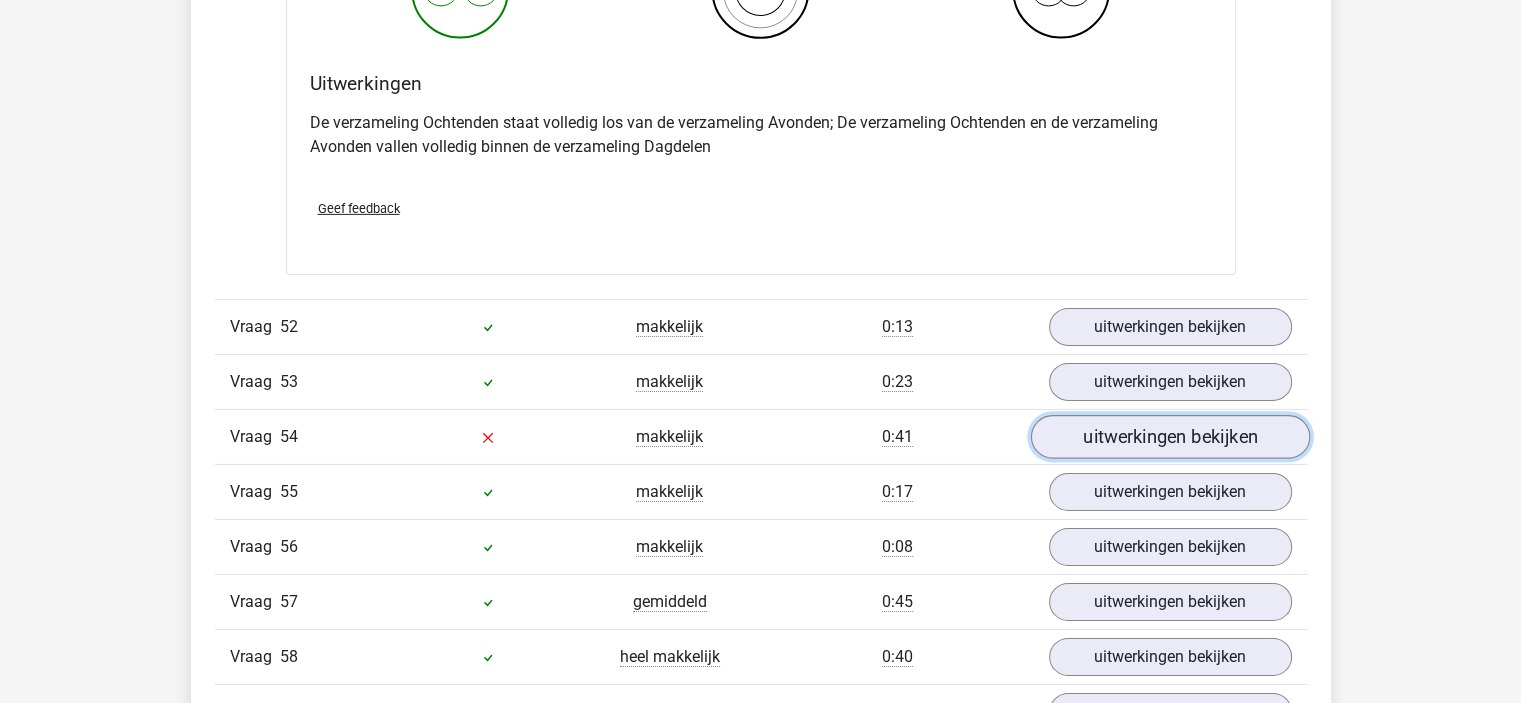 click on "uitwerkingen bekijken" at bounding box center [1169, 438] 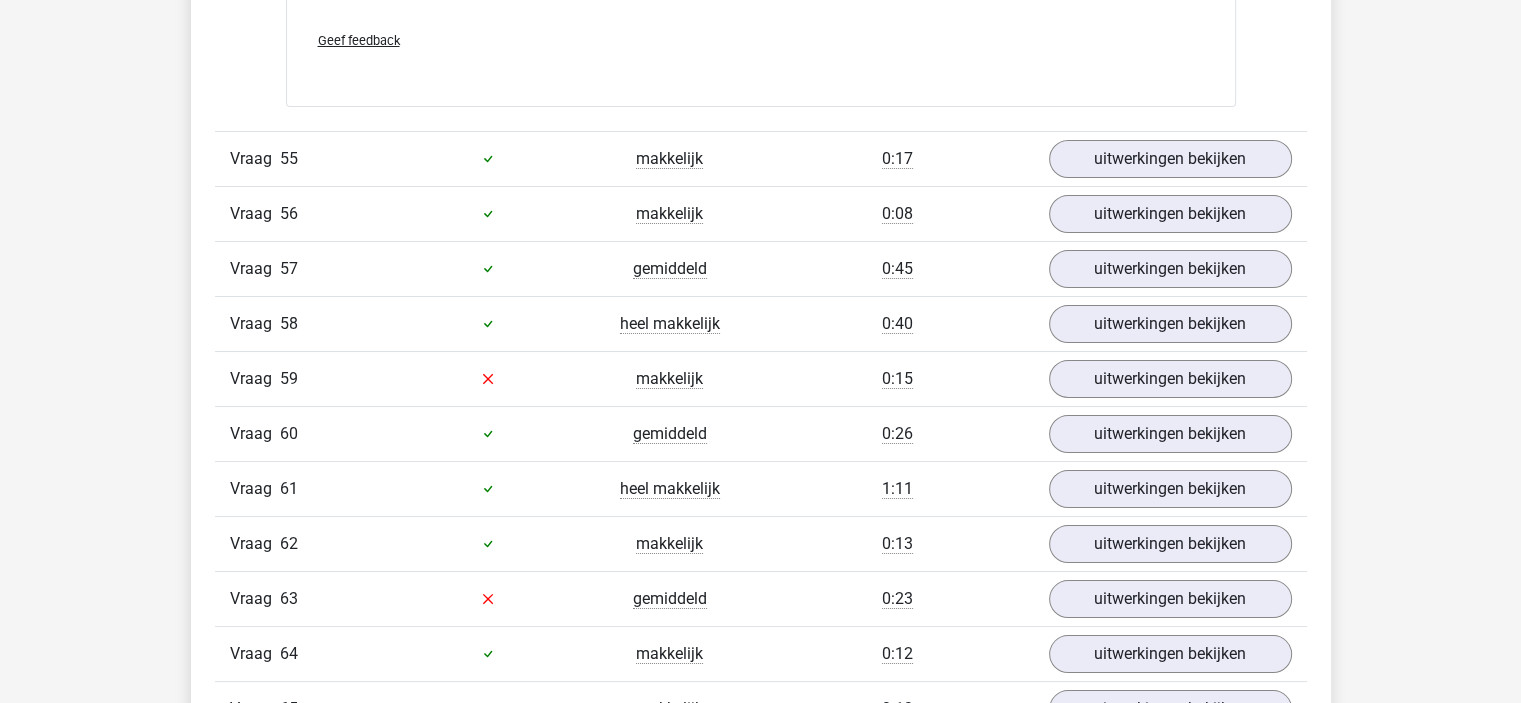 scroll, scrollTop: 15100, scrollLeft: 0, axis: vertical 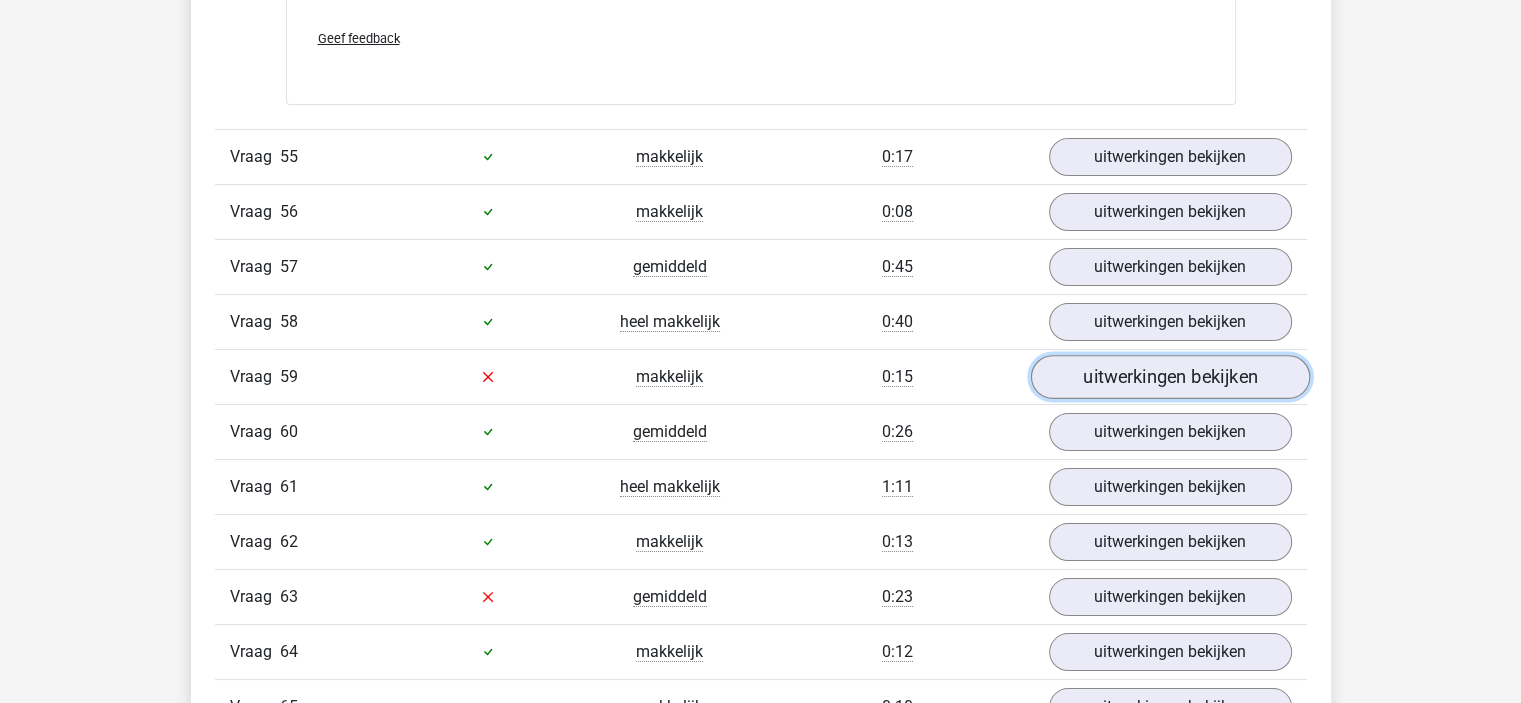 click on "uitwerkingen bekijken" at bounding box center [1169, 377] 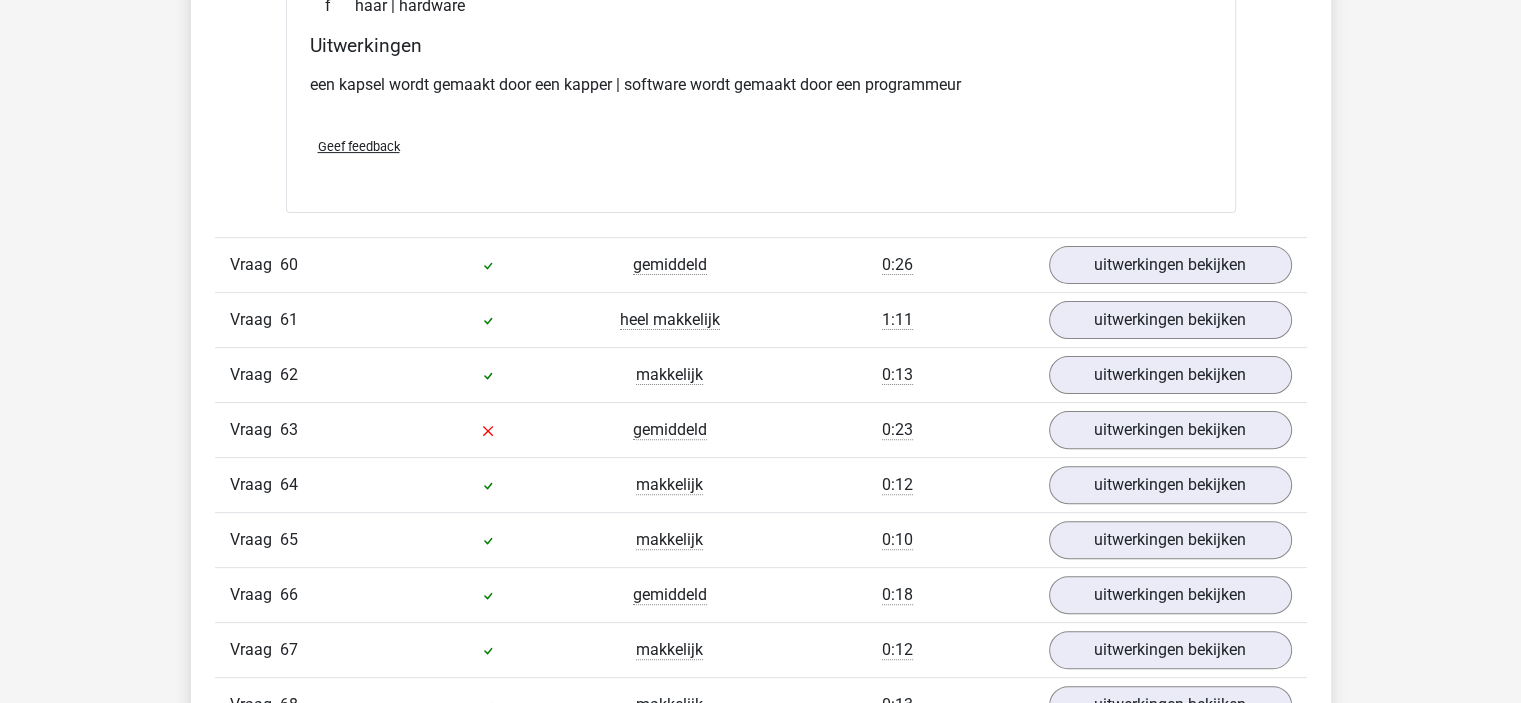 scroll, scrollTop: 15800, scrollLeft: 0, axis: vertical 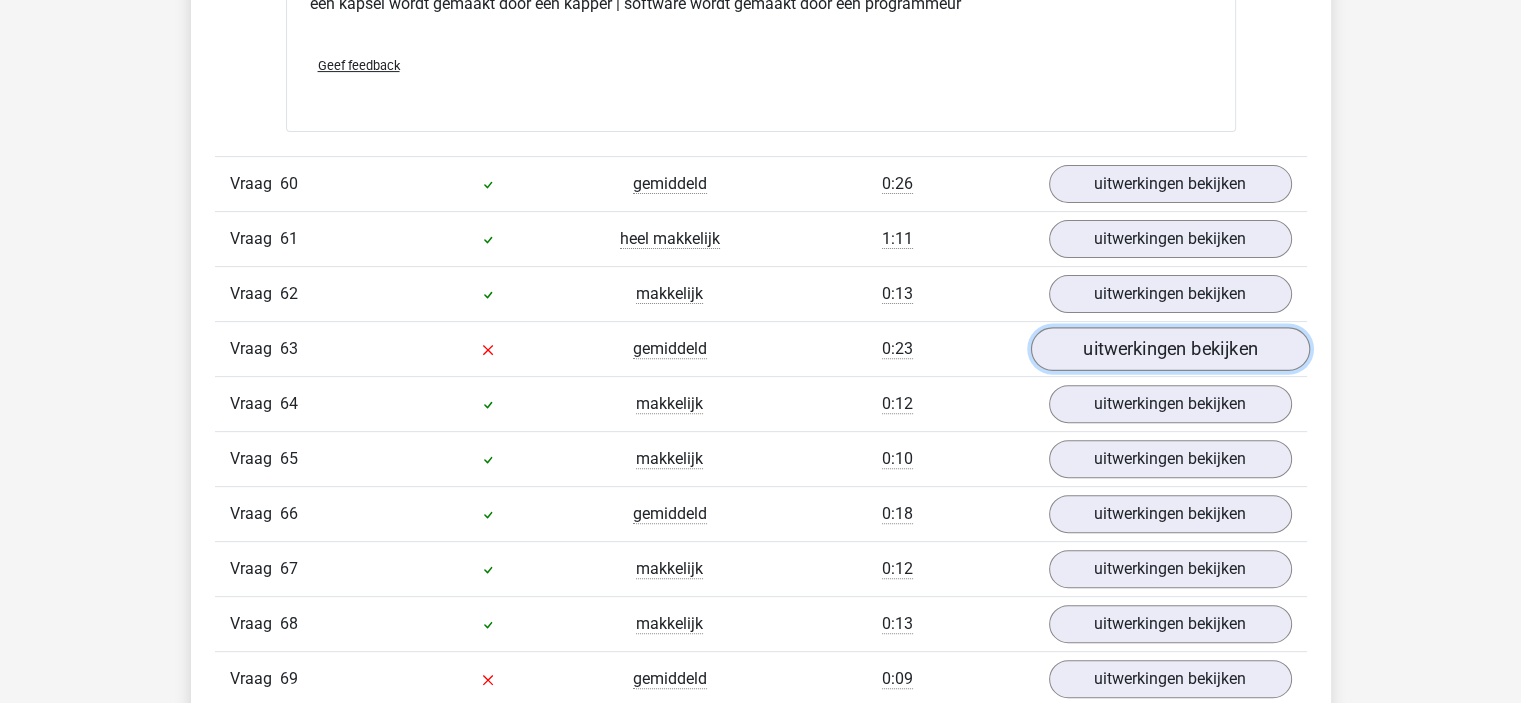 click on "uitwerkingen bekijken" at bounding box center (1169, 349) 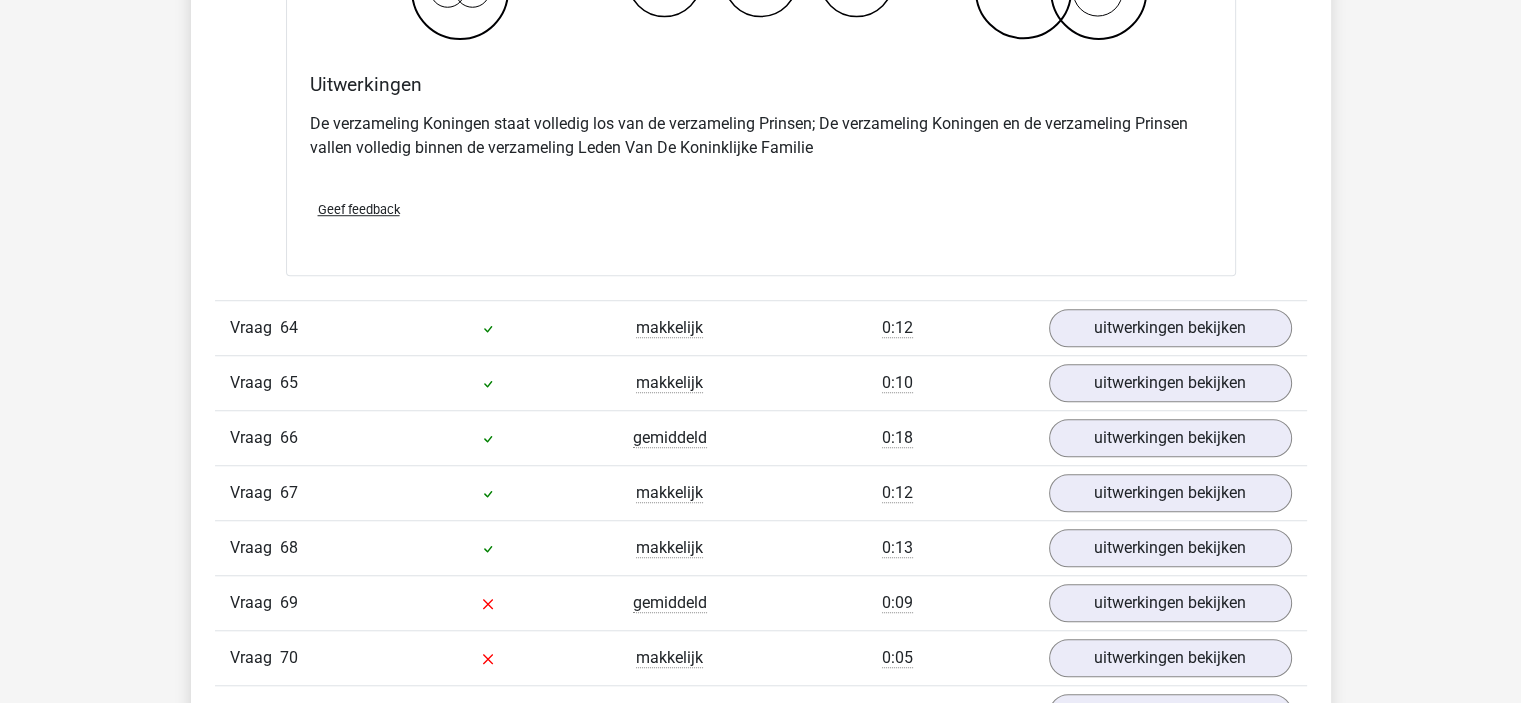 scroll, scrollTop: 16800, scrollLeft: 0, axis: vertical 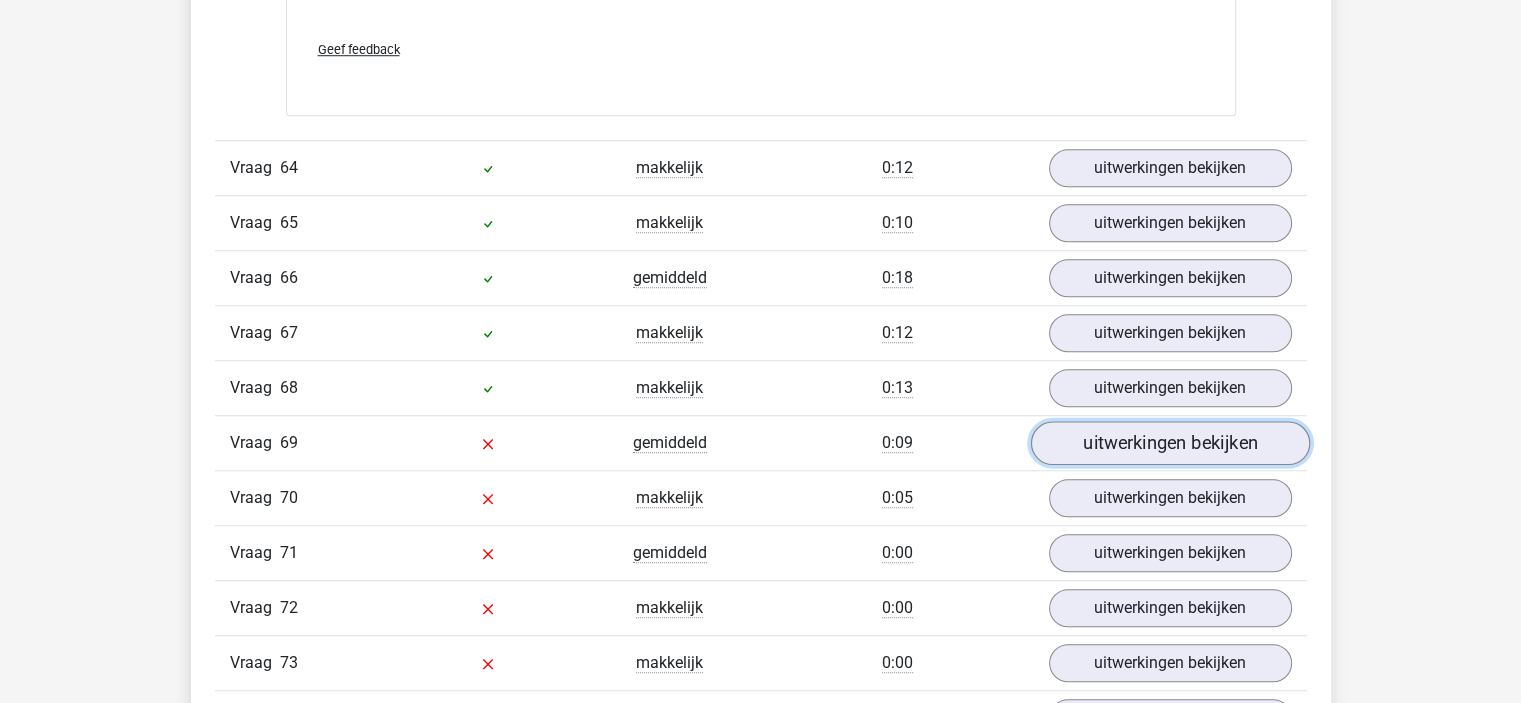 click on "uitwerkingen bekijken" at bounding box center (1169, 443) 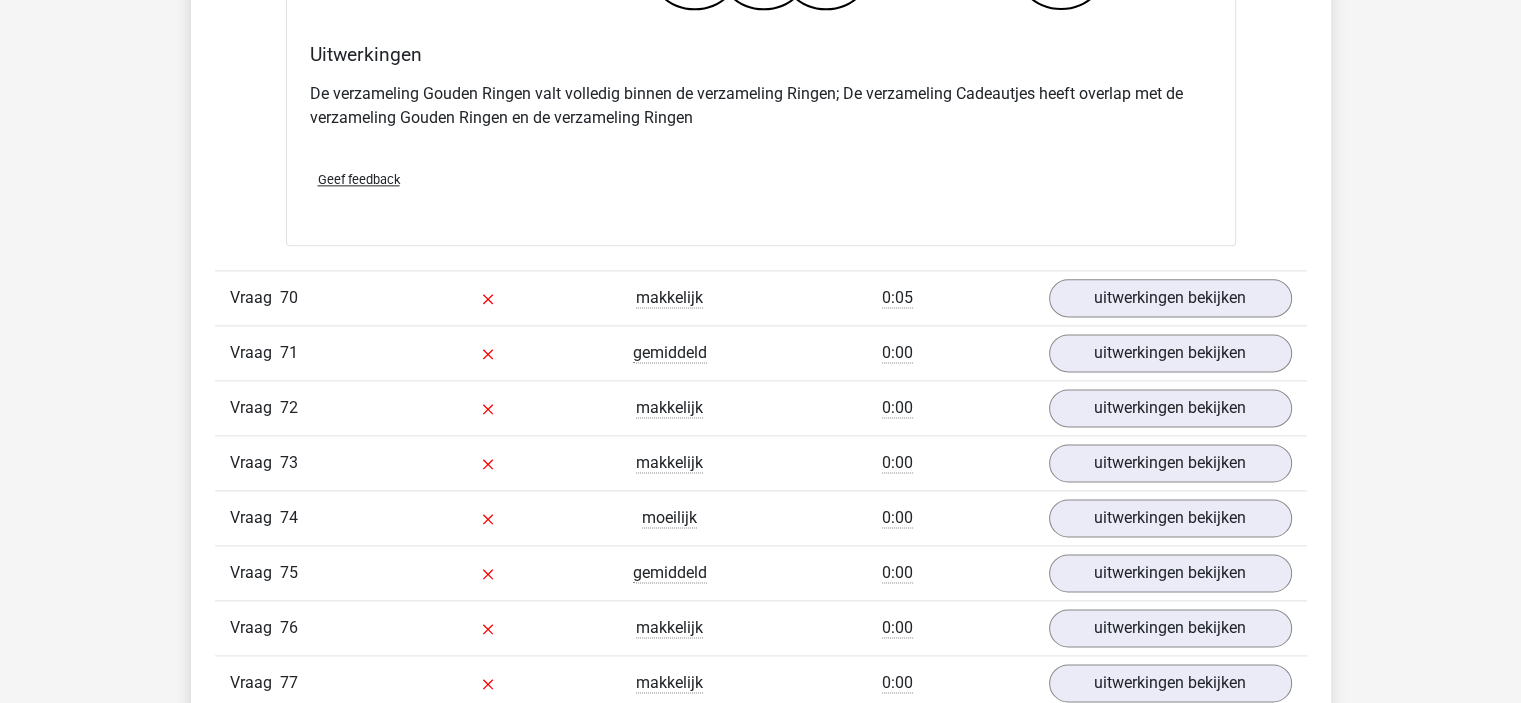 scroll, scrollTop: 17800, scrollLeft: 0, axis: vertical 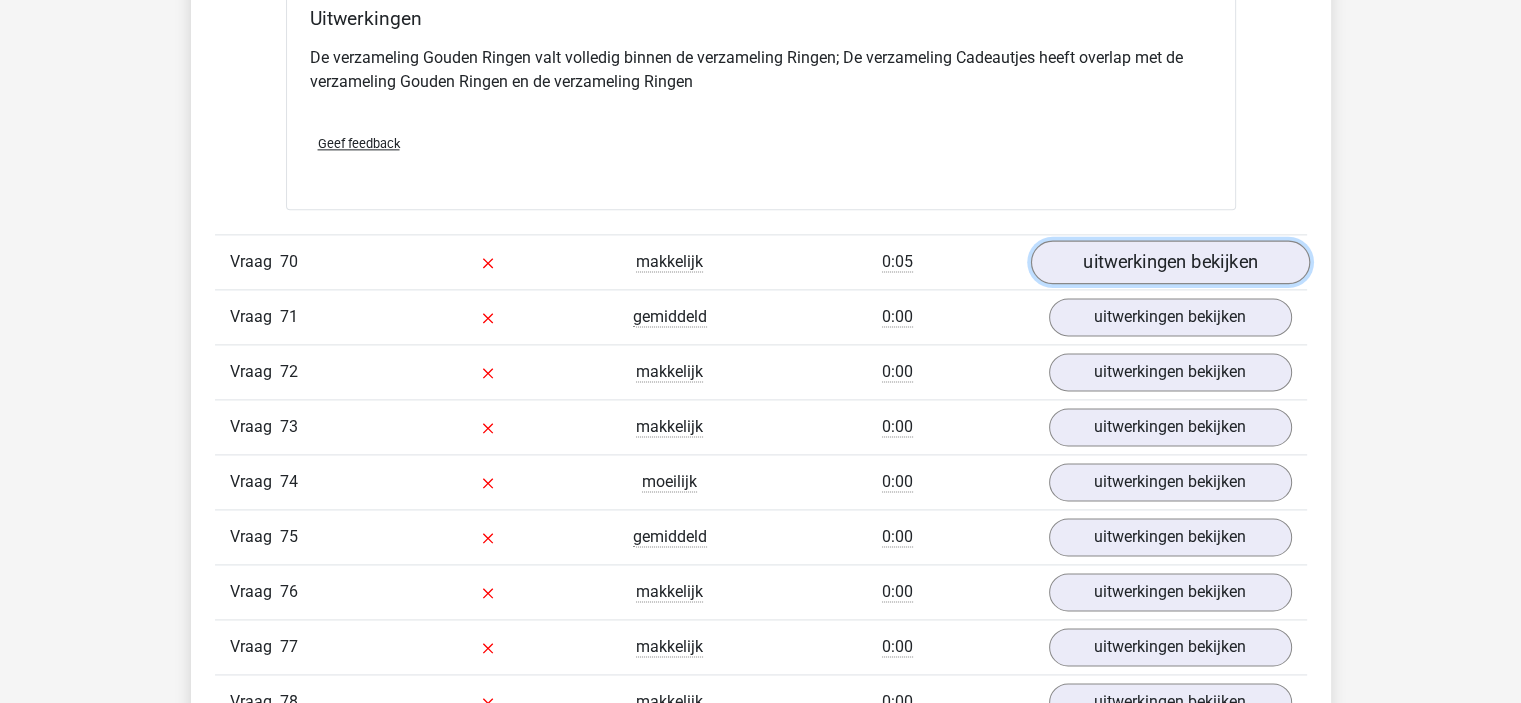 click on "uitwerkingen bekijken" at bounding box center [1169, 263] 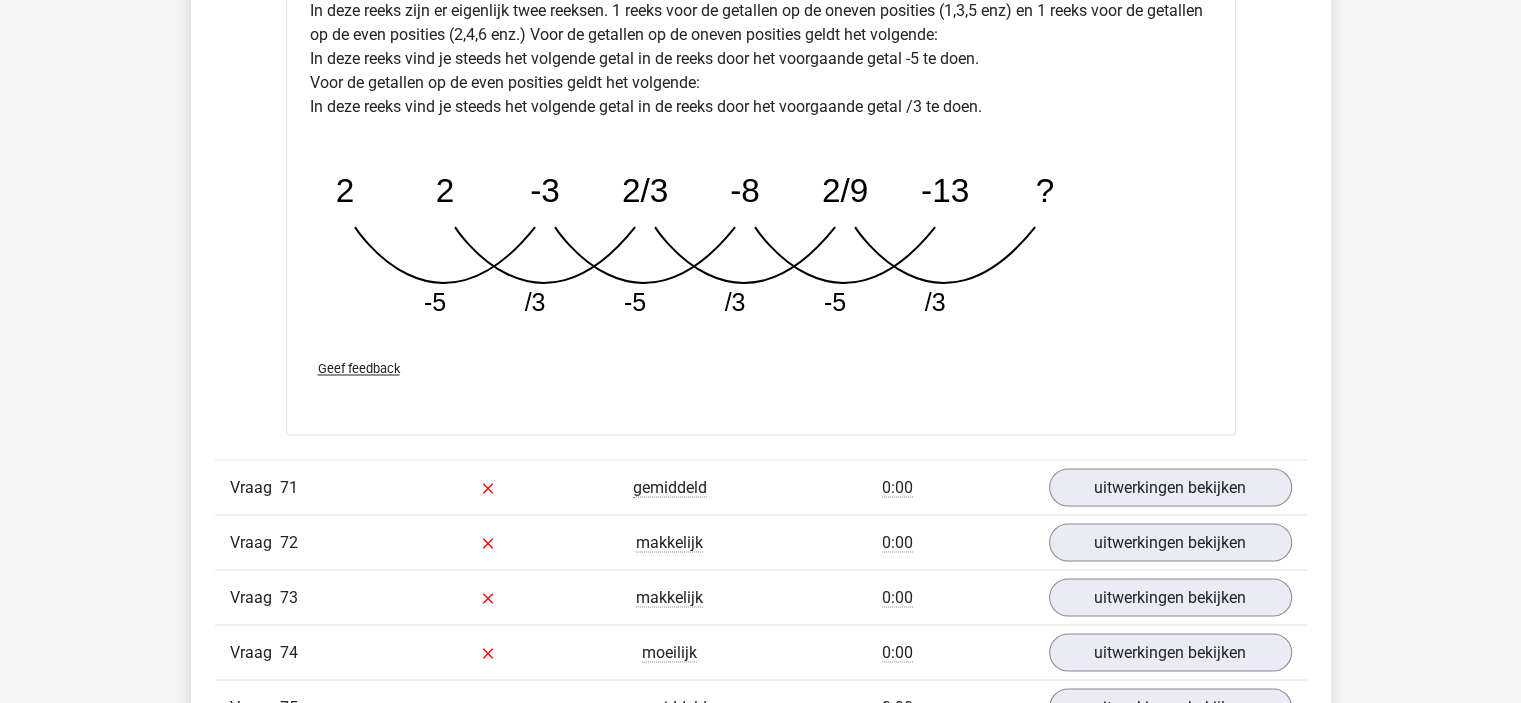 scroll, scrollTop: 18800, scrollLeft: 0, axis: vertical 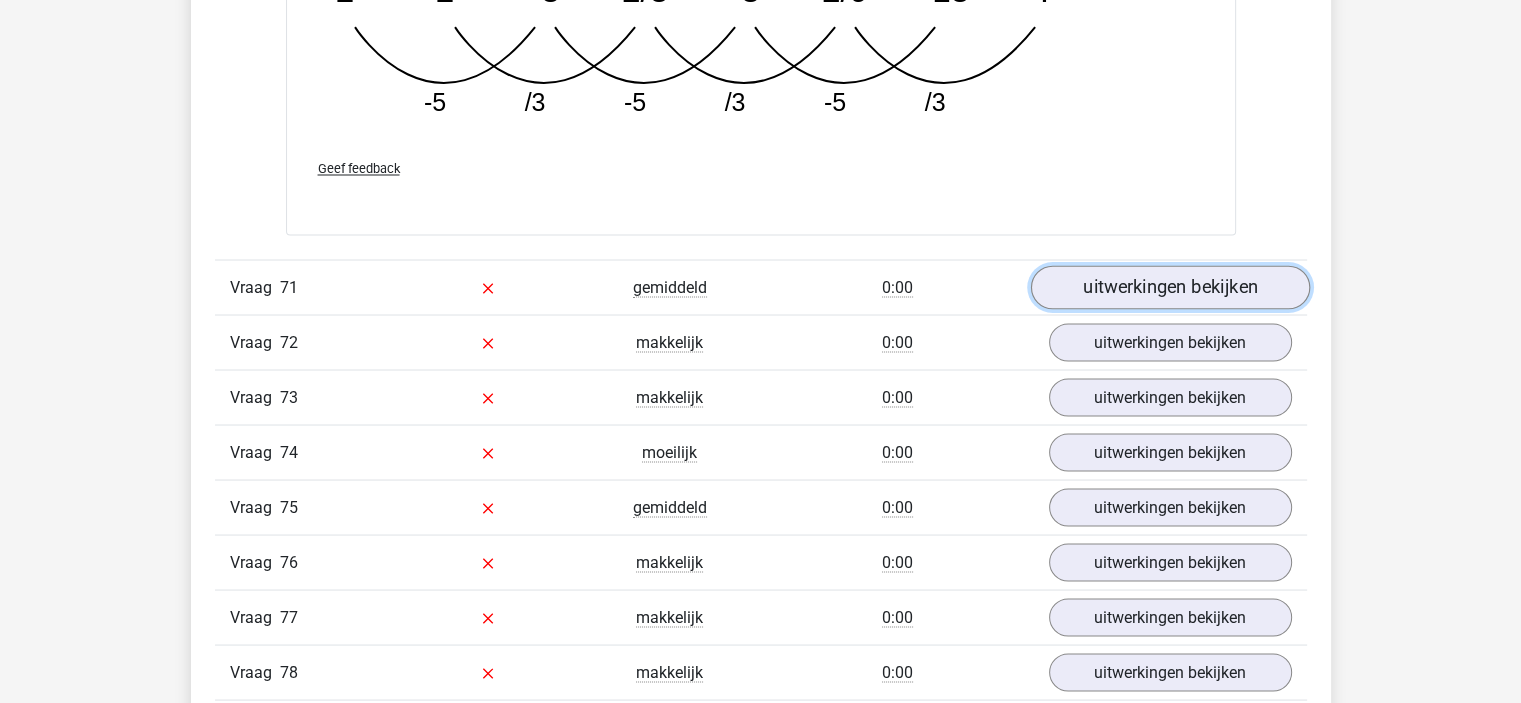 click on "uitwerkingen bekijken" at bounding box center [1169, 287] 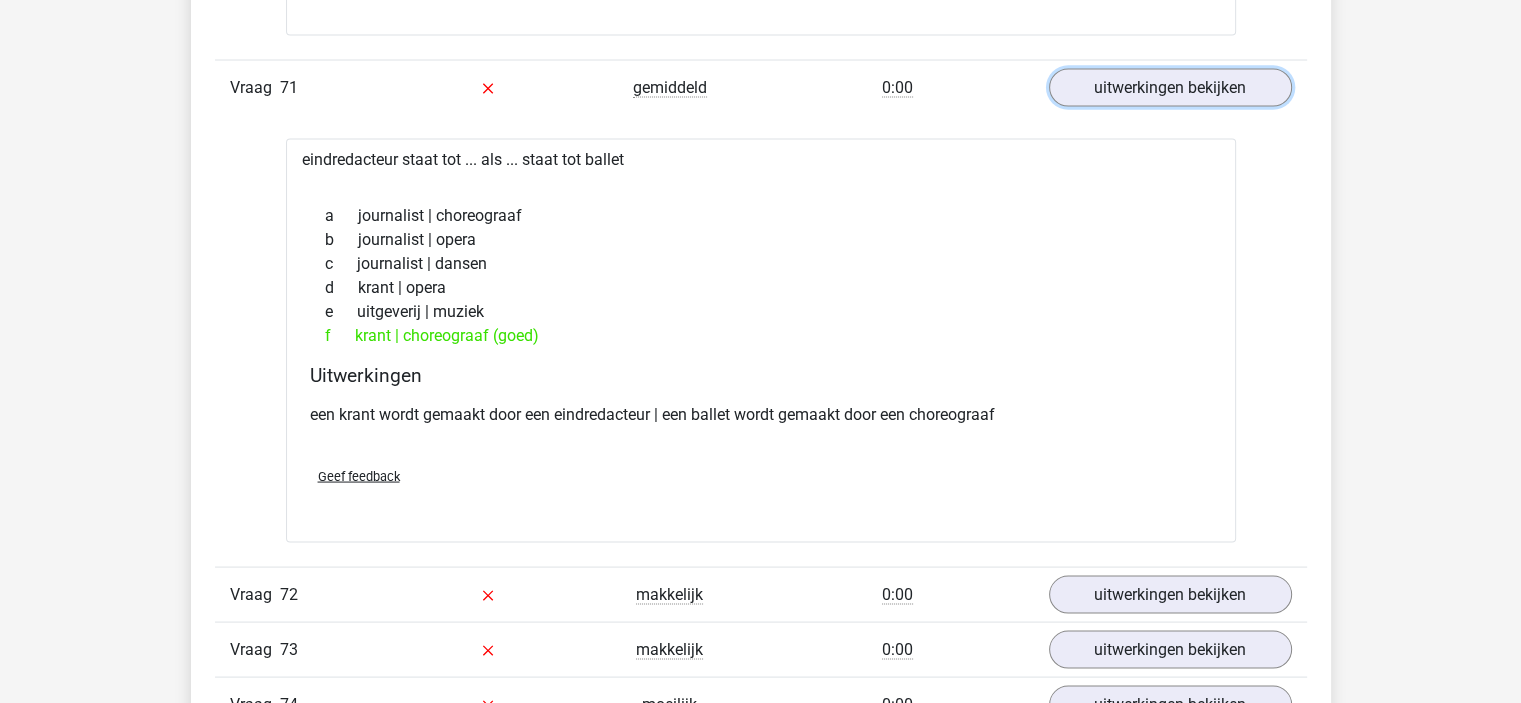 scroll, scrollTop: 19200, scrollLeft: 0, axis: vertical 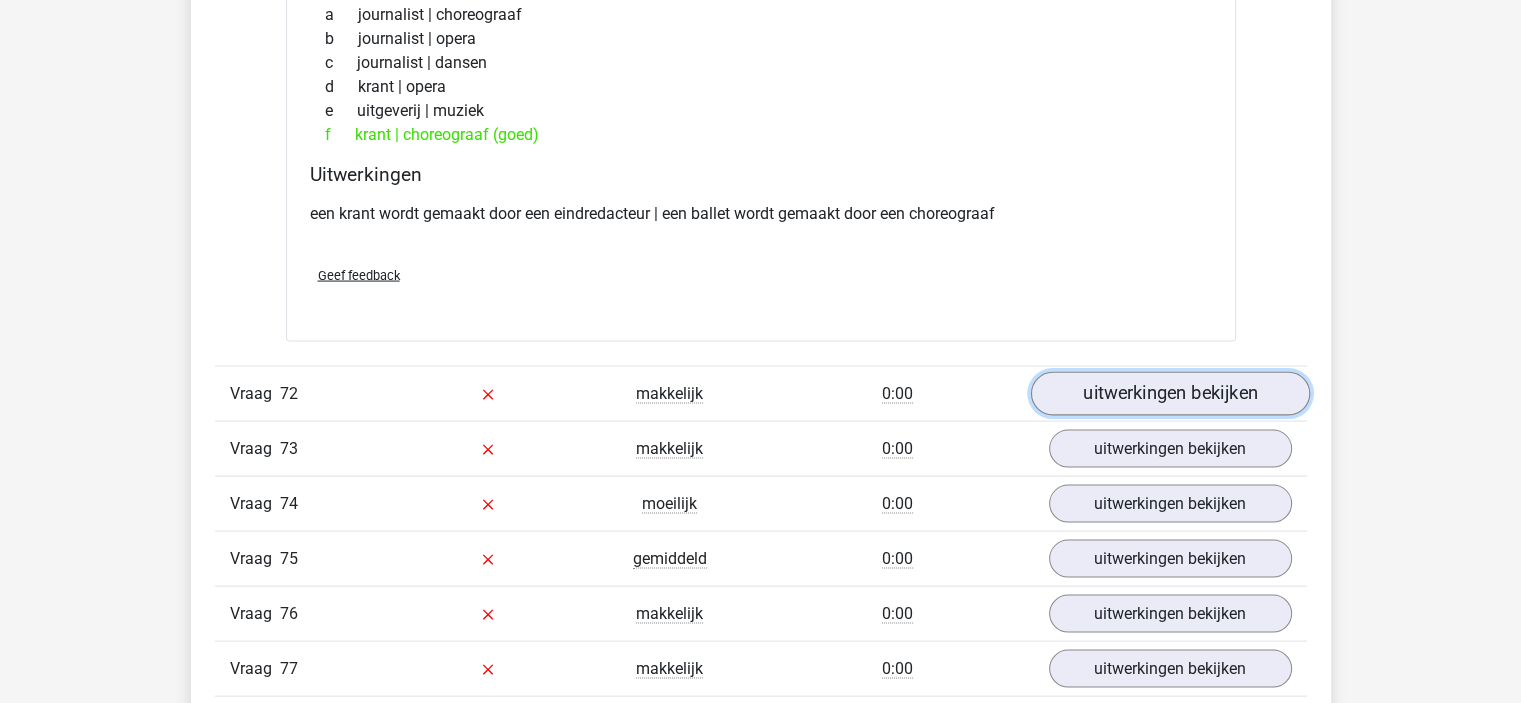 click on "uitwerkingen bekijken" at bounding box center (1169, 394) 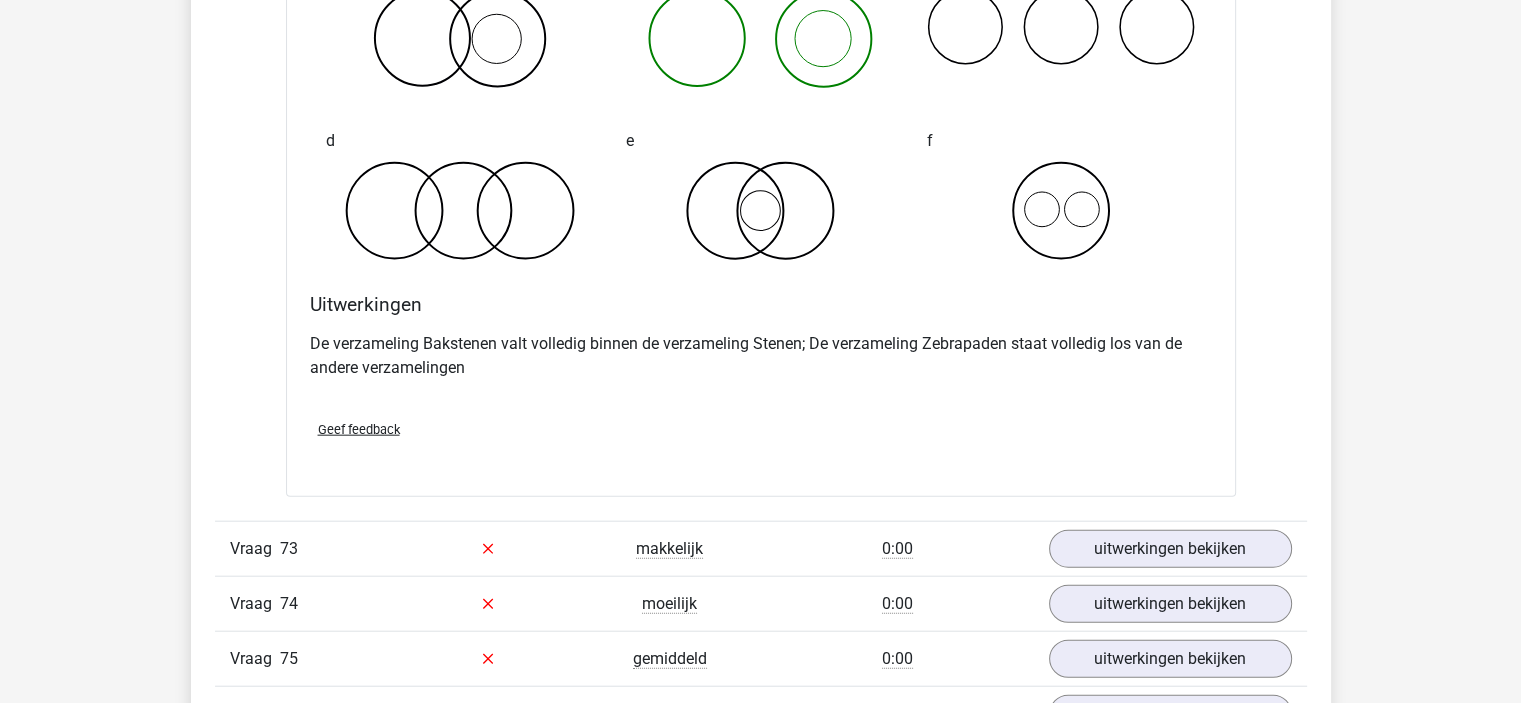 scroll, scrollTop: 19900, scrollLeft: 0, axis: vertical 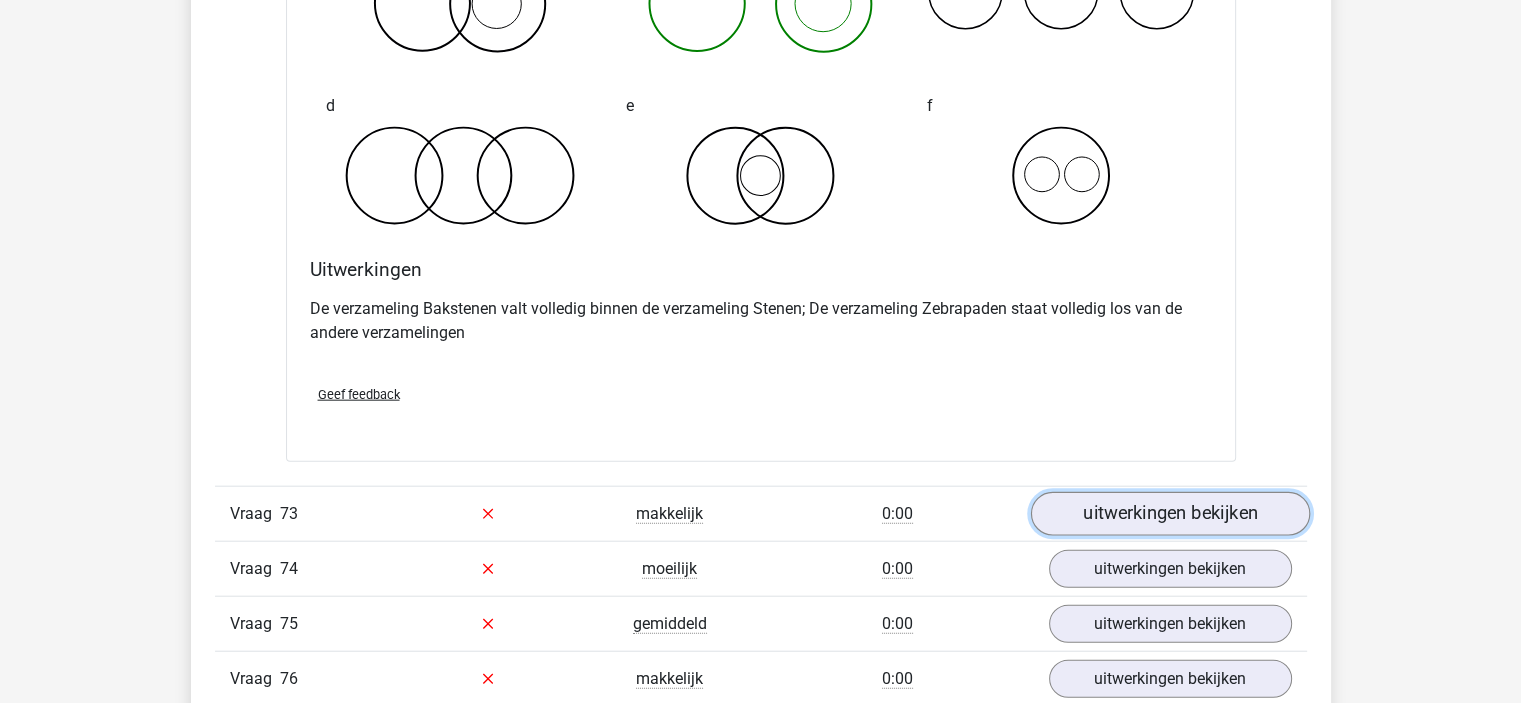 click on "uitwerkingen bekijken" at bounding box center (1169, 514) 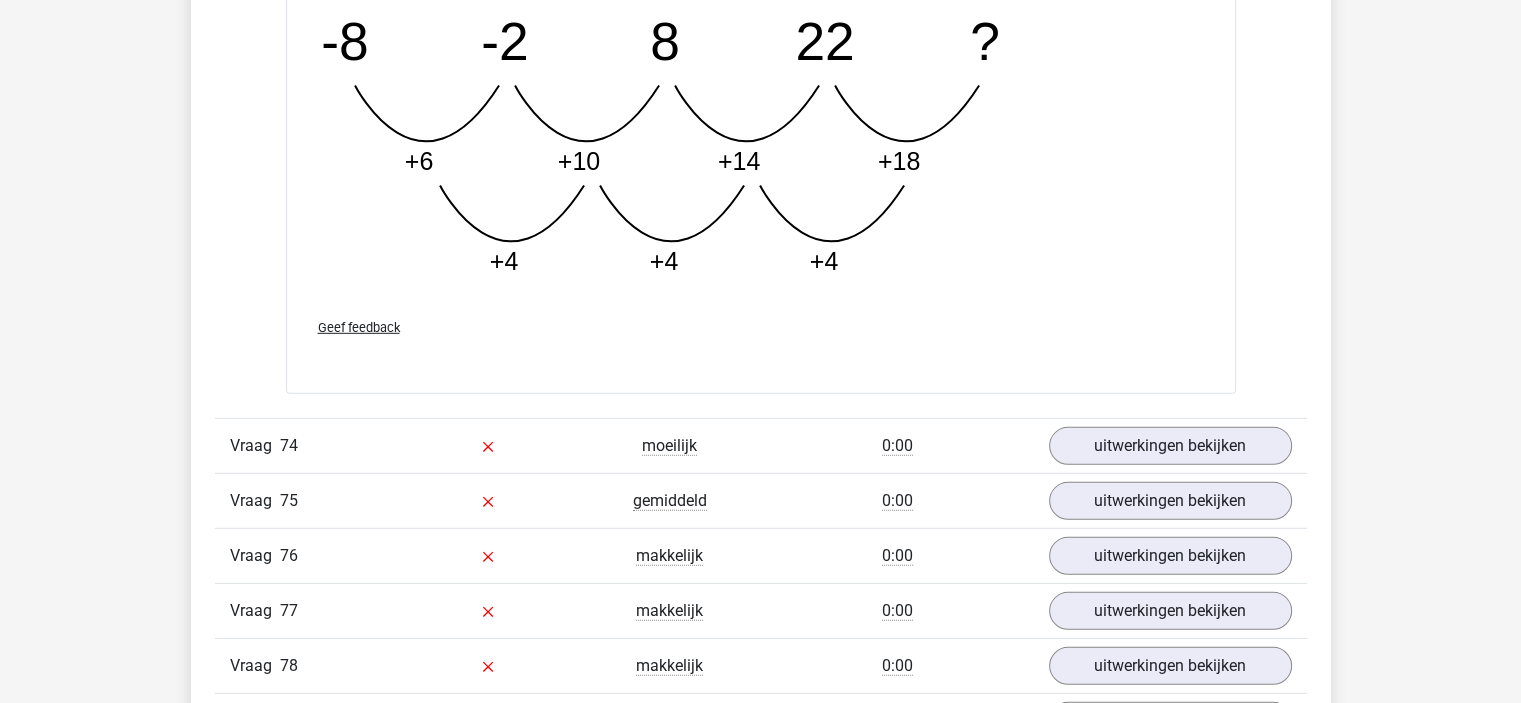 scroll, scrollTop: 21000, scrollLeft: 0, axis: vertical 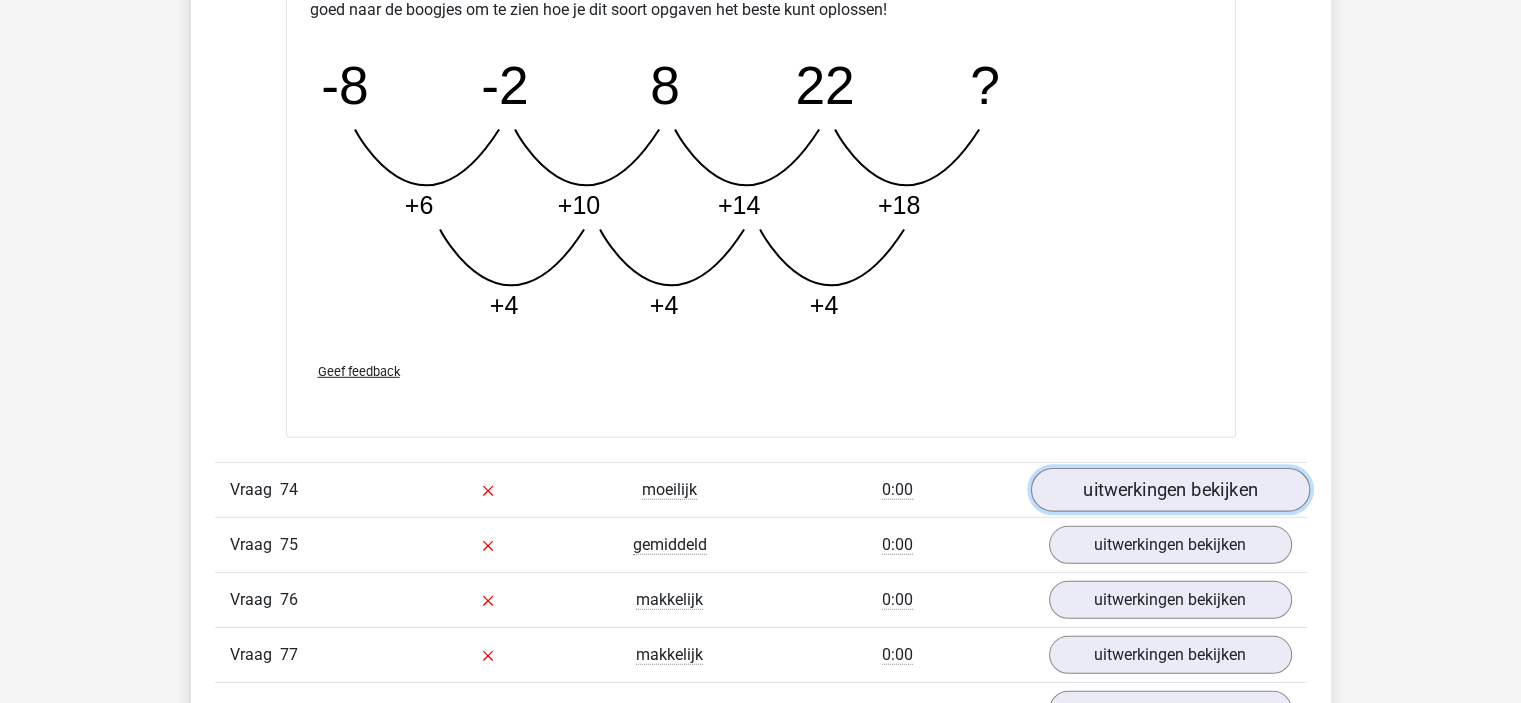 click on "uitwerkingen bekijken" at bounding box center [1169, 490] 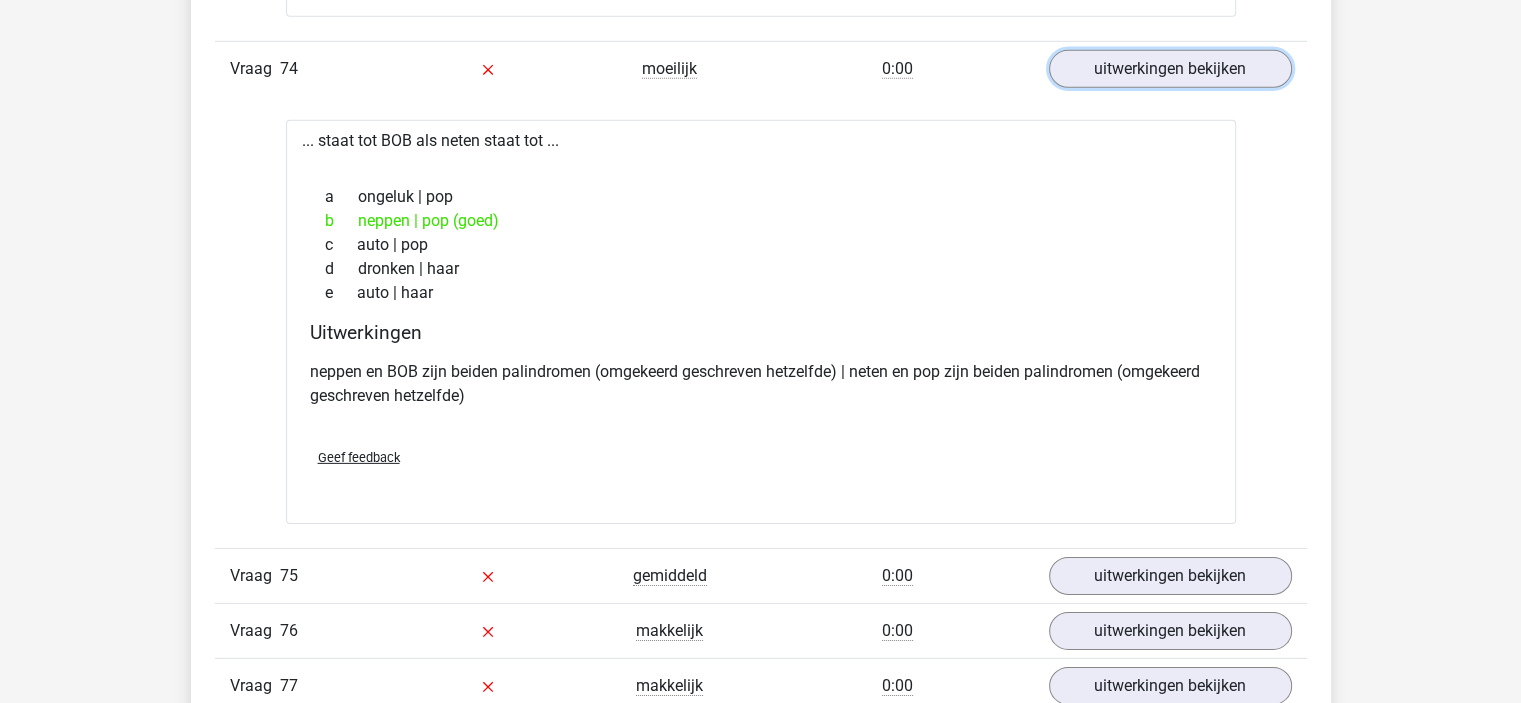 scroll, scrollTop: 21400, scrollLeft: 0, axis: vertical 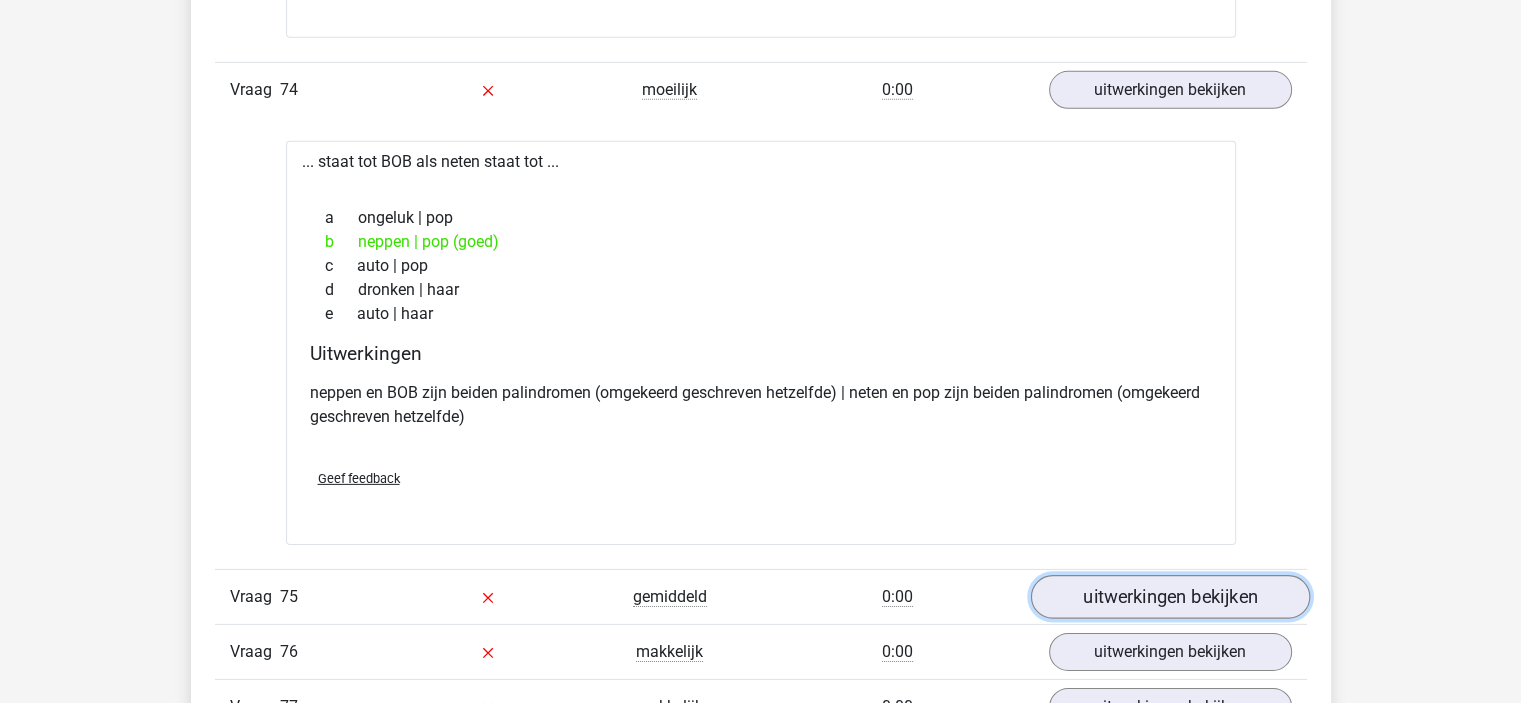 click on "uitwerkingen bekijken" at bounding box center [1169, 598] 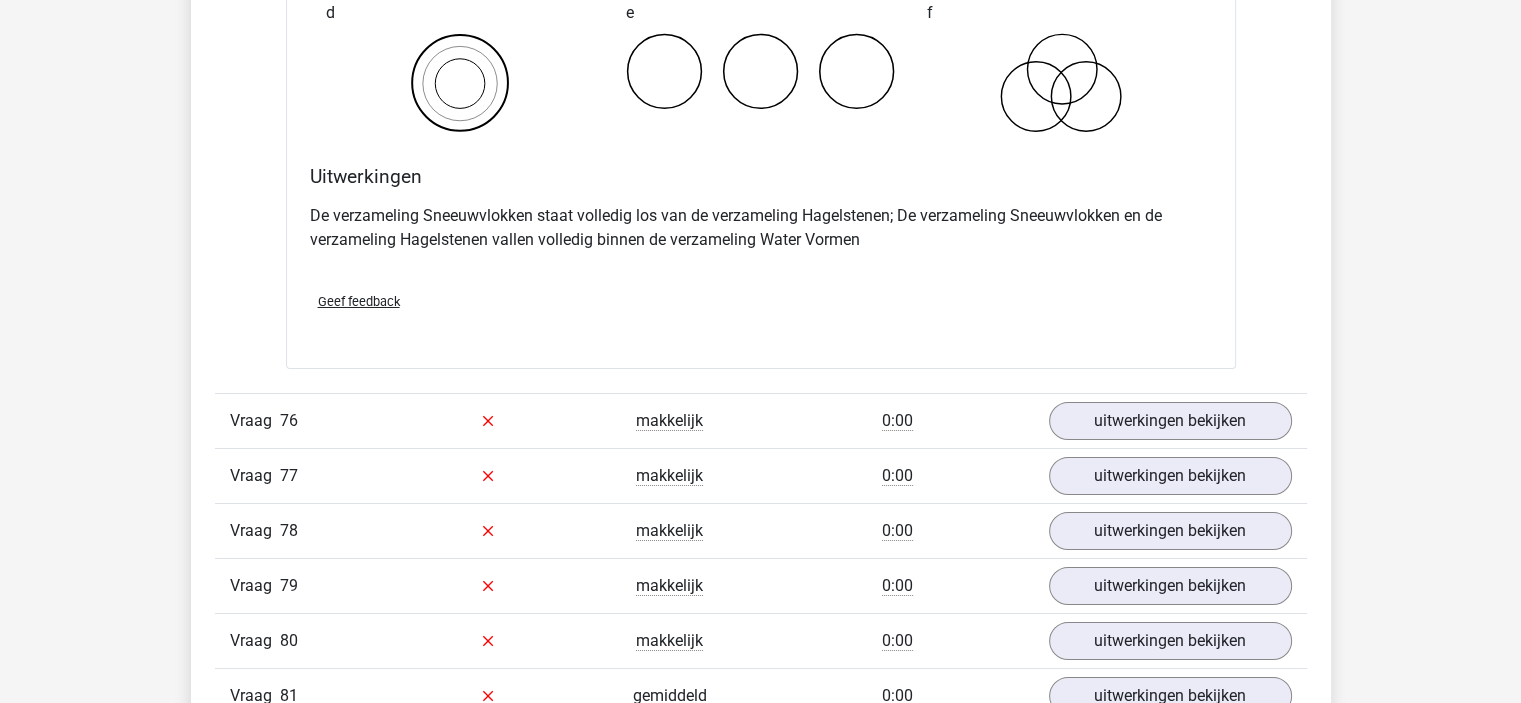 scroll, scrollTop: 22400, scrollLeft: 0, axis: vertical 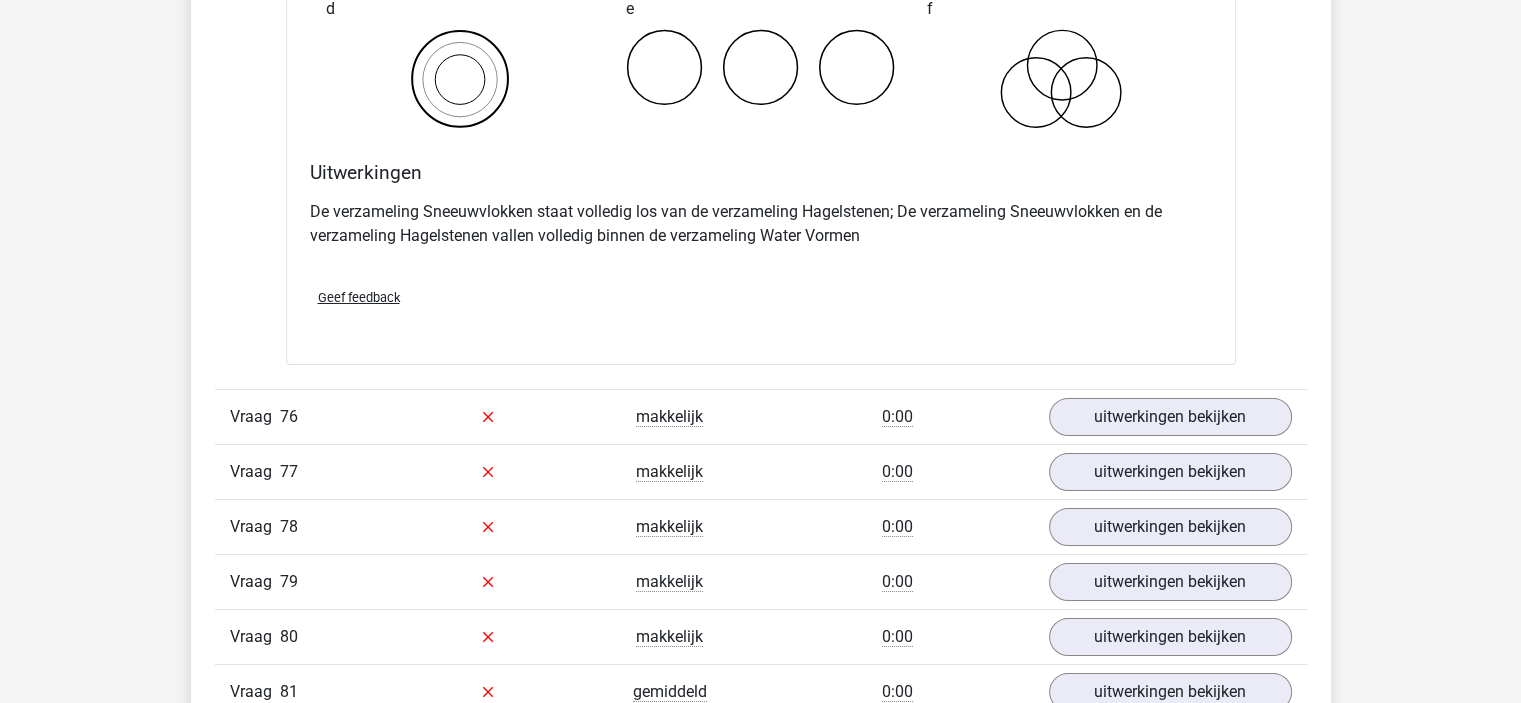 click on "Vraag
76
makkelijk
0:00
uitwerkingen bekijken" at bounding box center (761, 416) 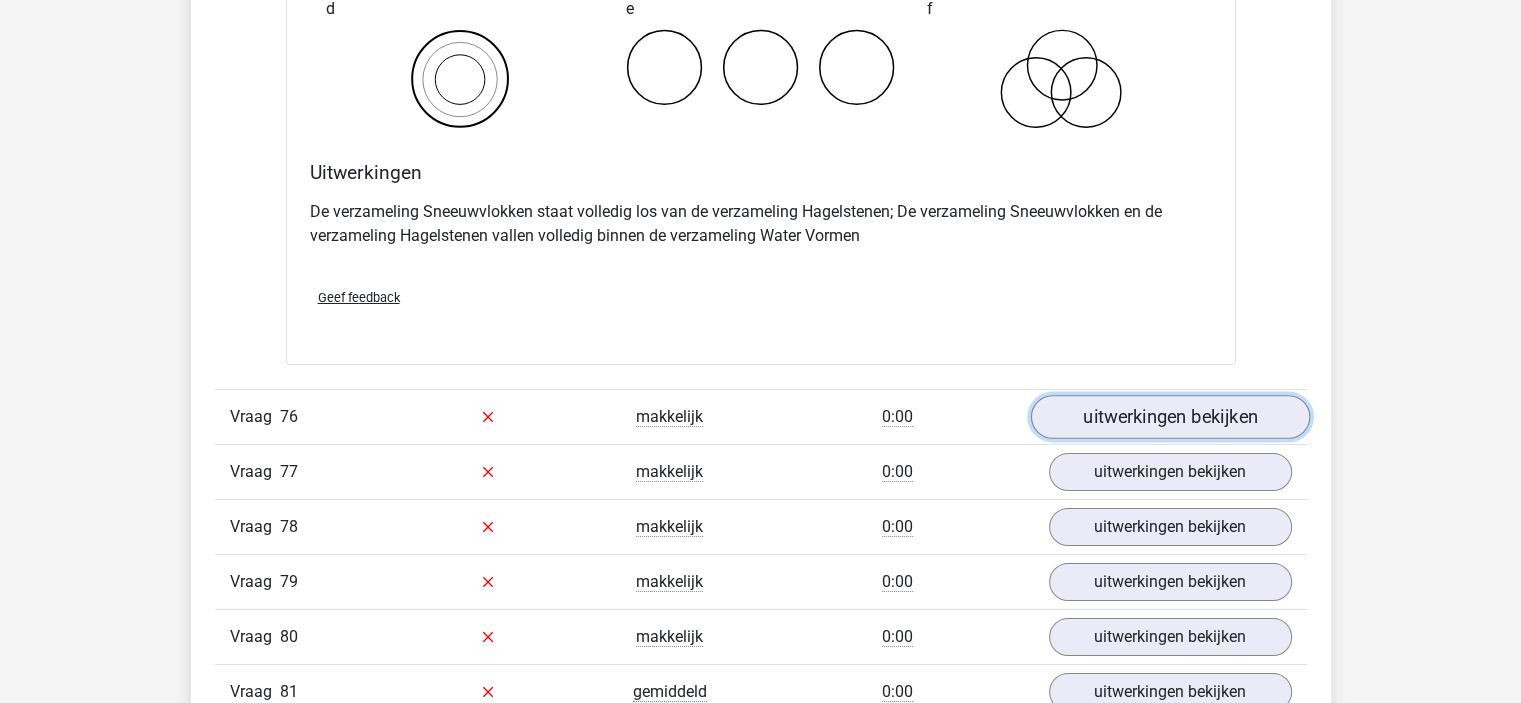 click on "uitwerkingen bekijken" at bounding box center (1169, 417) 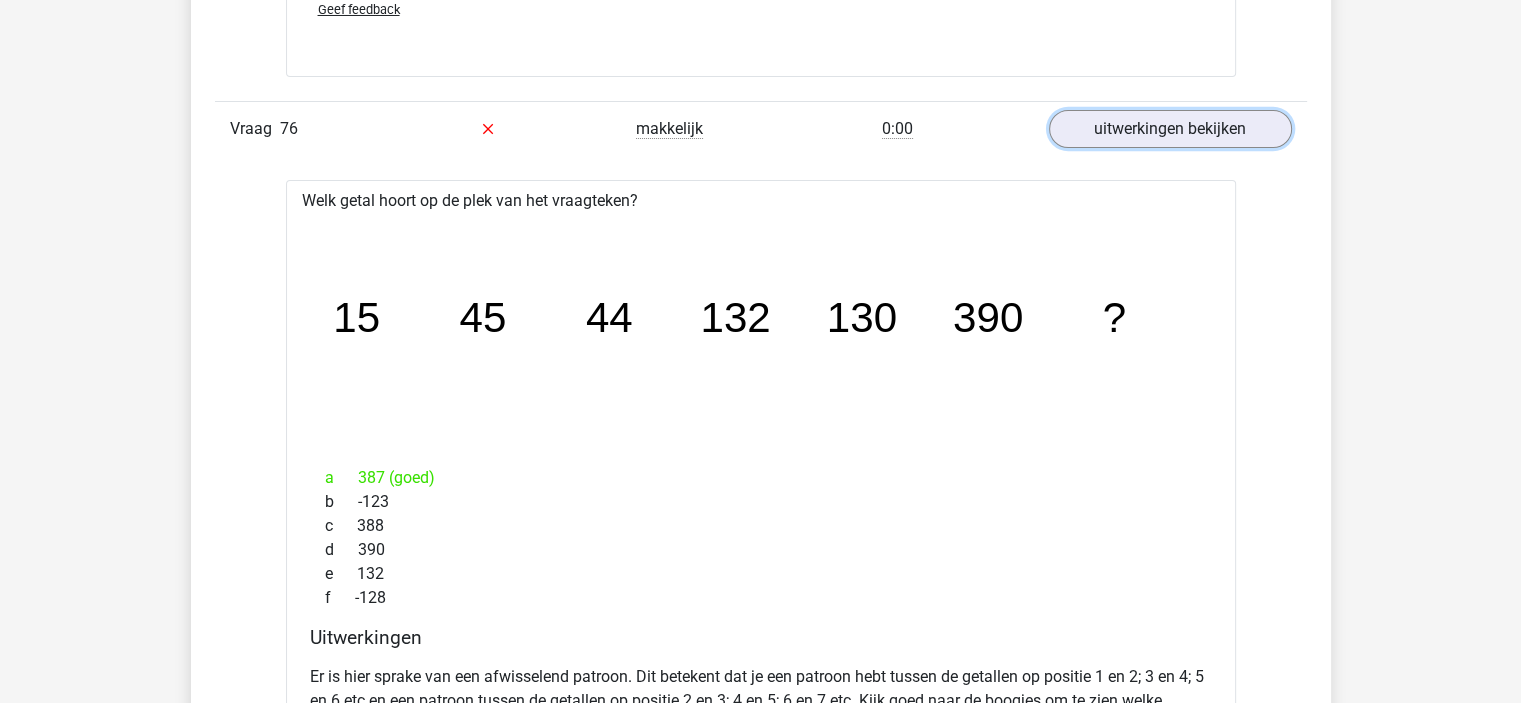 scroll, scrollTop: 22600, scrollLeft: 0, axis: vertical 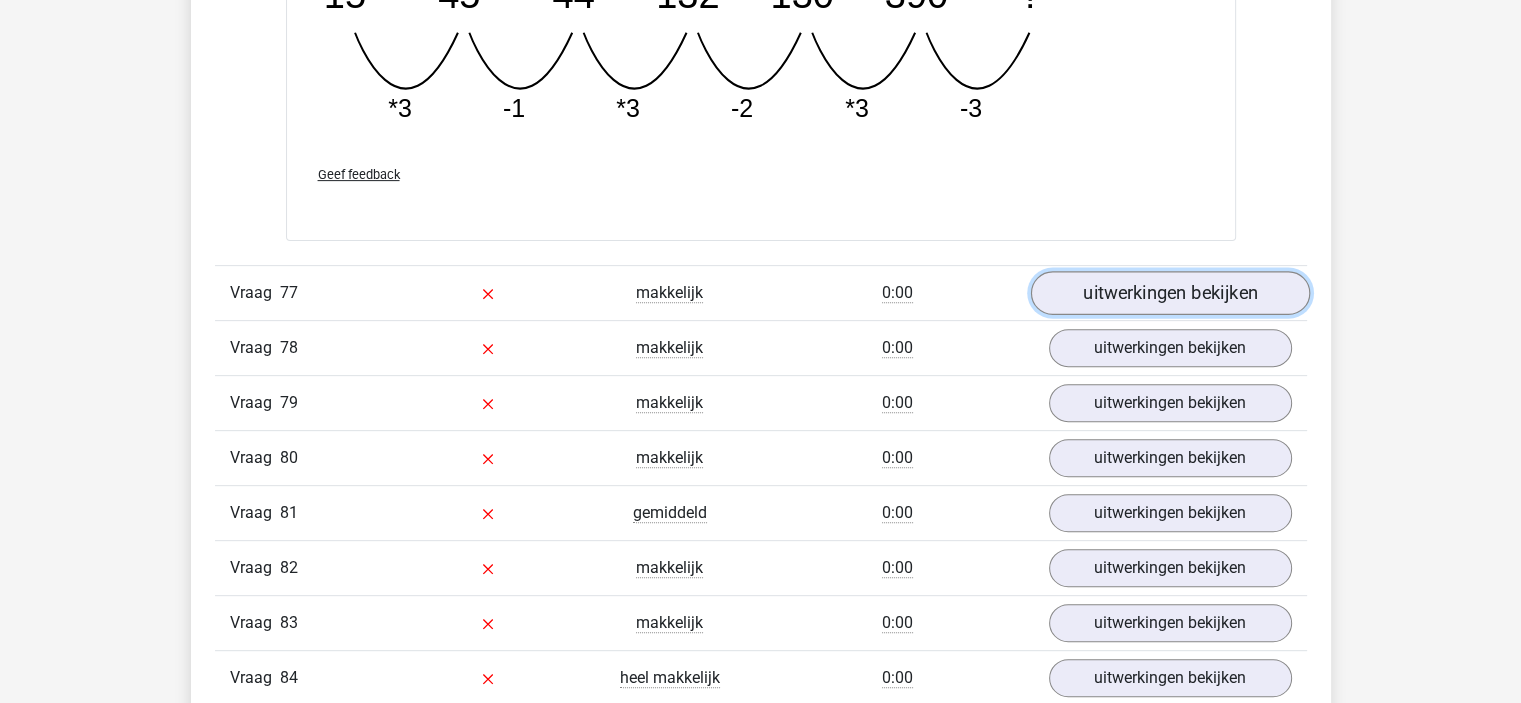 click on "uitwerkingen bekijken" at bounding box center [1169, 294] 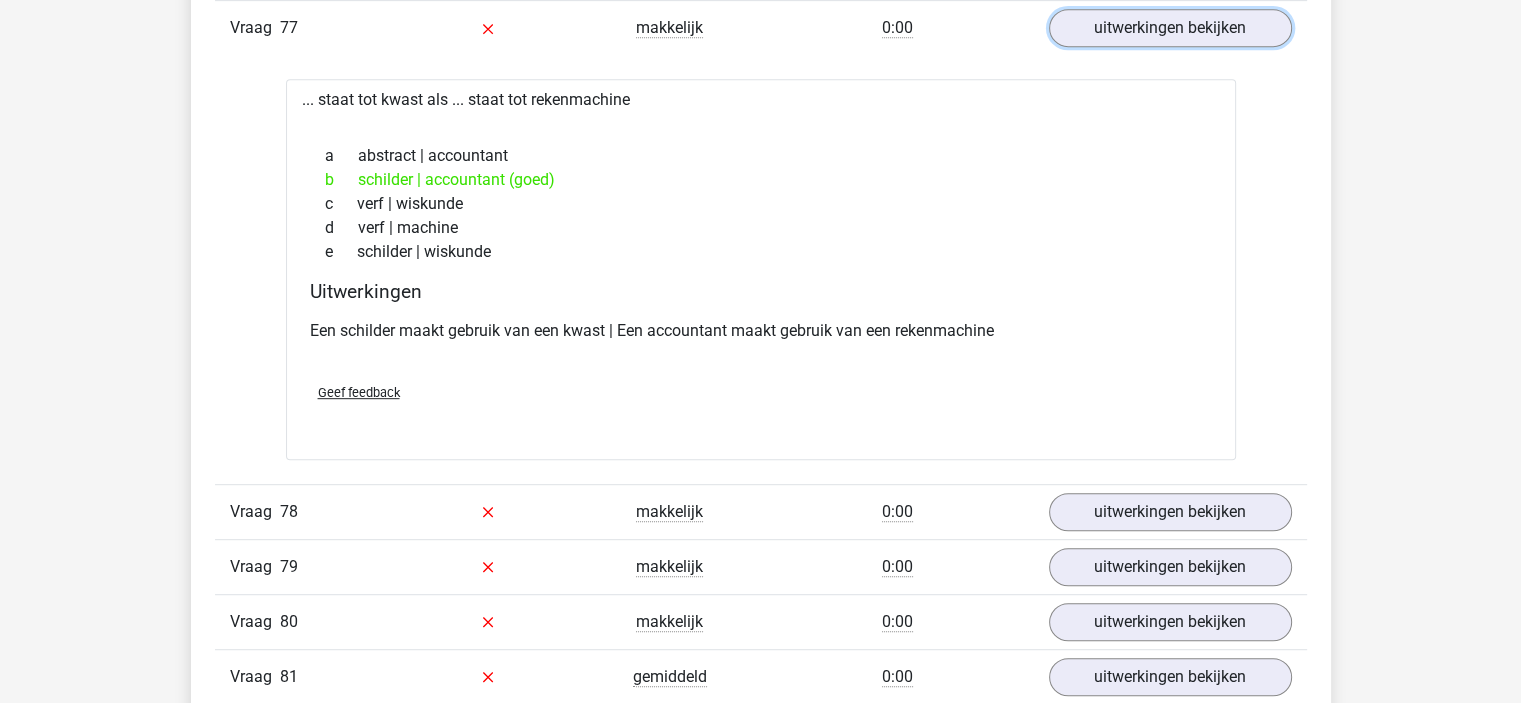 scroll, scrollTop: 23800, scrollLeft: 0, axis: vertical 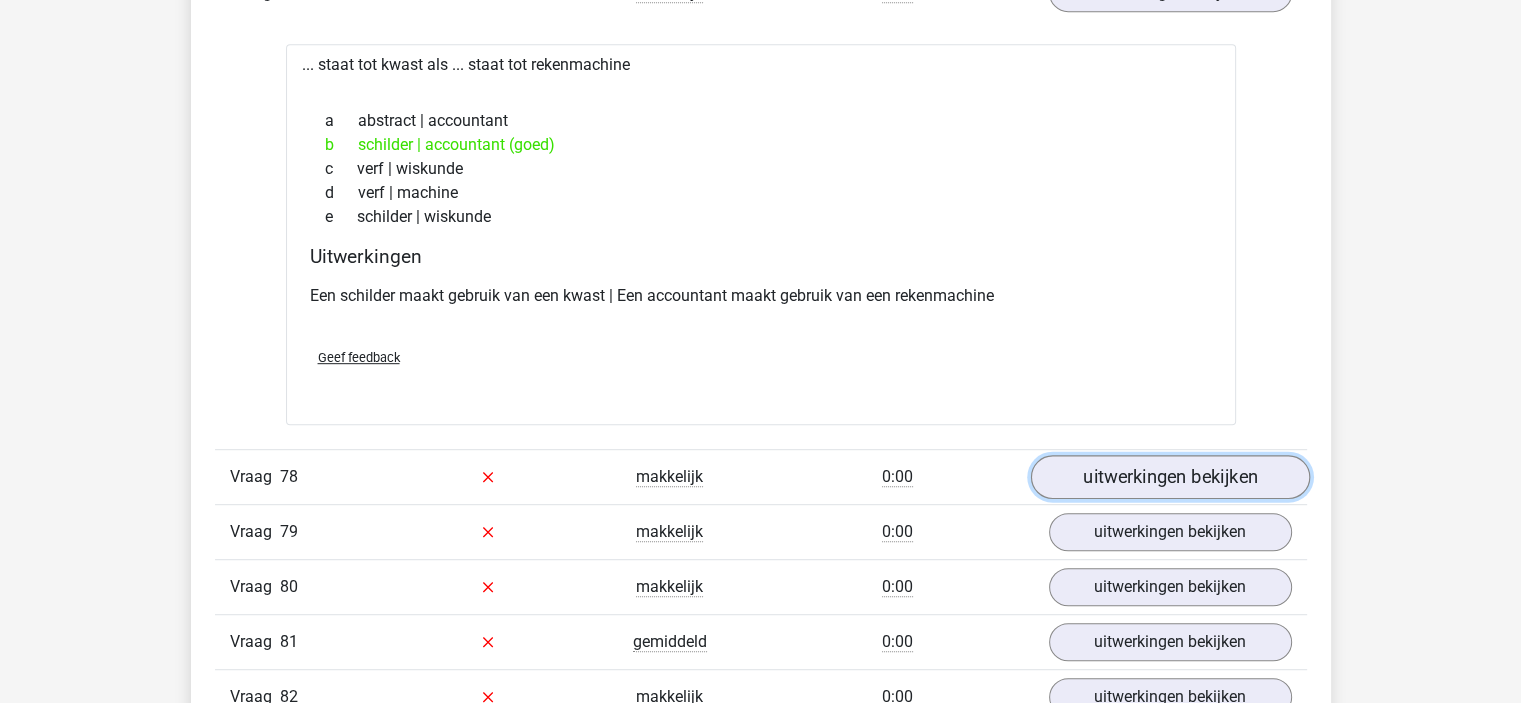 click on "uitwerkingen bekijken" at bounding box center [1169, 477] 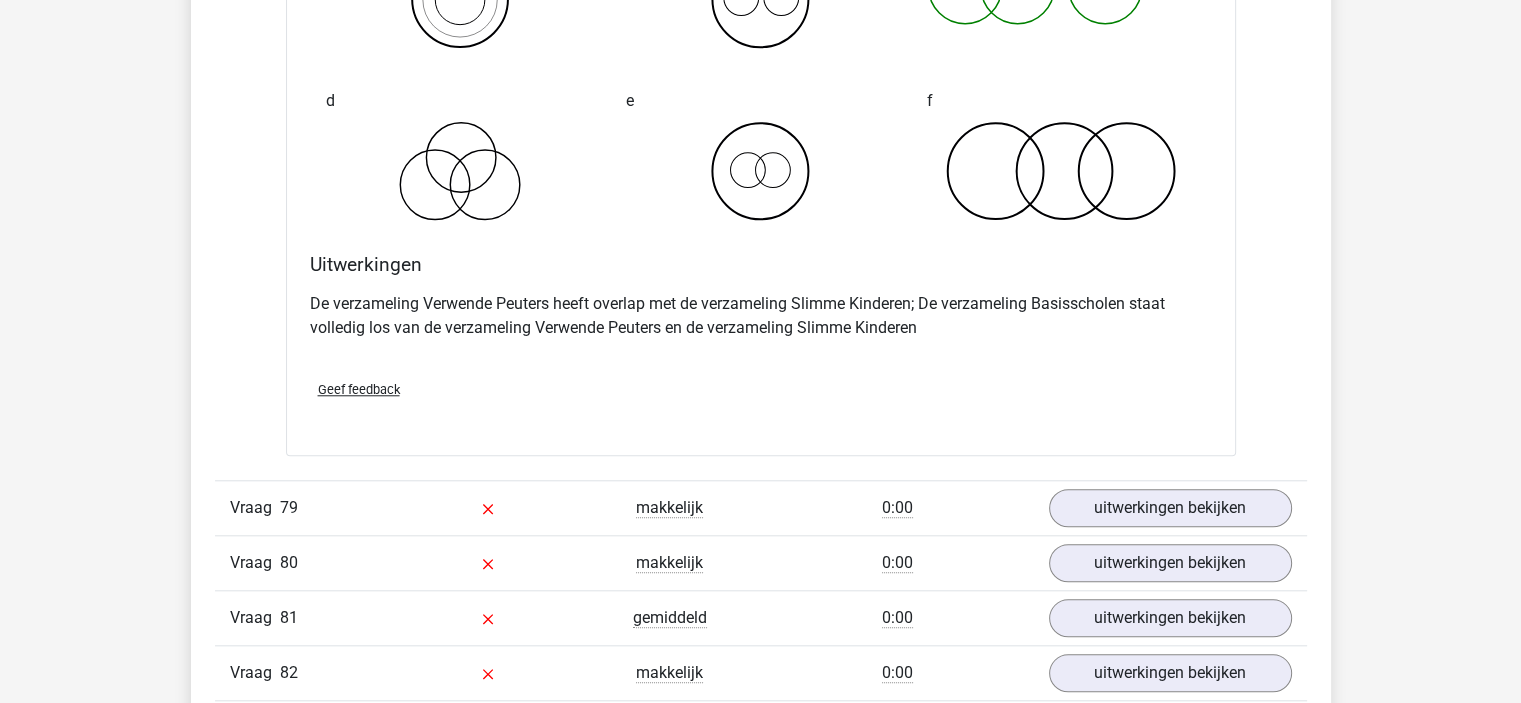 scroll, scrollTop: 24700, scrollLeft: 0, axis: vertical 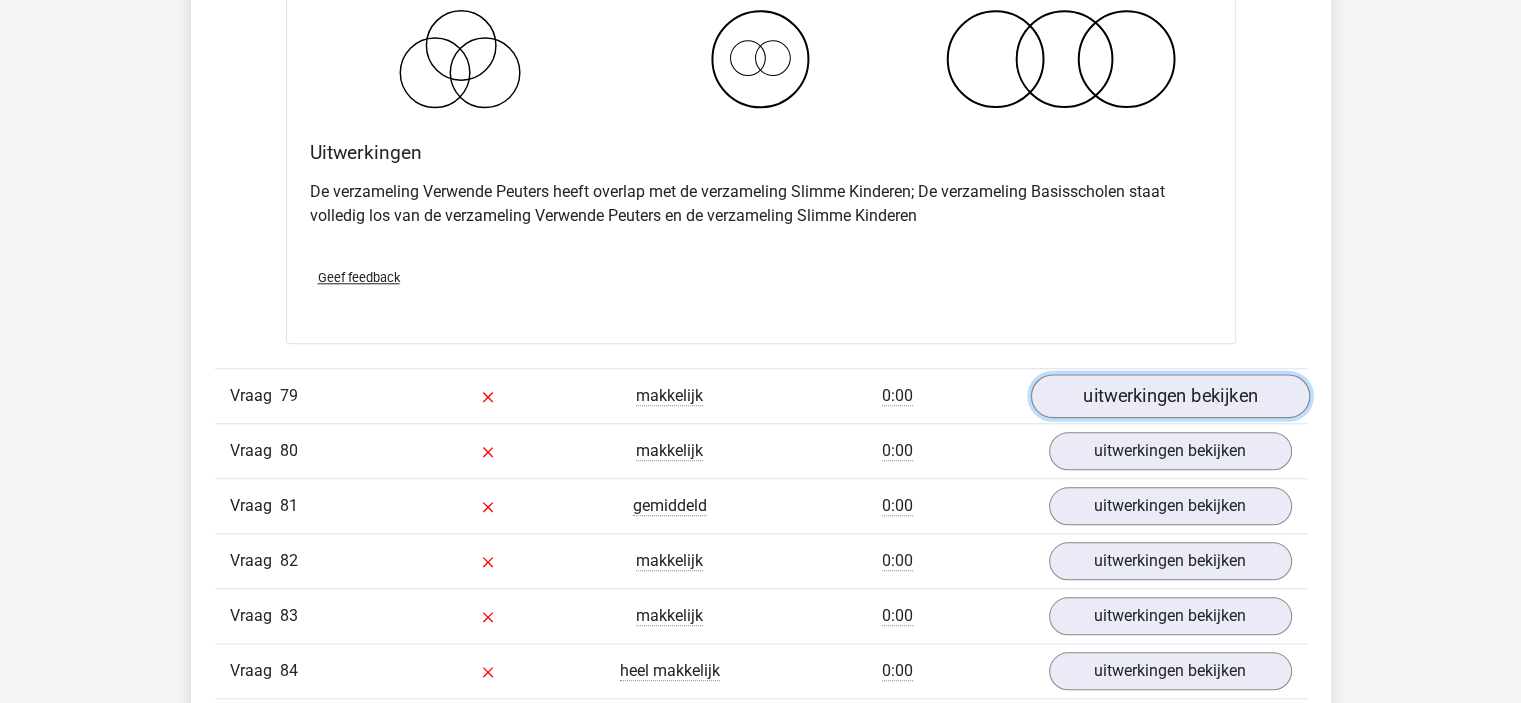 click on "uitwerkingen bekijken" at bounding box center (1169, 396) 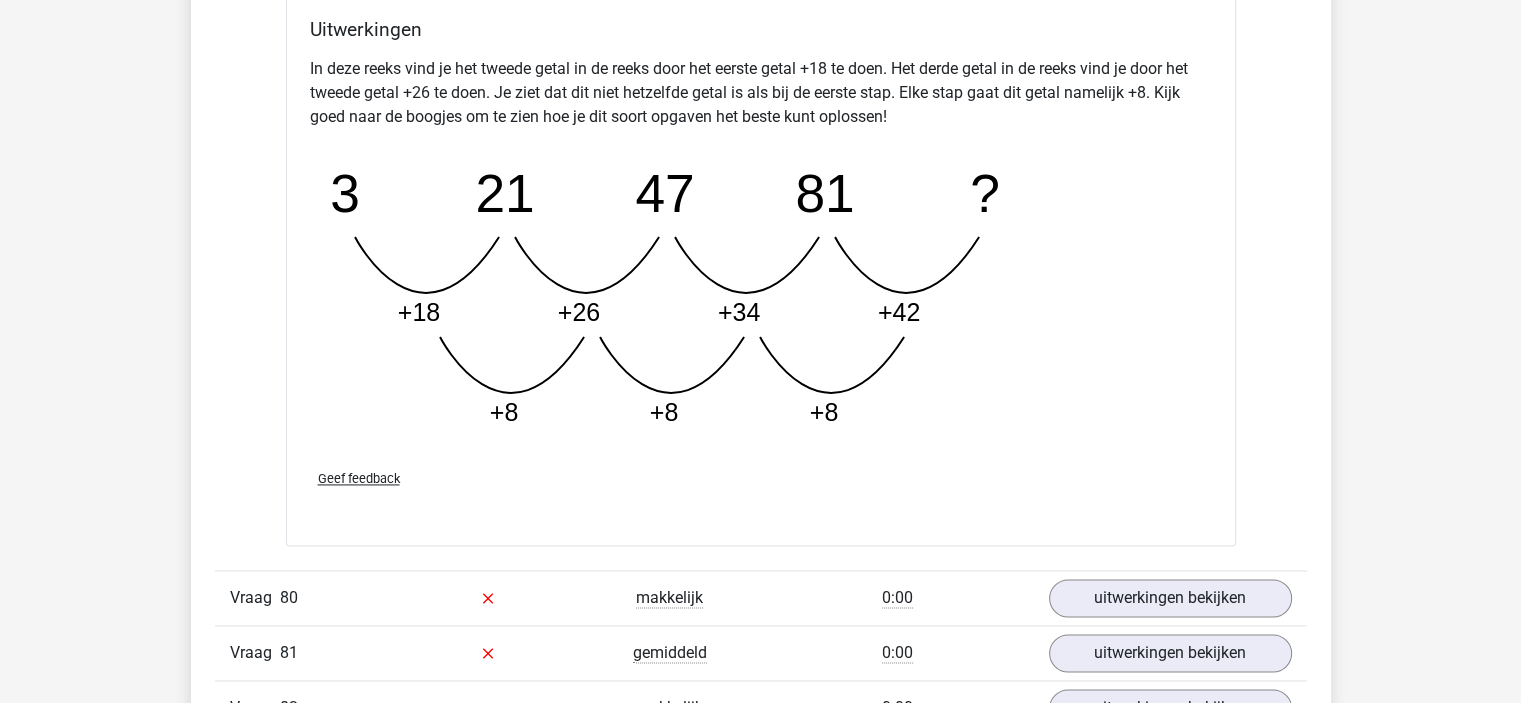 scroll, scrollTop: 25600, scrollLeft: 0, axis: vertical 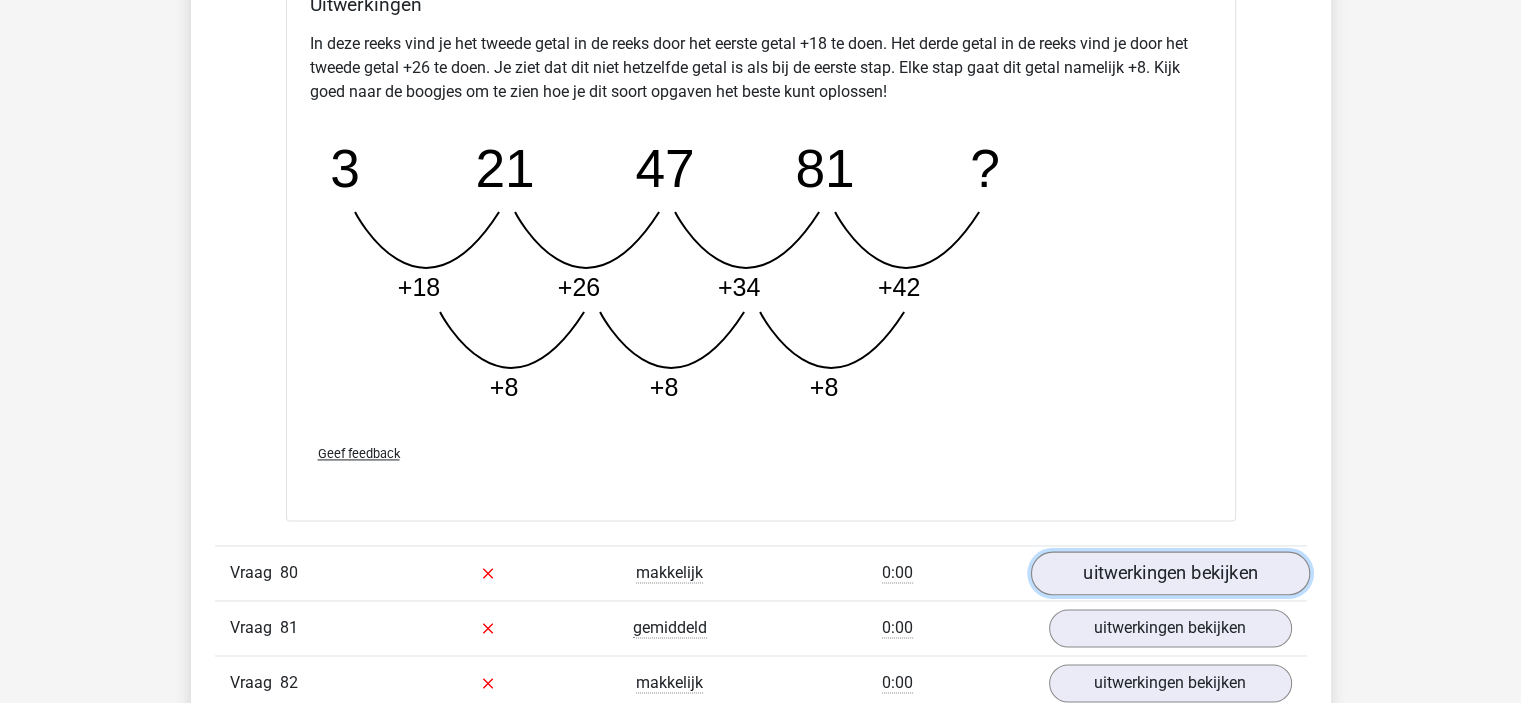 click on "uitwerkingen bekijken" at bounding box center [1169, 573] 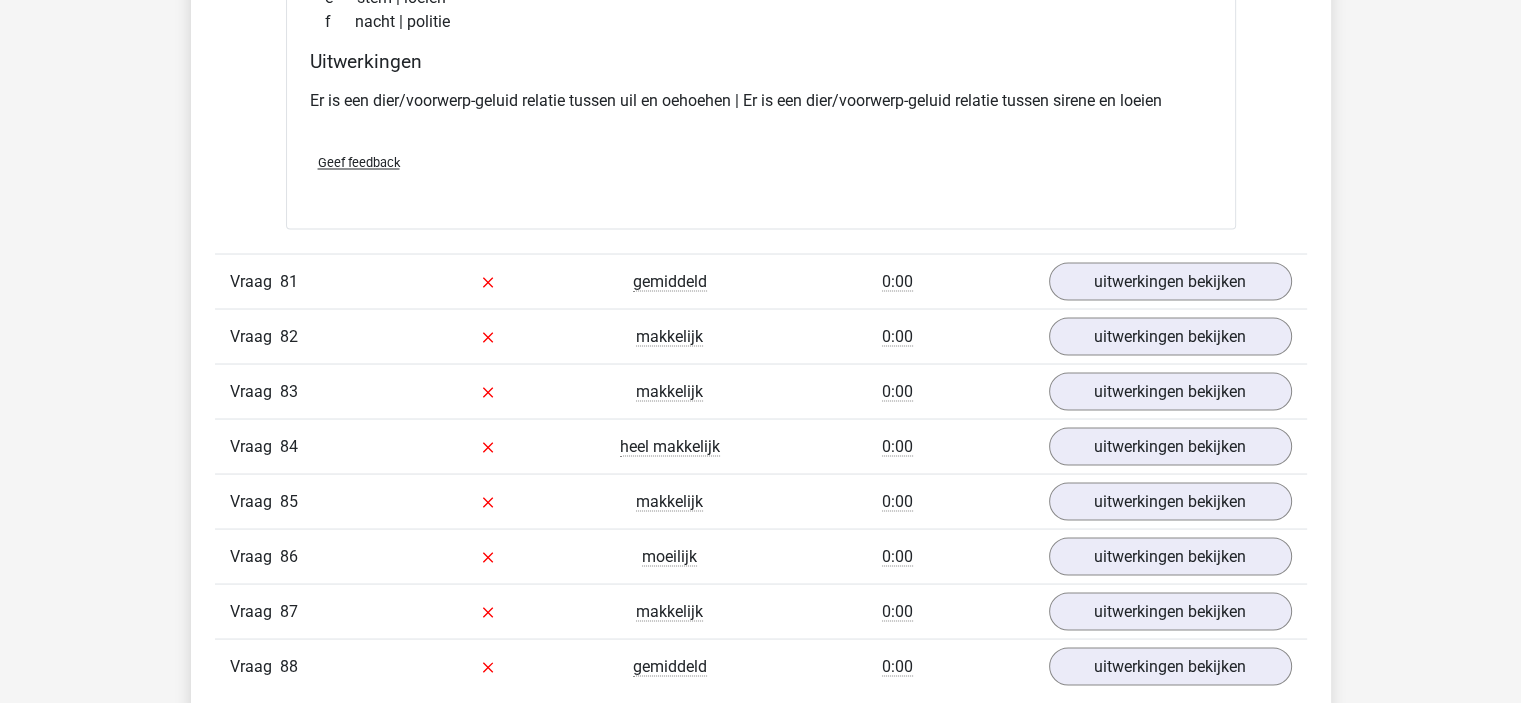 scroll, scrollTop: 26400, scrollLeft: 0, axis: vertical 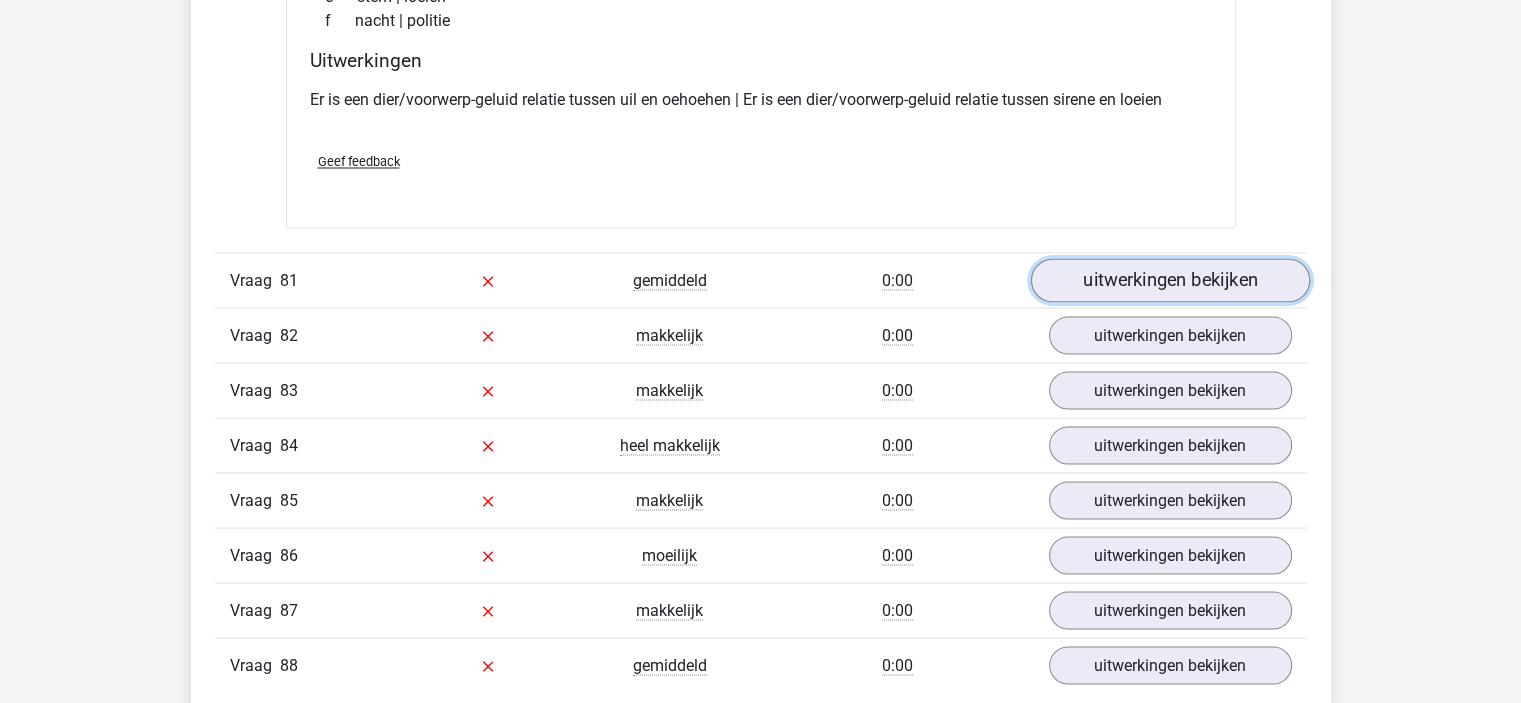 click on "uitwerkingen bekijken" at bounding box center [1169, 280] 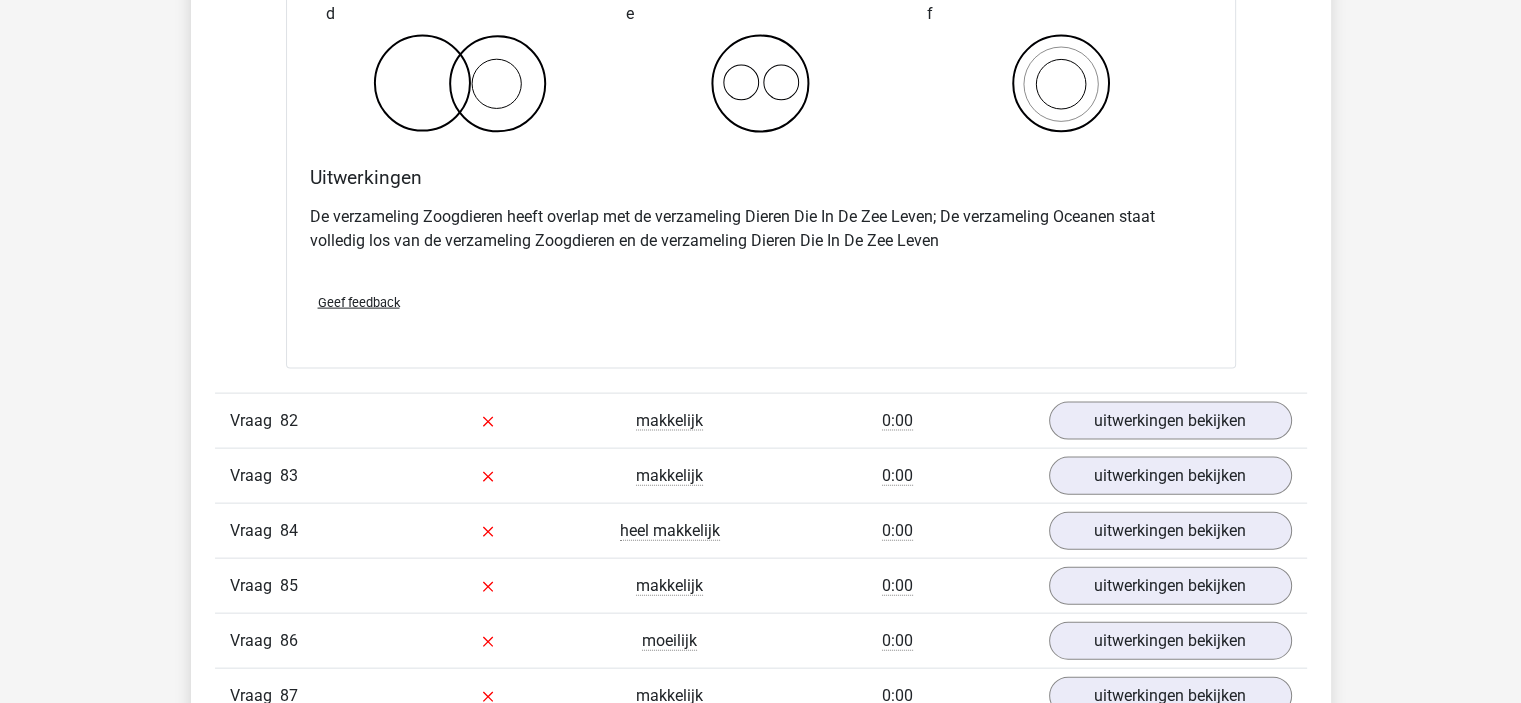 scroll, scrollTop: 27200, scrollLeft: 0, axis: vertical 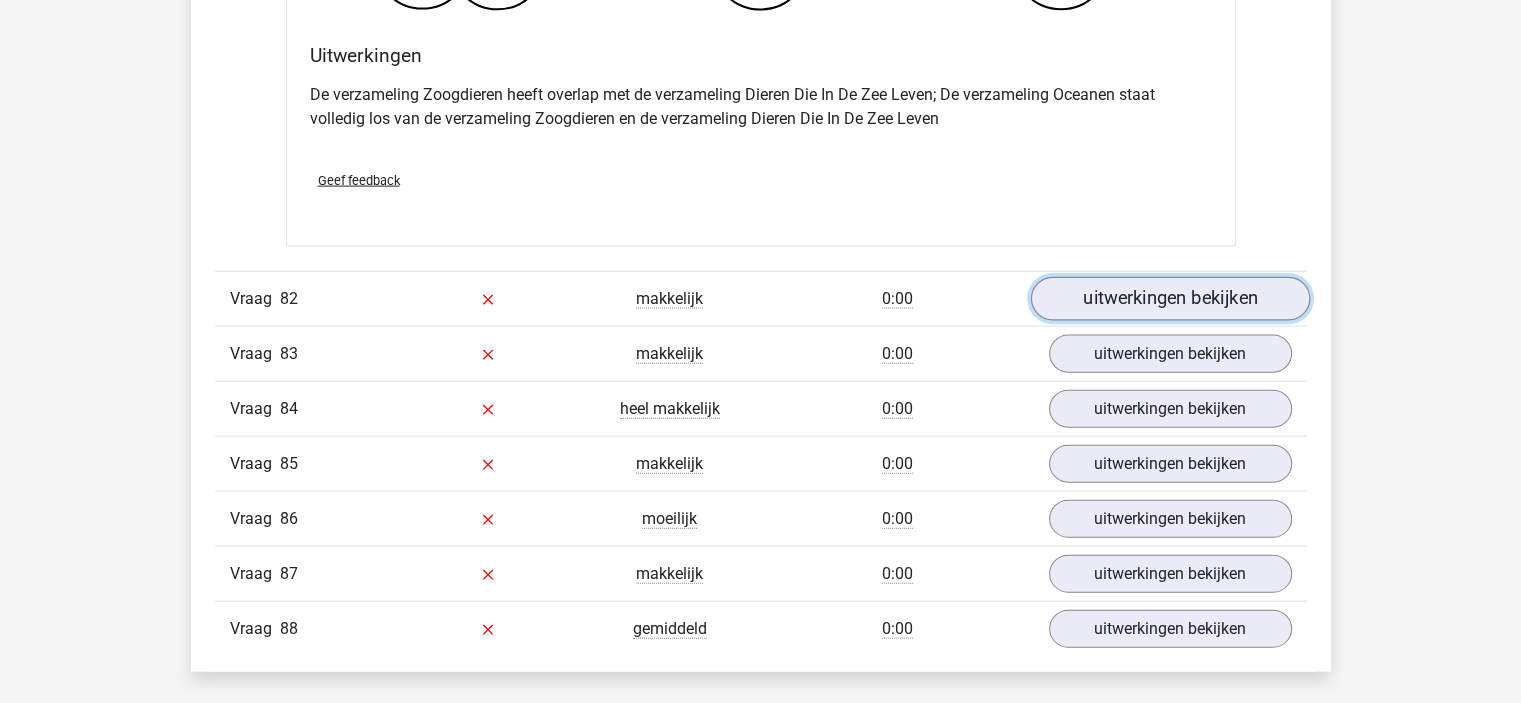 click on "uitwerkingen bekijken" at bounding box center (1169, 299) 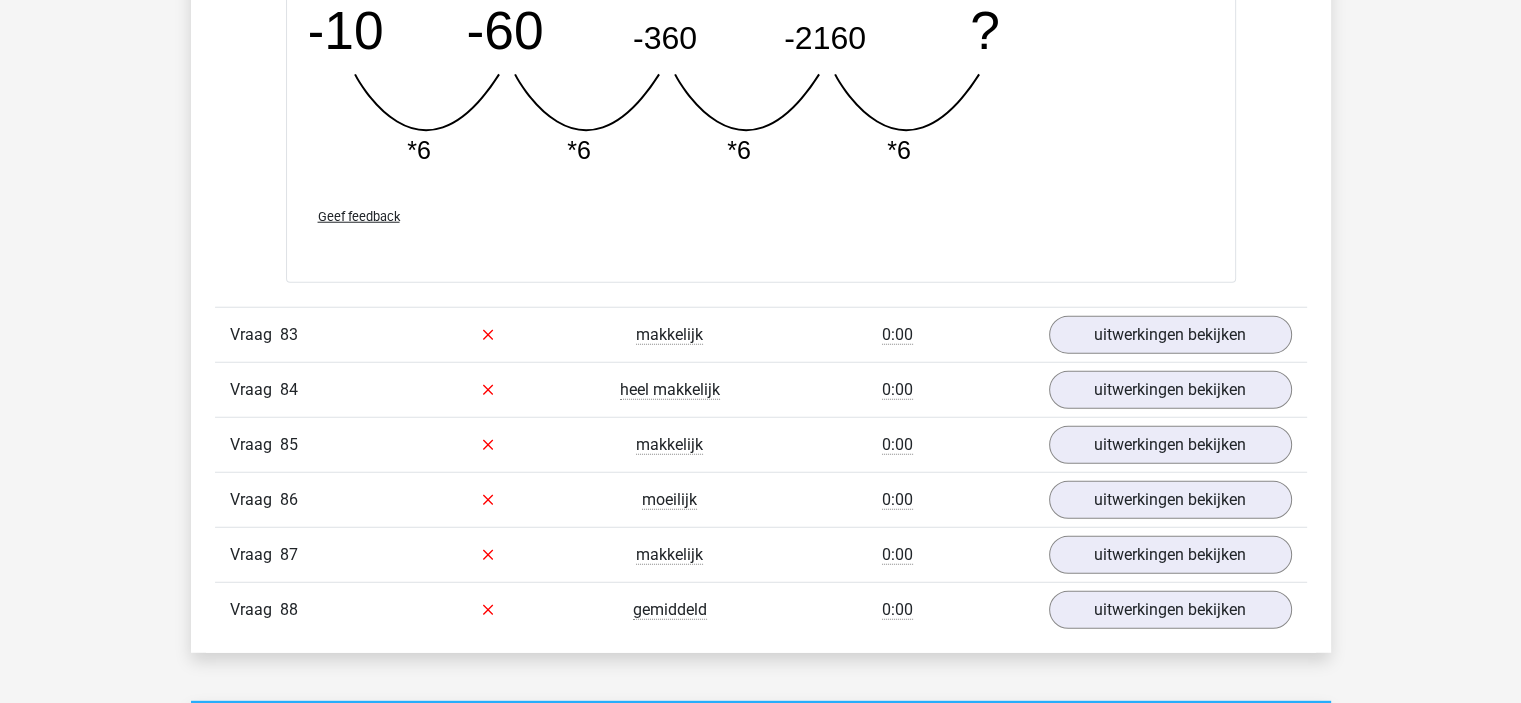scroll, scrollTop: 28100, scrollLeft: 0, axis: vertical 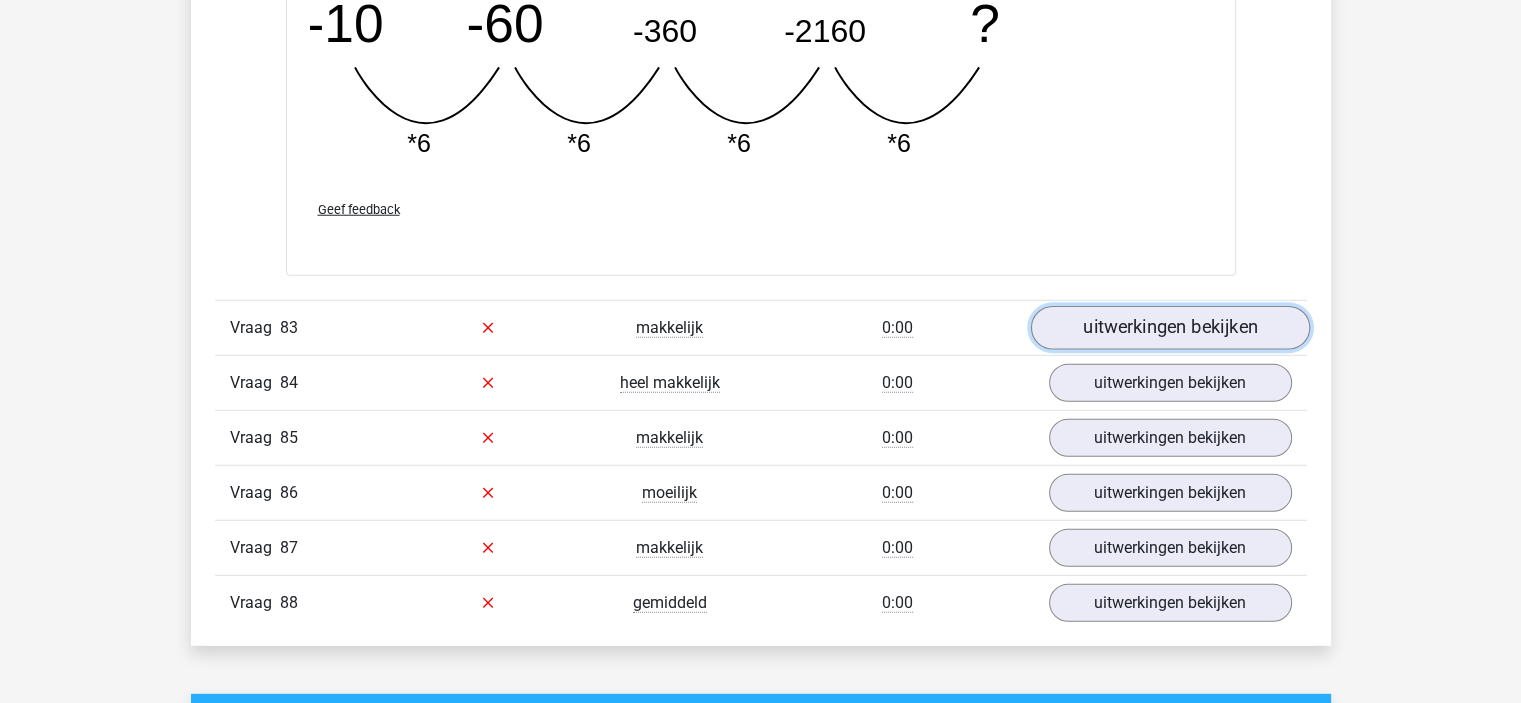click on "uitwerkingen bekijken" at bounding box center [1169, 328] 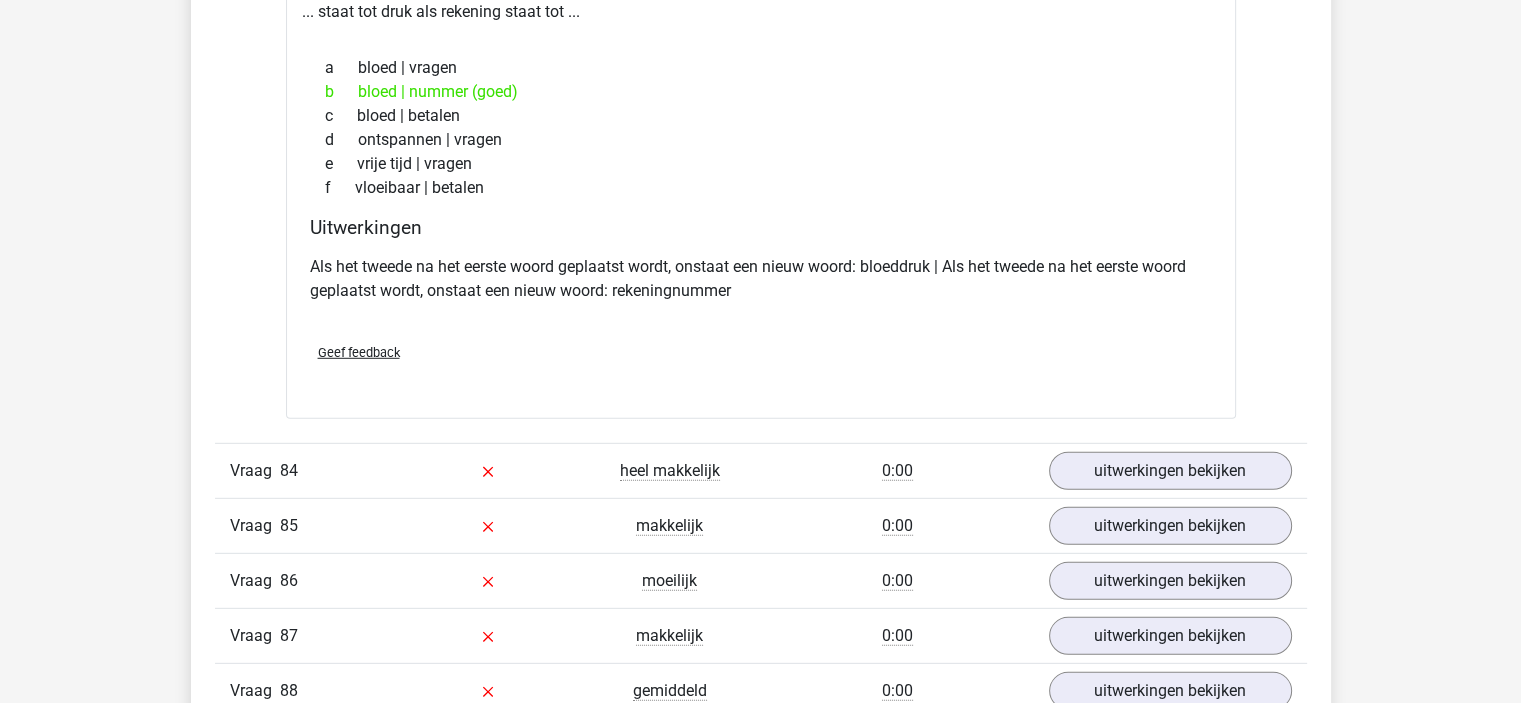 scroll, scrollTop: 28600, scrollLeft: 0, axis: vertical 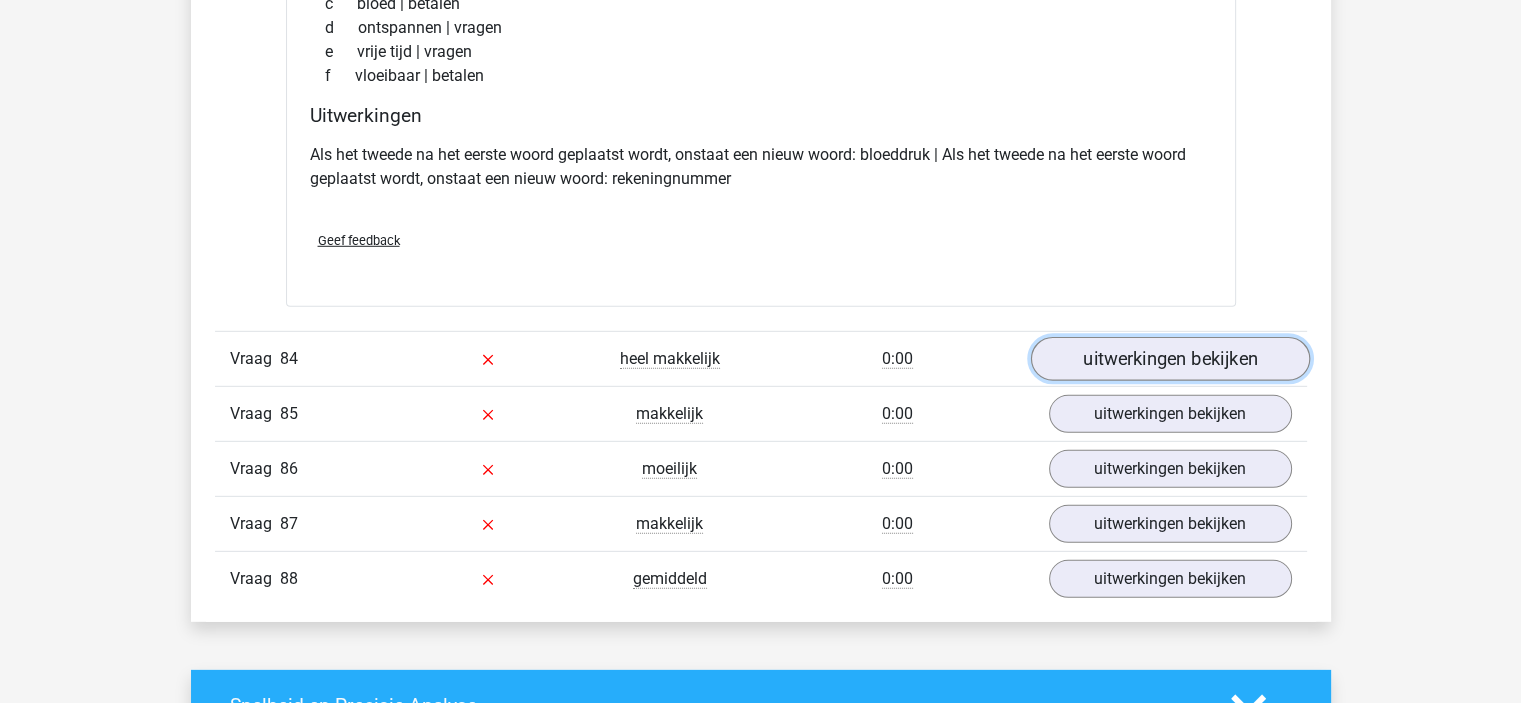click on "uitwerkingen bekijken" at bounding box center [1169, 359] 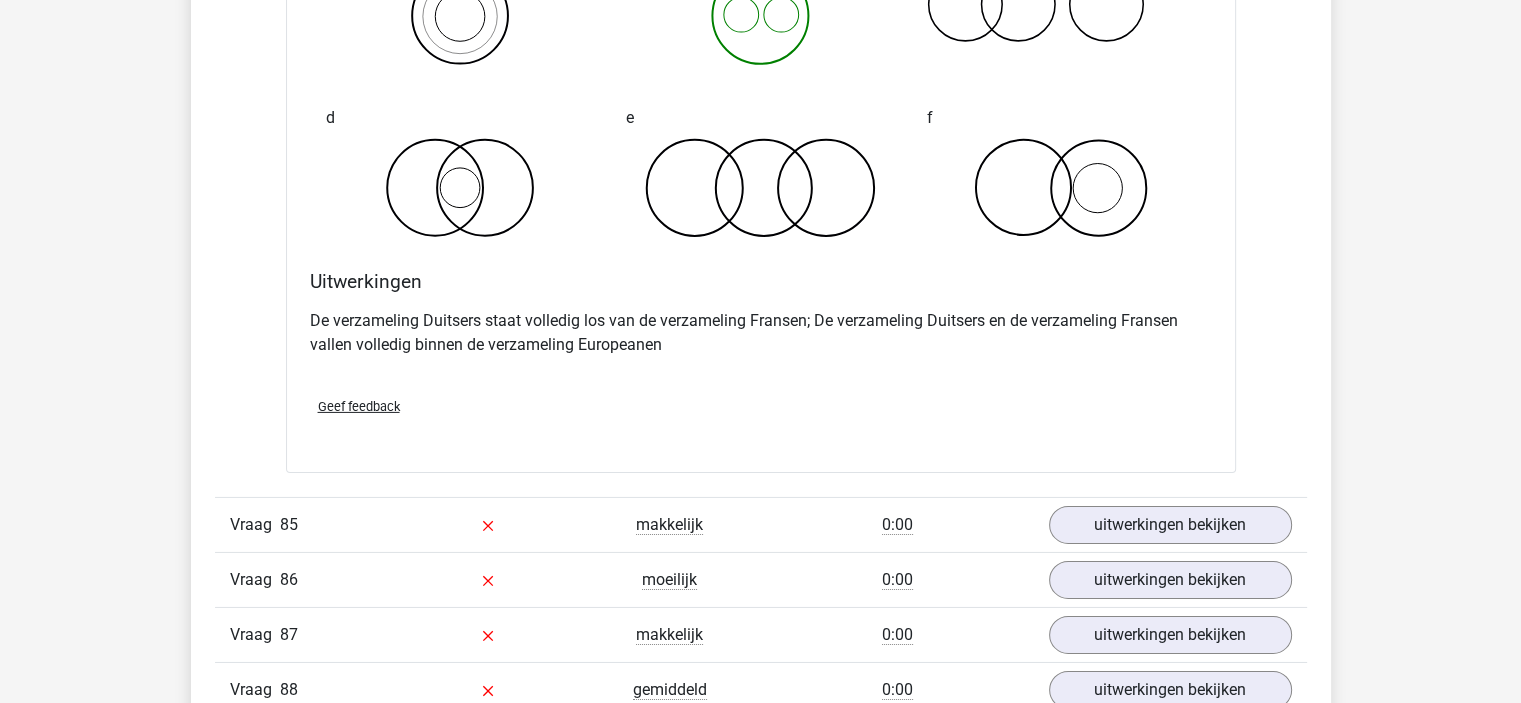 scroll, scrollTop: 29400, scrollLeft: 0, axis: vertical 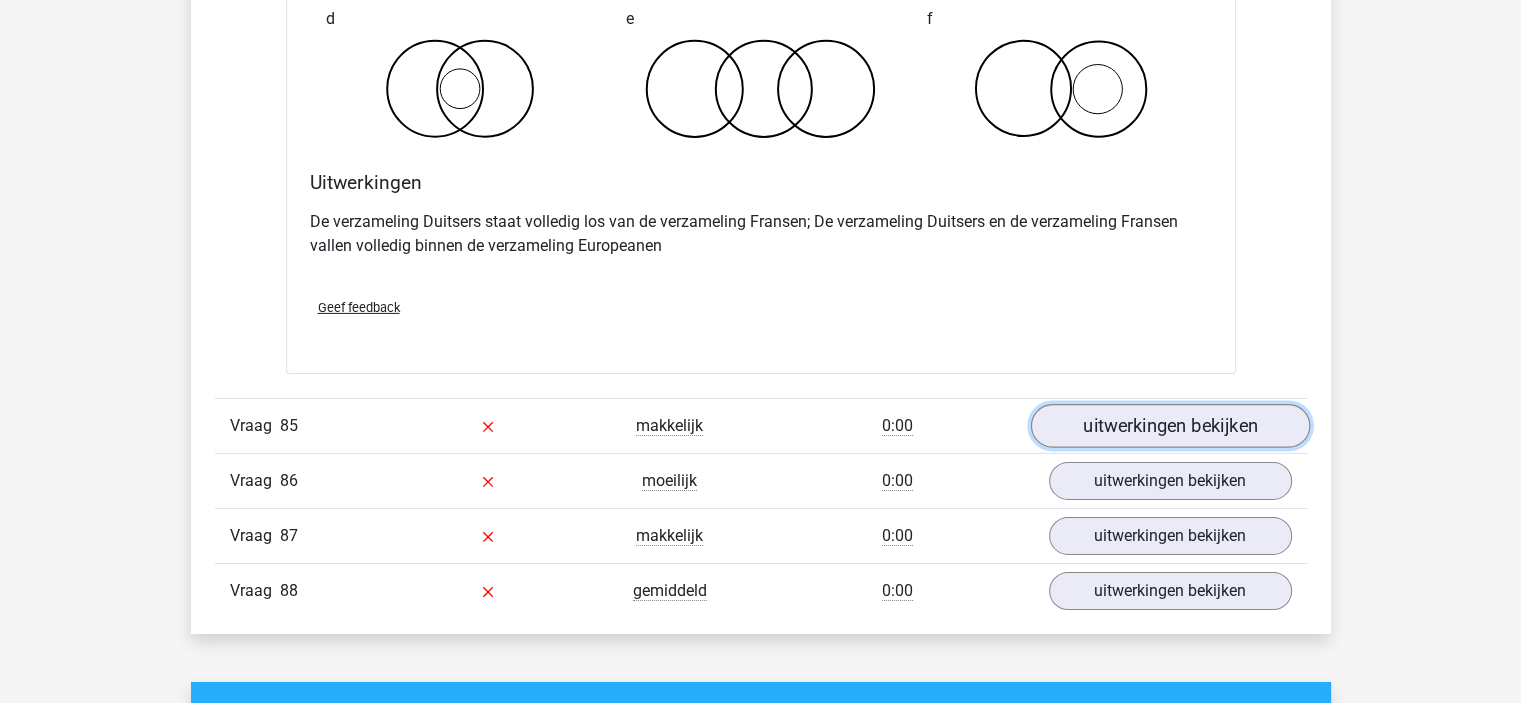 click on "uitwerkingen bekijken" at bounding box center (1169, 426) 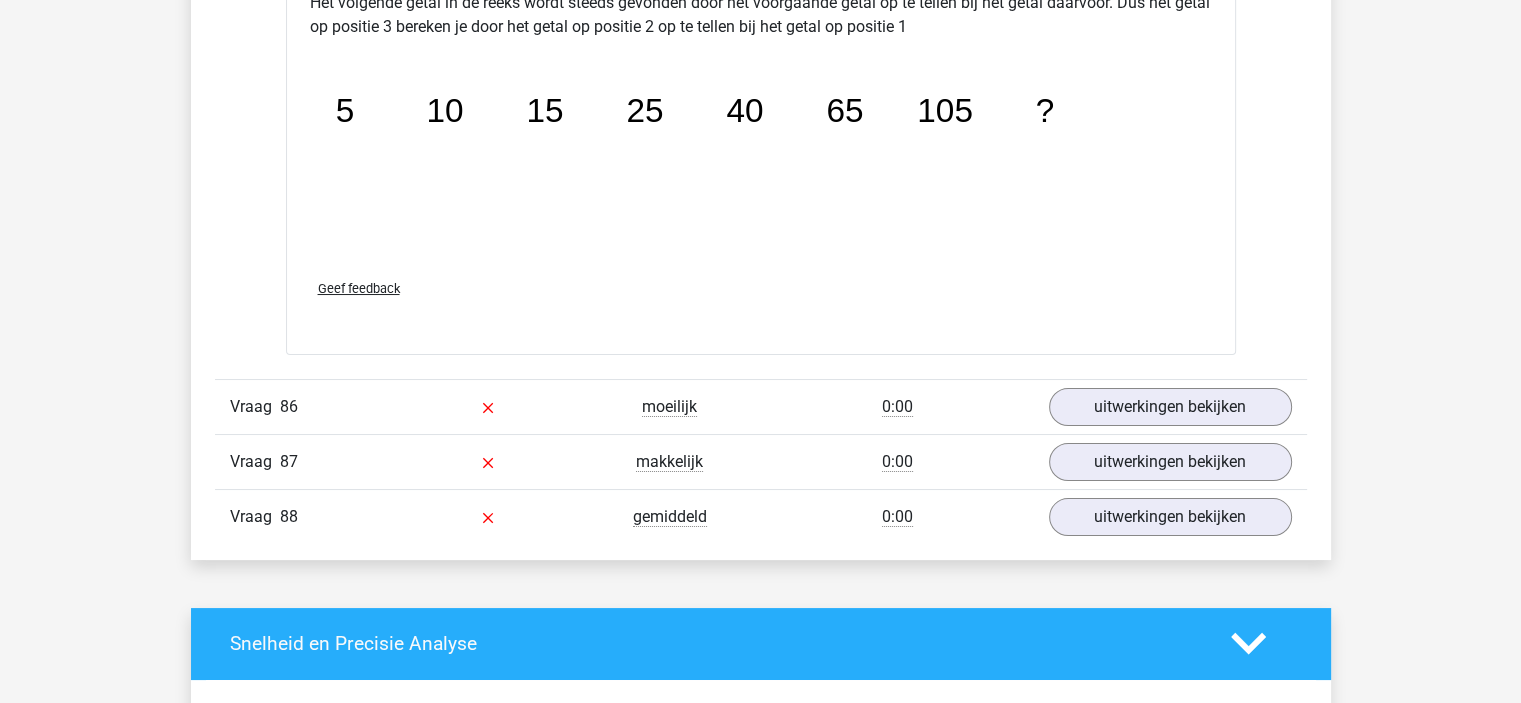 scroll, scrollTop: 30400, scrollLeft: 0, axis: vertical 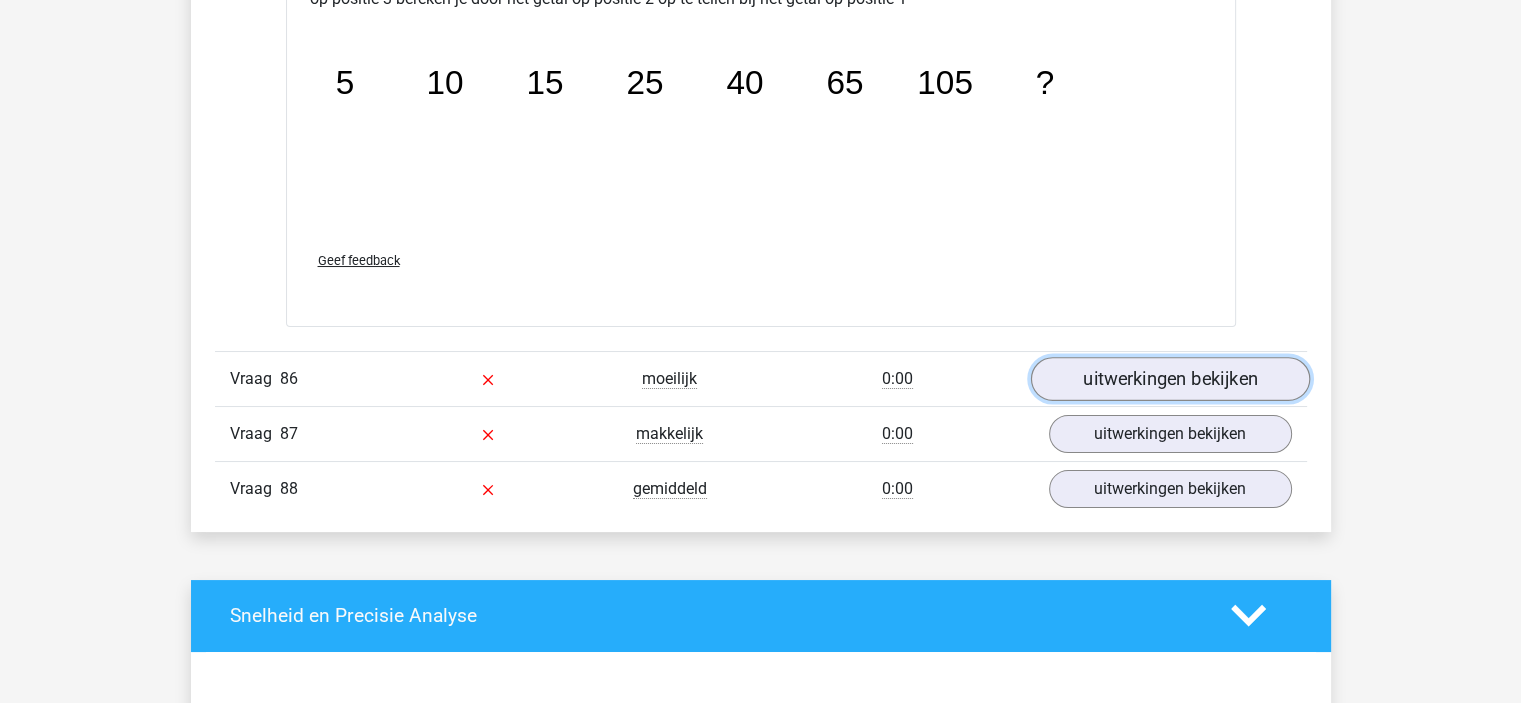 click on "uitwerkingen bekijken" at bounding box center [1169, 379] 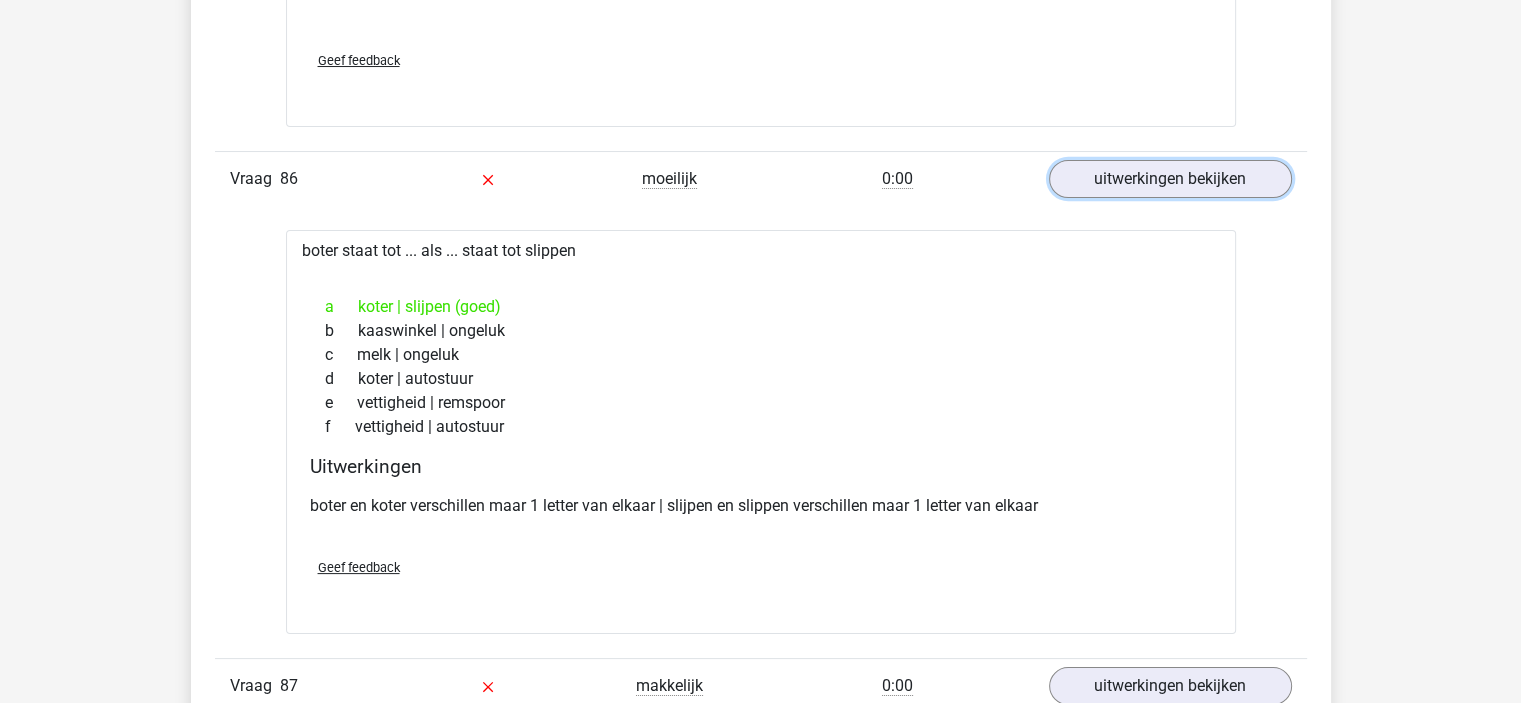 scroll, scrollTop: 30800, scrollLeft: 0, axis: vertical 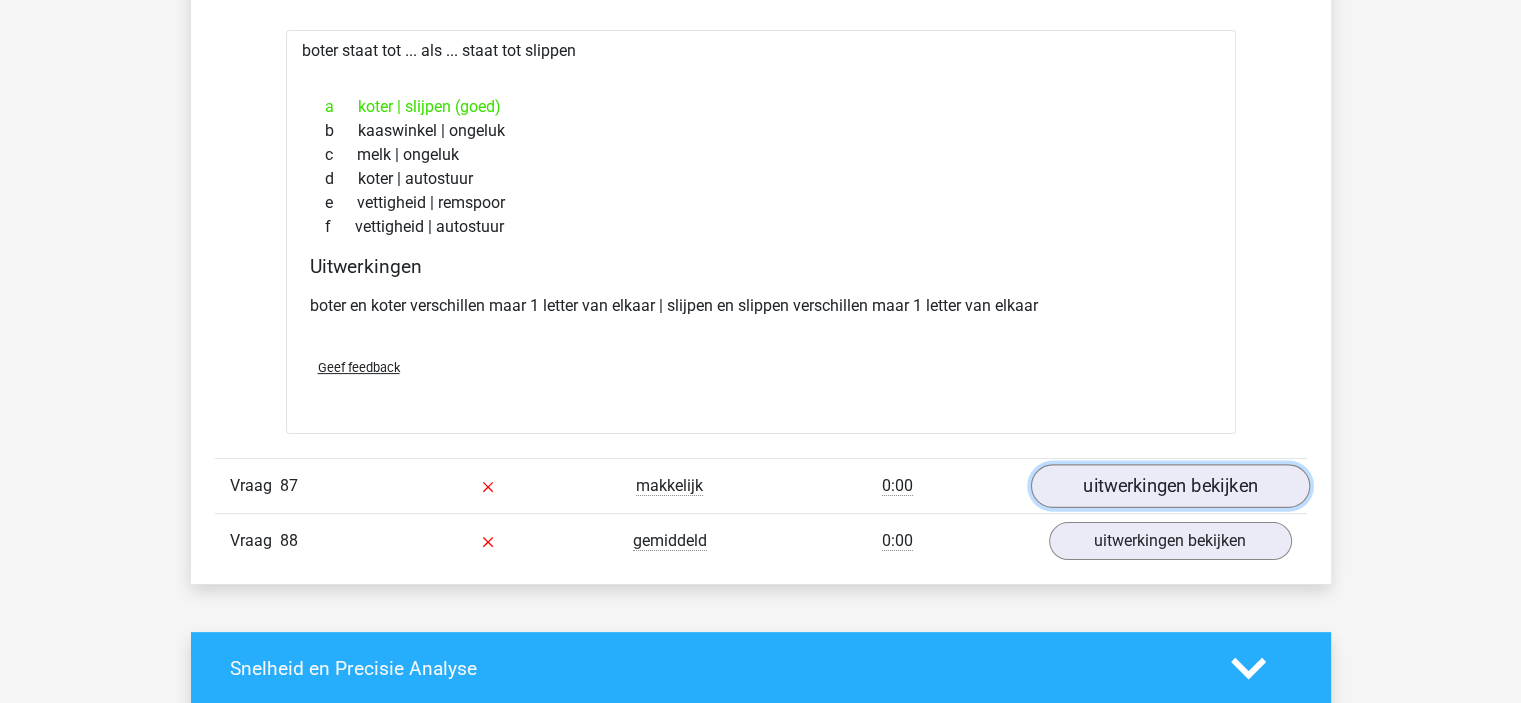 click on "uitwerkingen bekijken" at bounding box center (1169, 486) 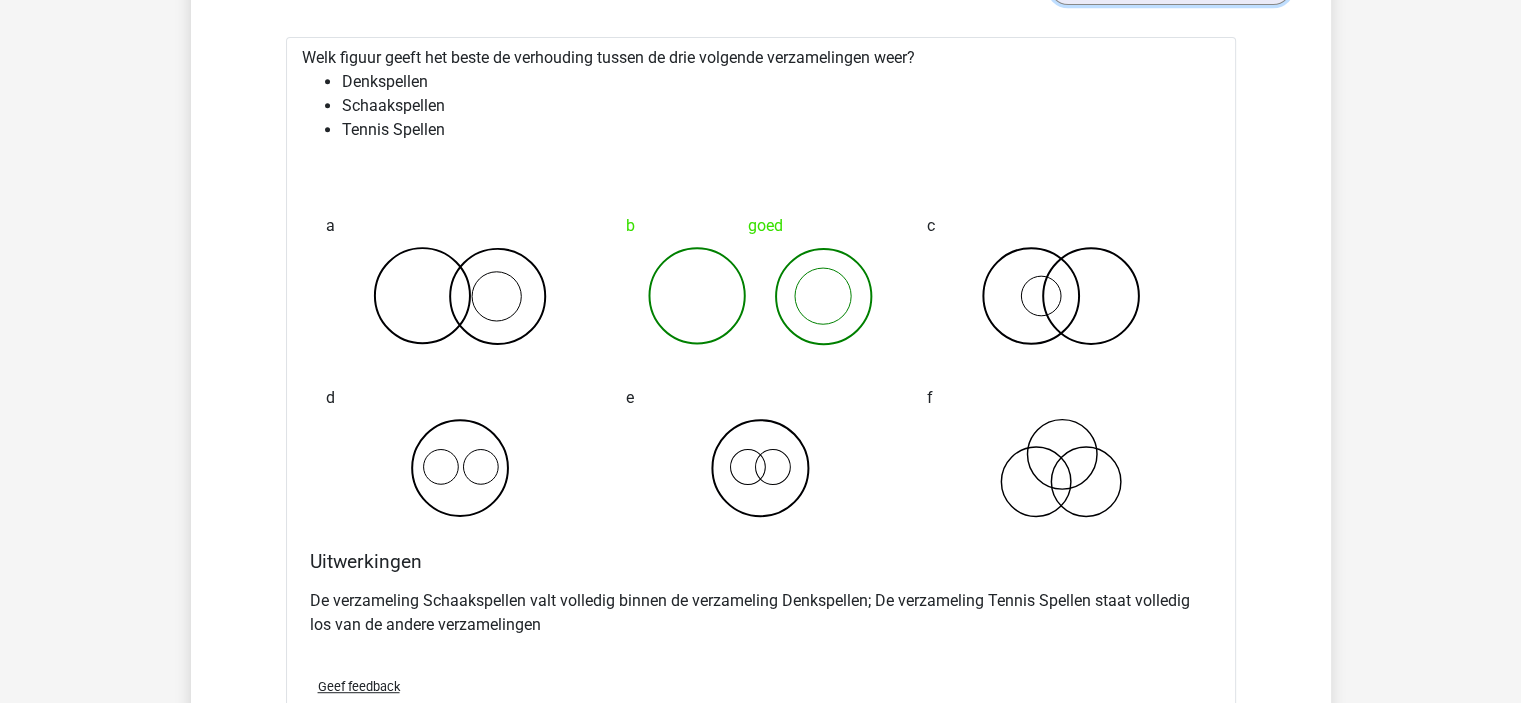 scroll, scrollTop: 31600, scrollLeft: 0, axis: vertical 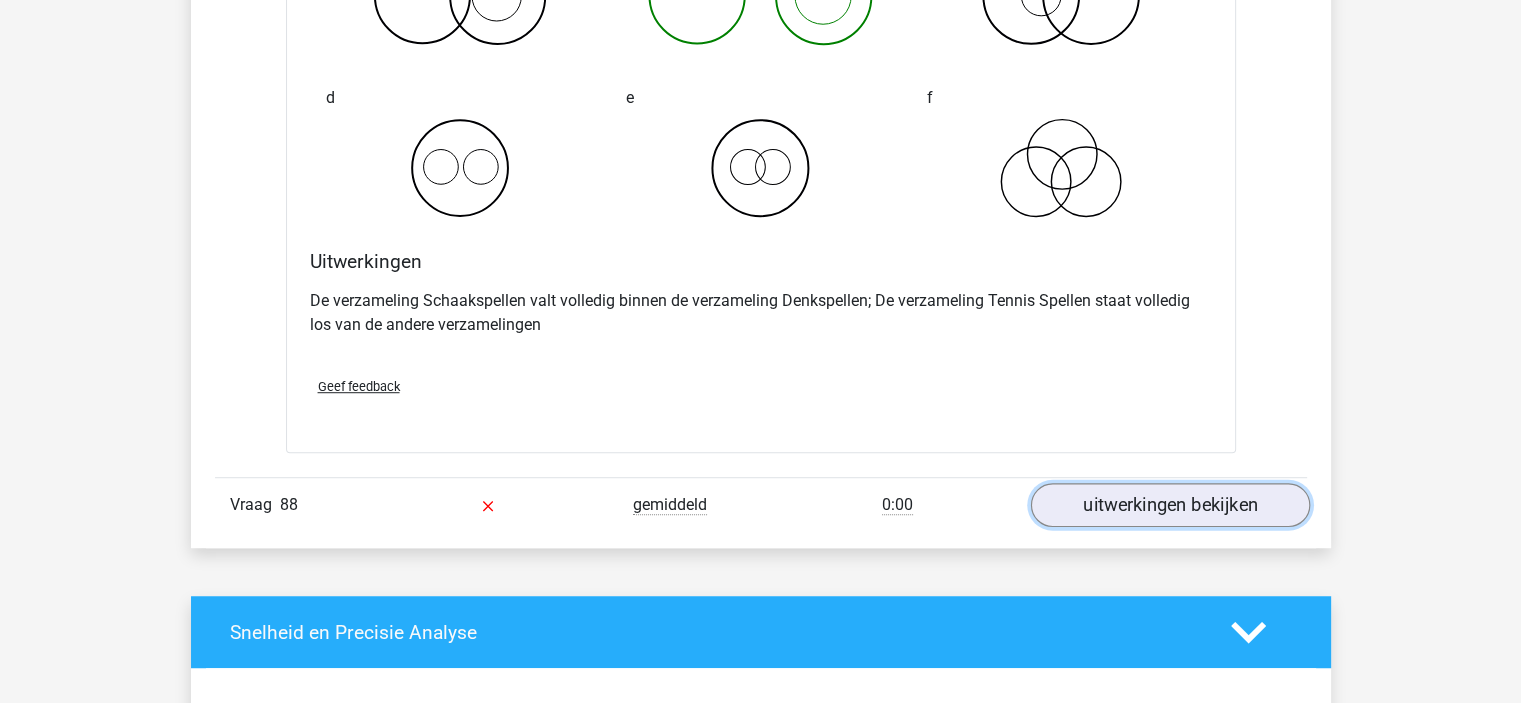 click on "uitwerkingen bekijken" at bounding box center (1169, 505) 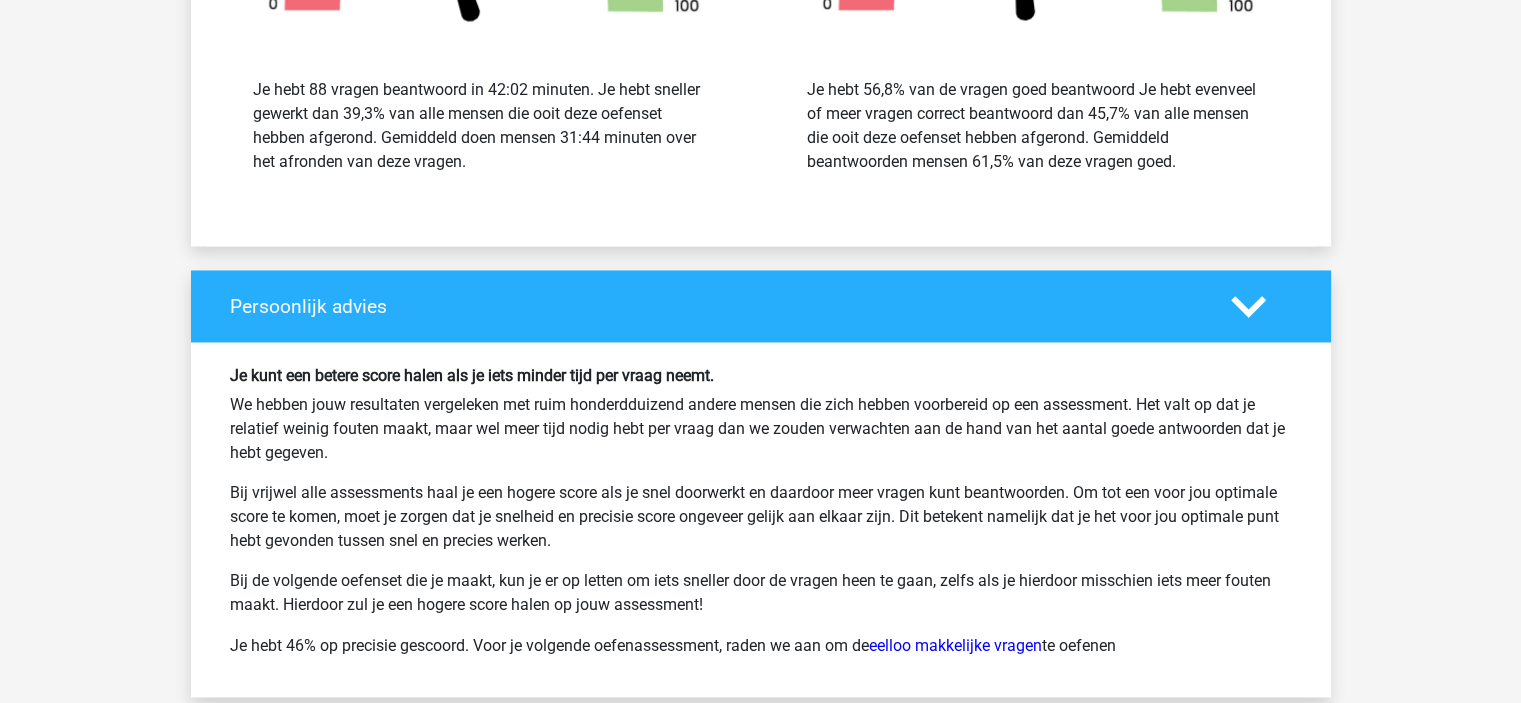 scroll, scrollTop: 33996, scrollLeft: 0, axis: vertical 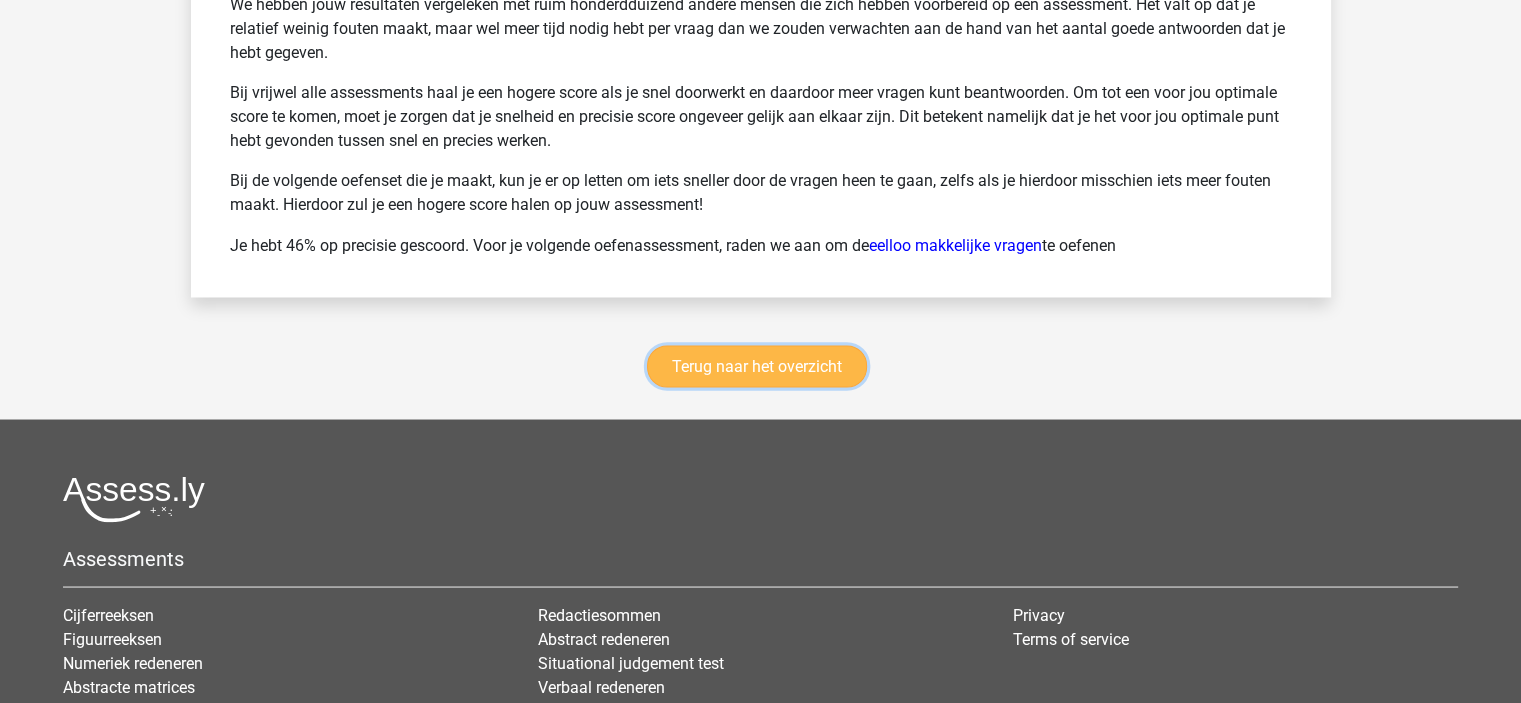click on "Terug naar het overzicht" at bounding box center (757, 366) 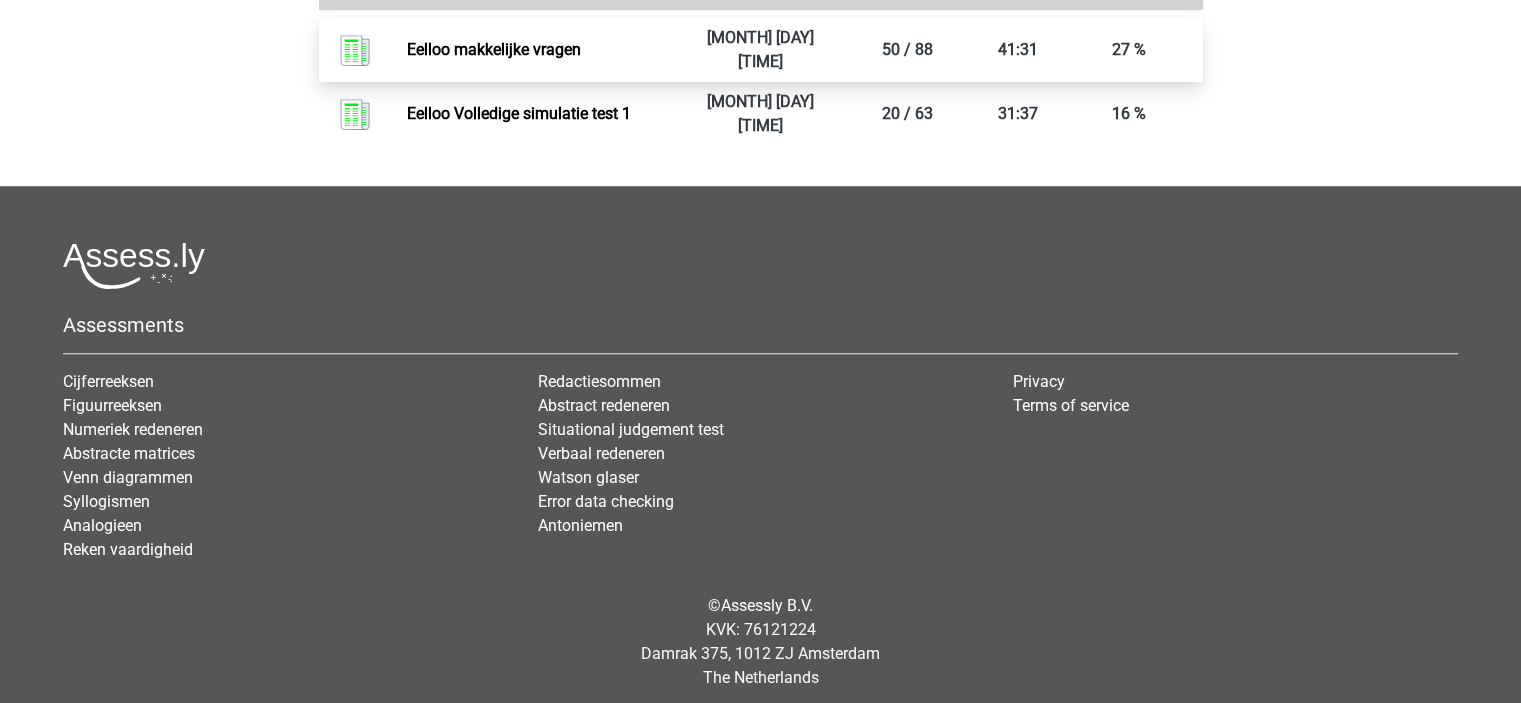 scroll, scrollTop: 1348, scrollLeft: 0, axis: vertical 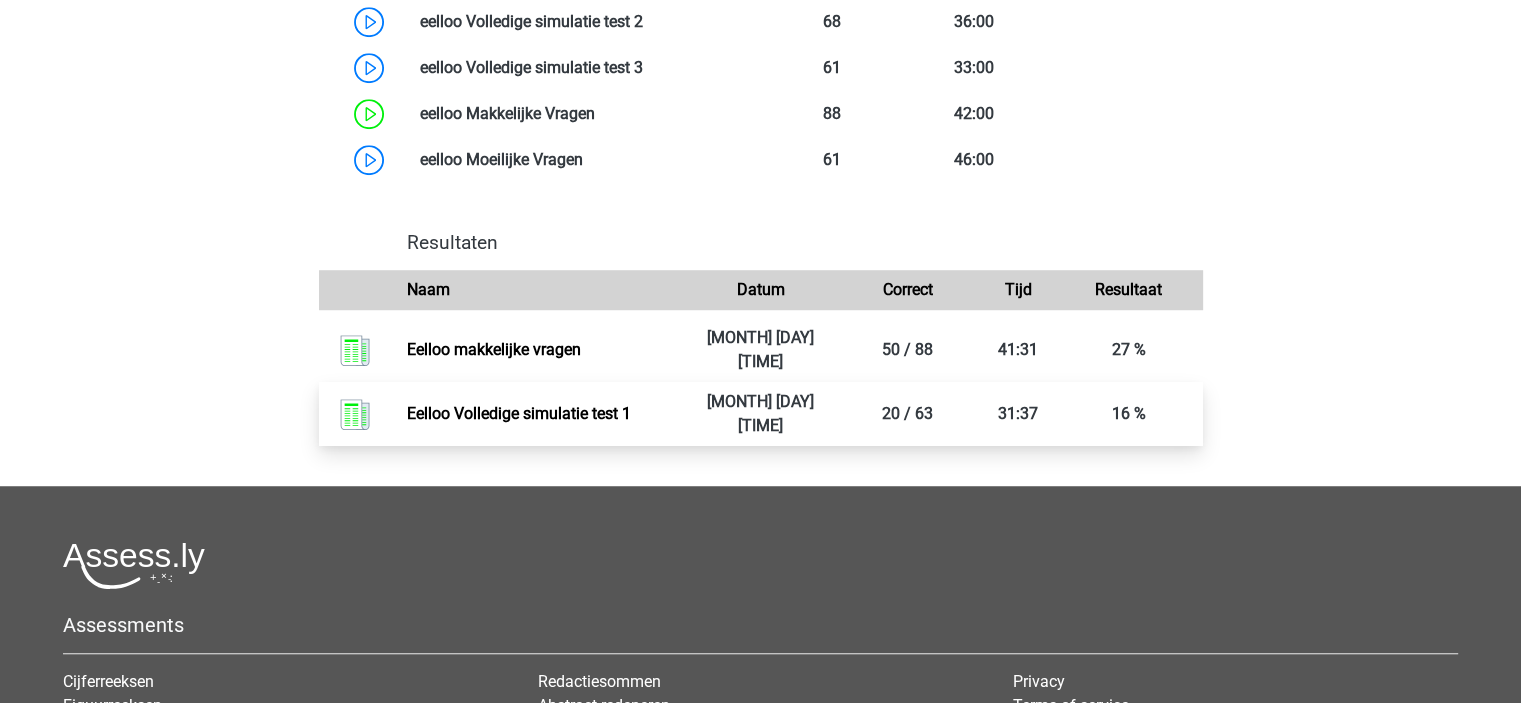 click on "Eelloo Volledige simulatie test 1" at bounding box center (519, 413) 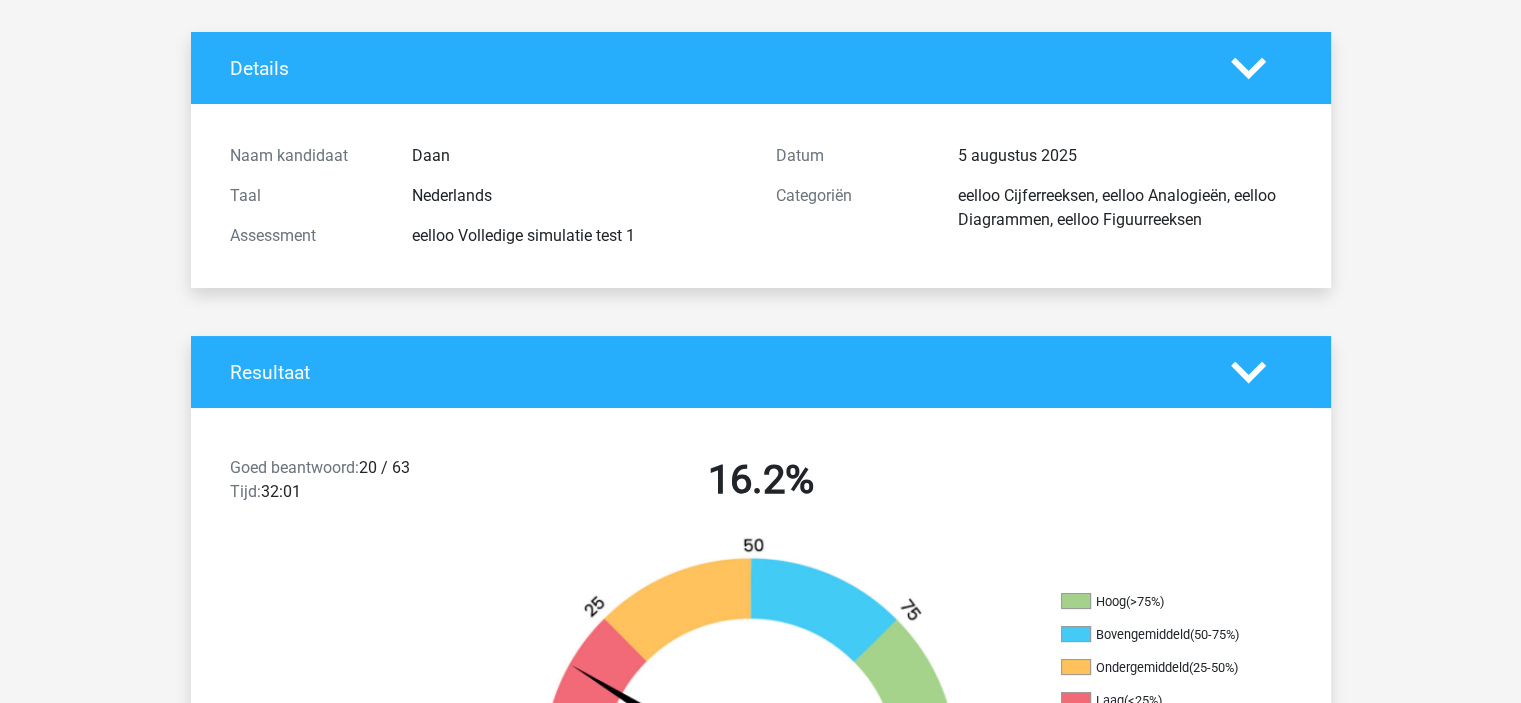 scroll, scrollTop: 0, scrollLeft: 0, axis: both 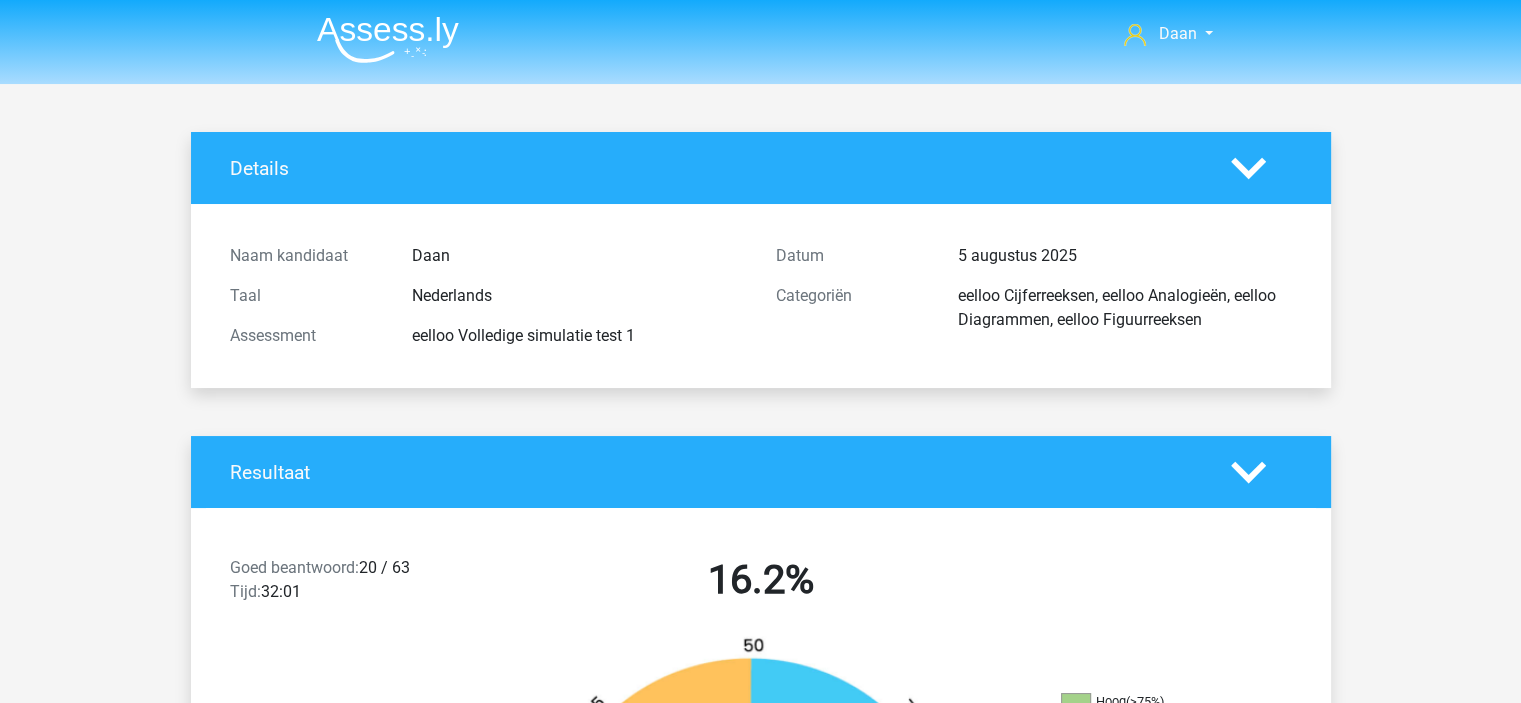 click on "Details" at bounding box center [715, 168] 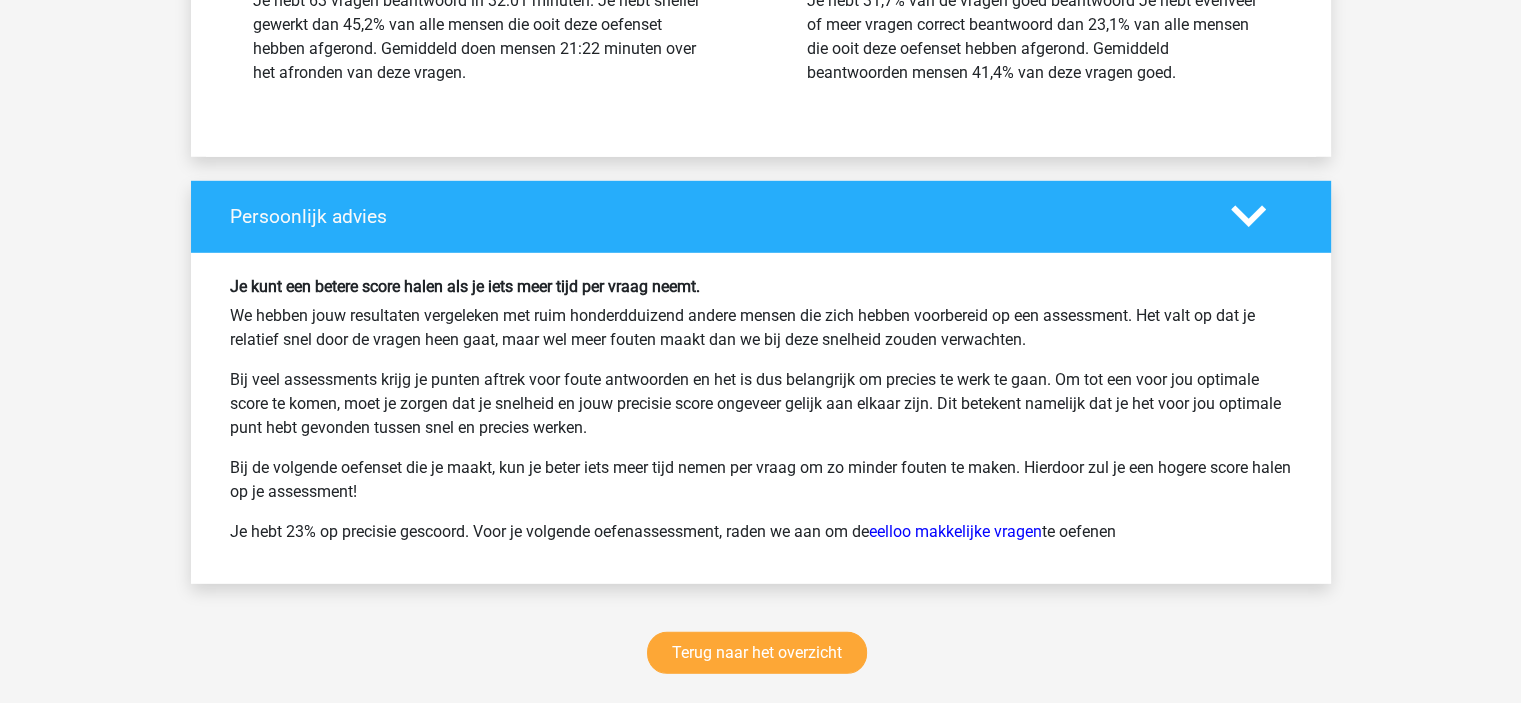 scroll, scrollTop: 5929, scrollLeft: 0, axis: vertical 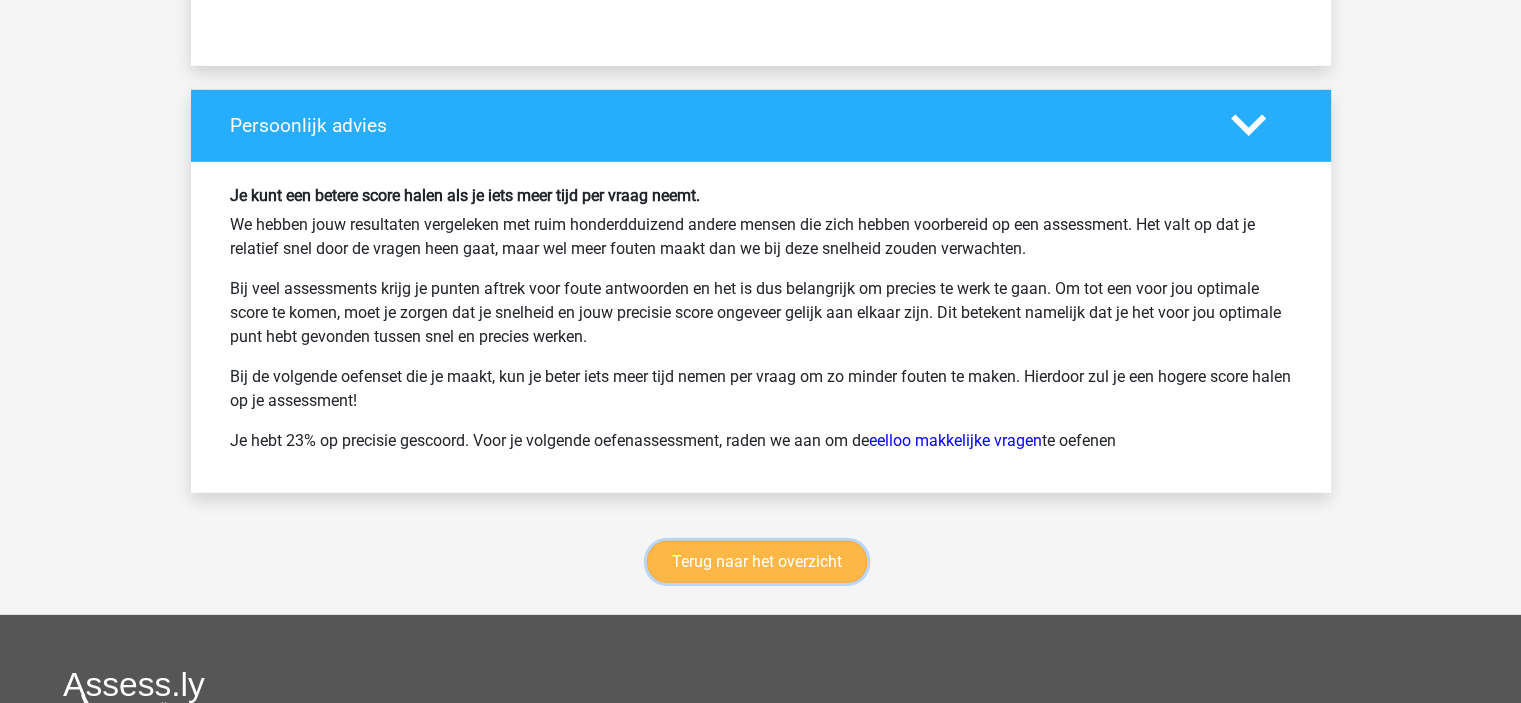 click on "Terug naar het overzicht" at bounding box center (757, 562) 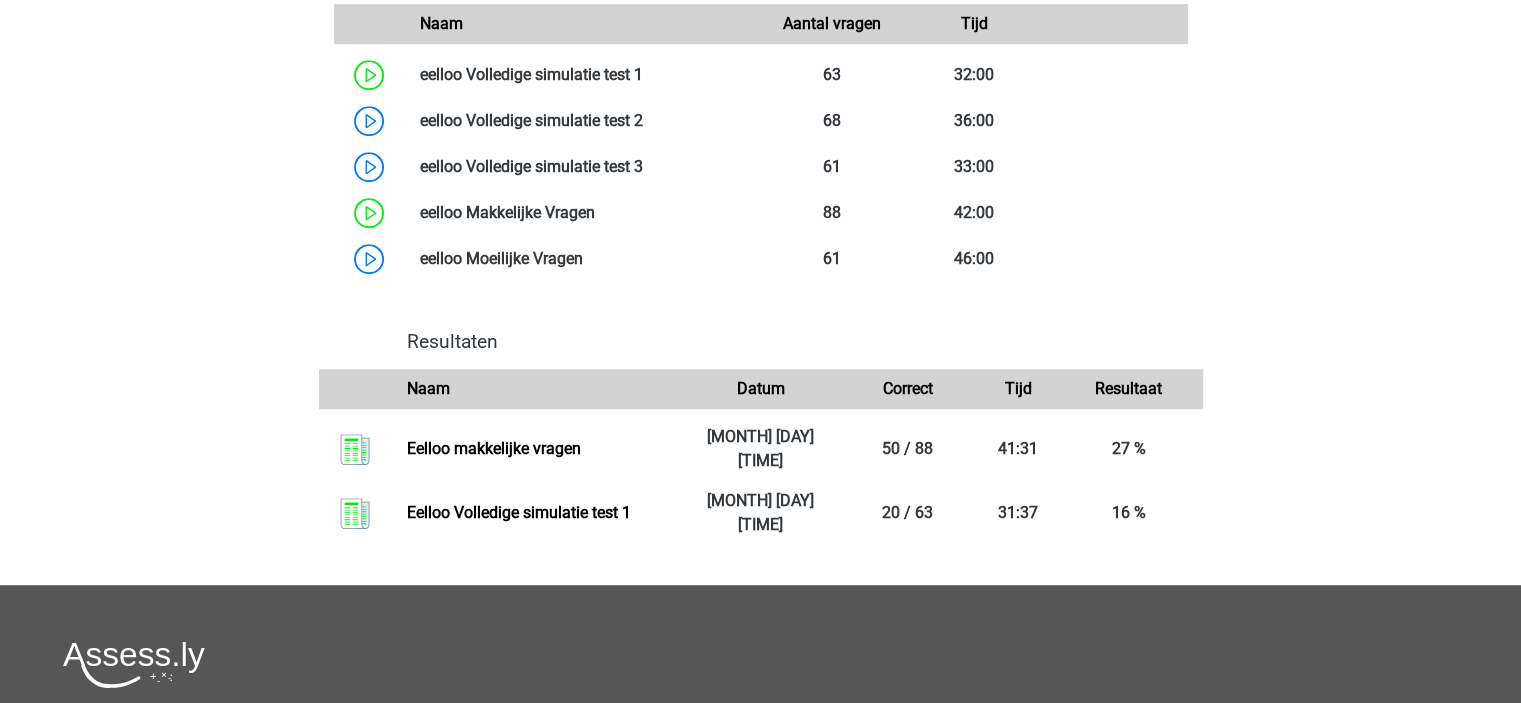 scroll, scrollTop: 1248, scrollLeft: 0, axis: vertical 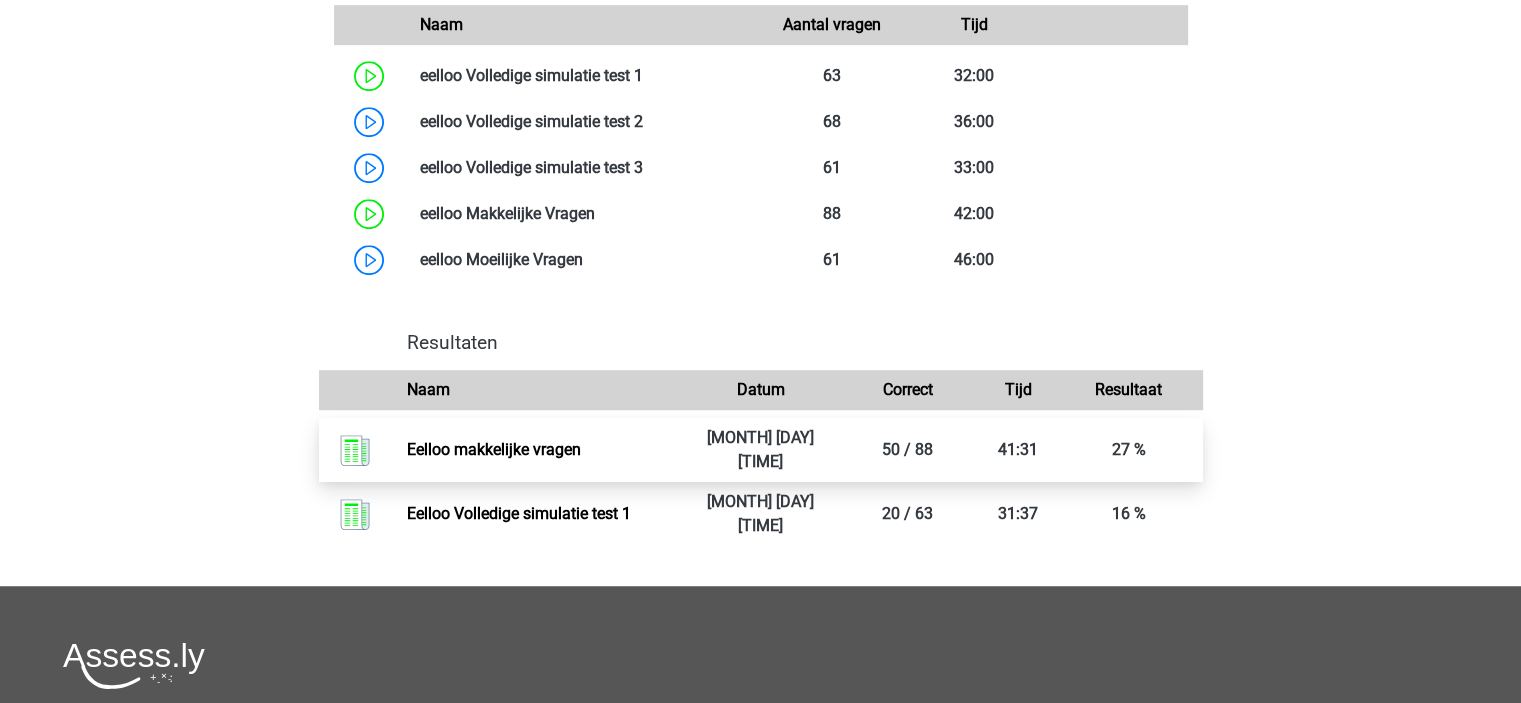 click on "Eelloo makkelijke vragen" at bounding box center (494, 449) 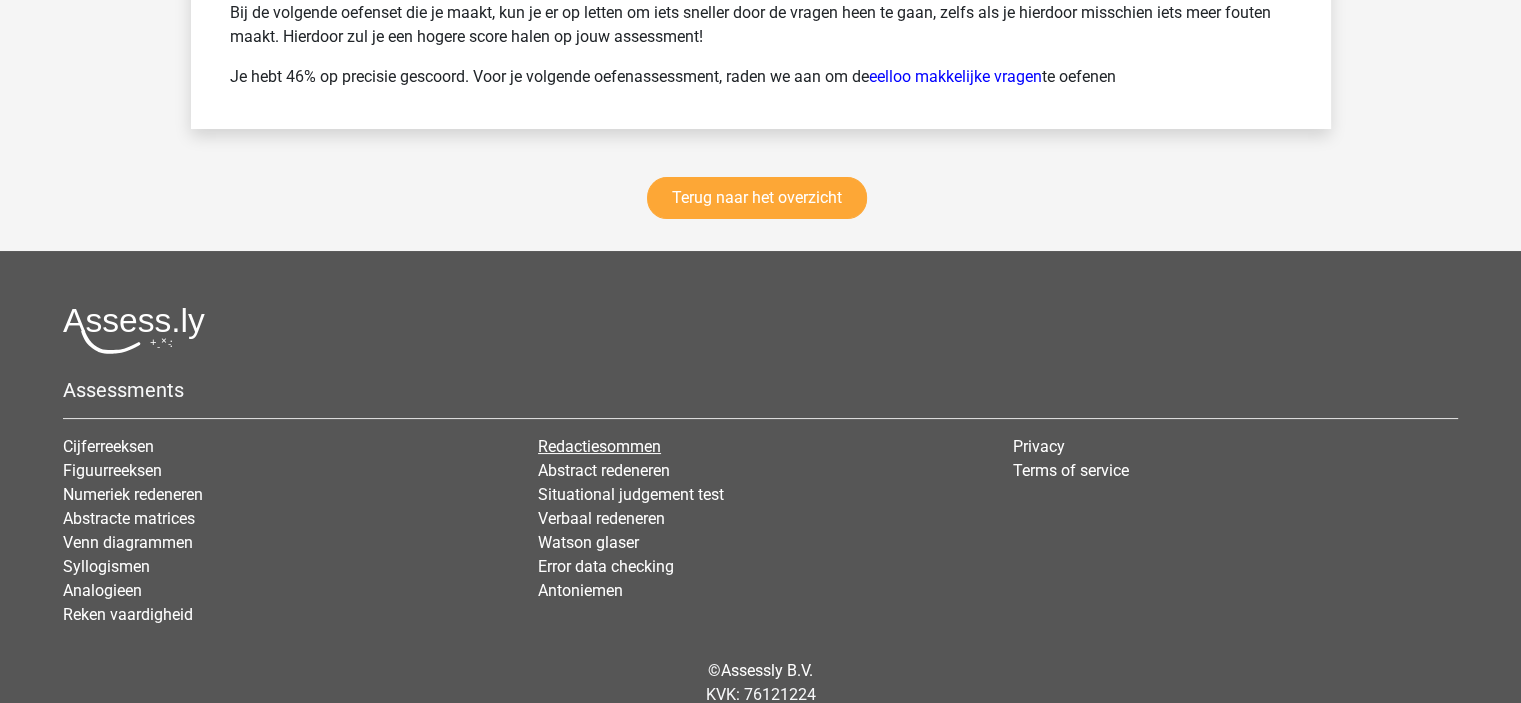 scroll, scrollTop: 7713, scrollLeft: 0, axis: vertical 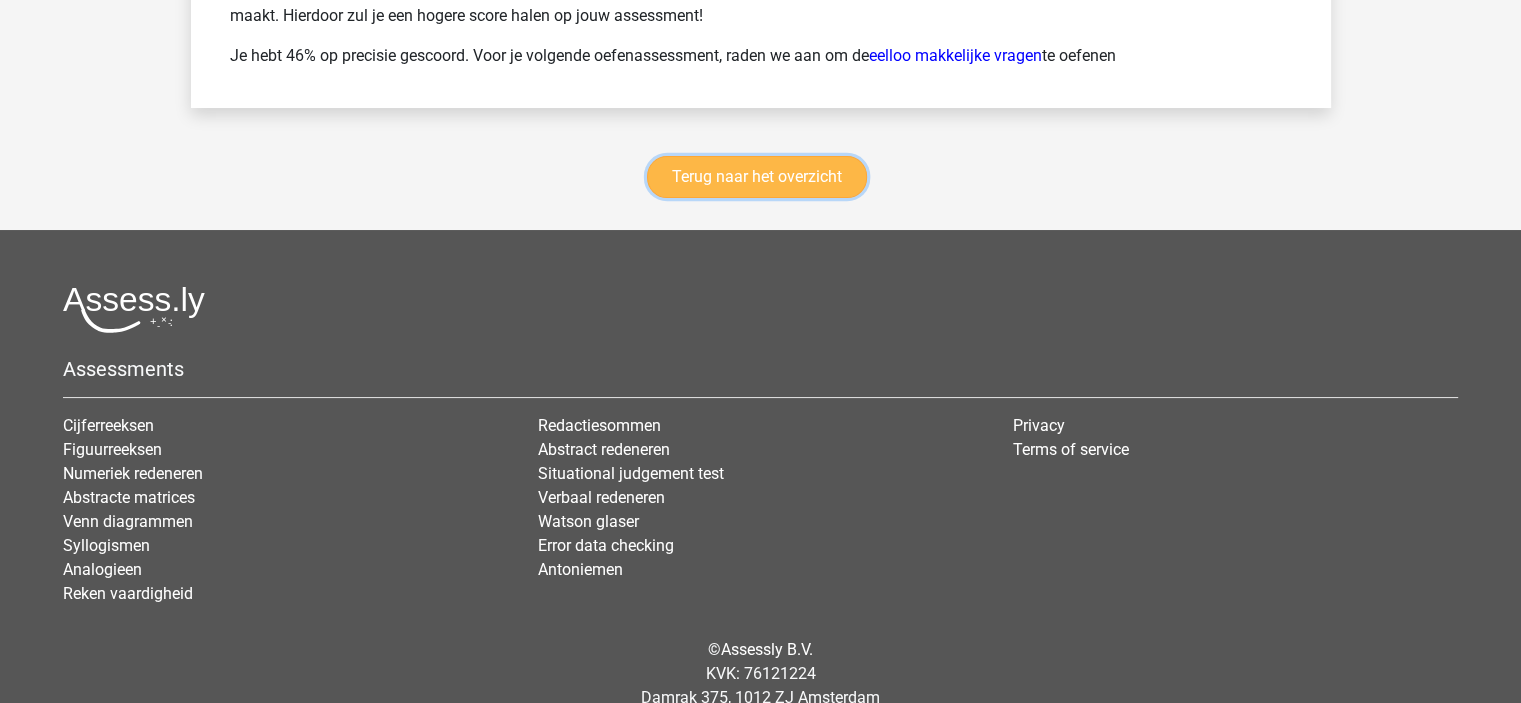 click on "Terug naar het overzicht" at bounding box center [757, 177] 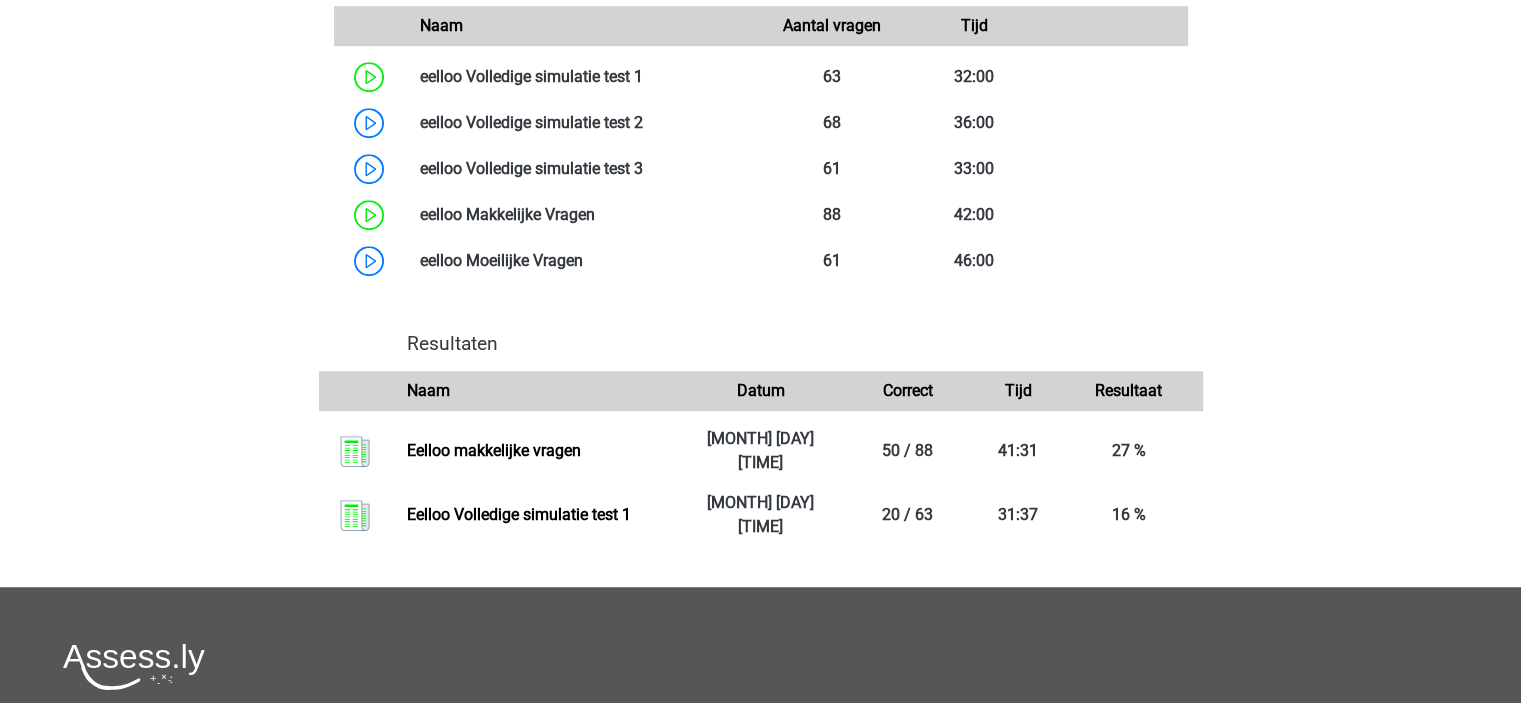 scroll, scrollTop: 1400, scrollLeft: 0, axis: vertical 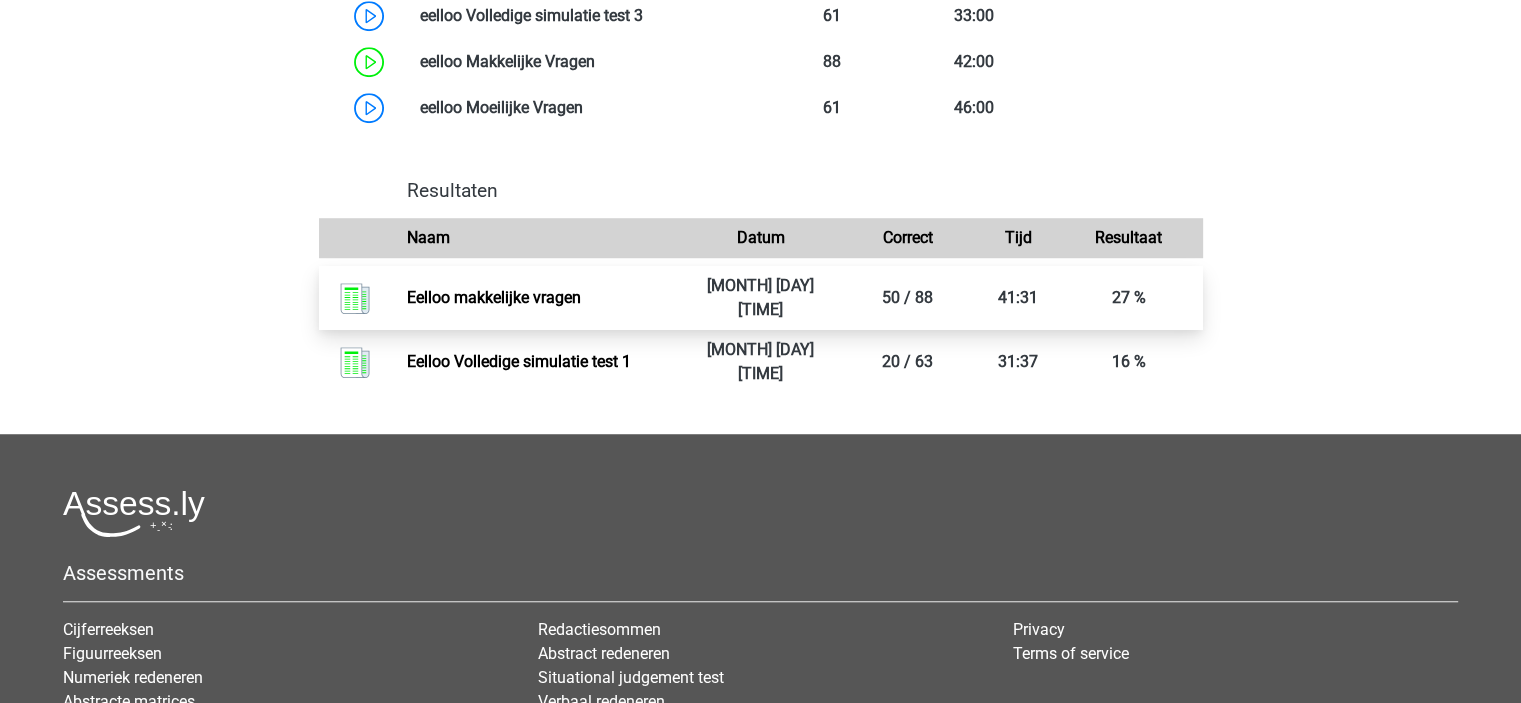 click on "Eelloo makkelijke vragen" at bounding box center [494, 297] 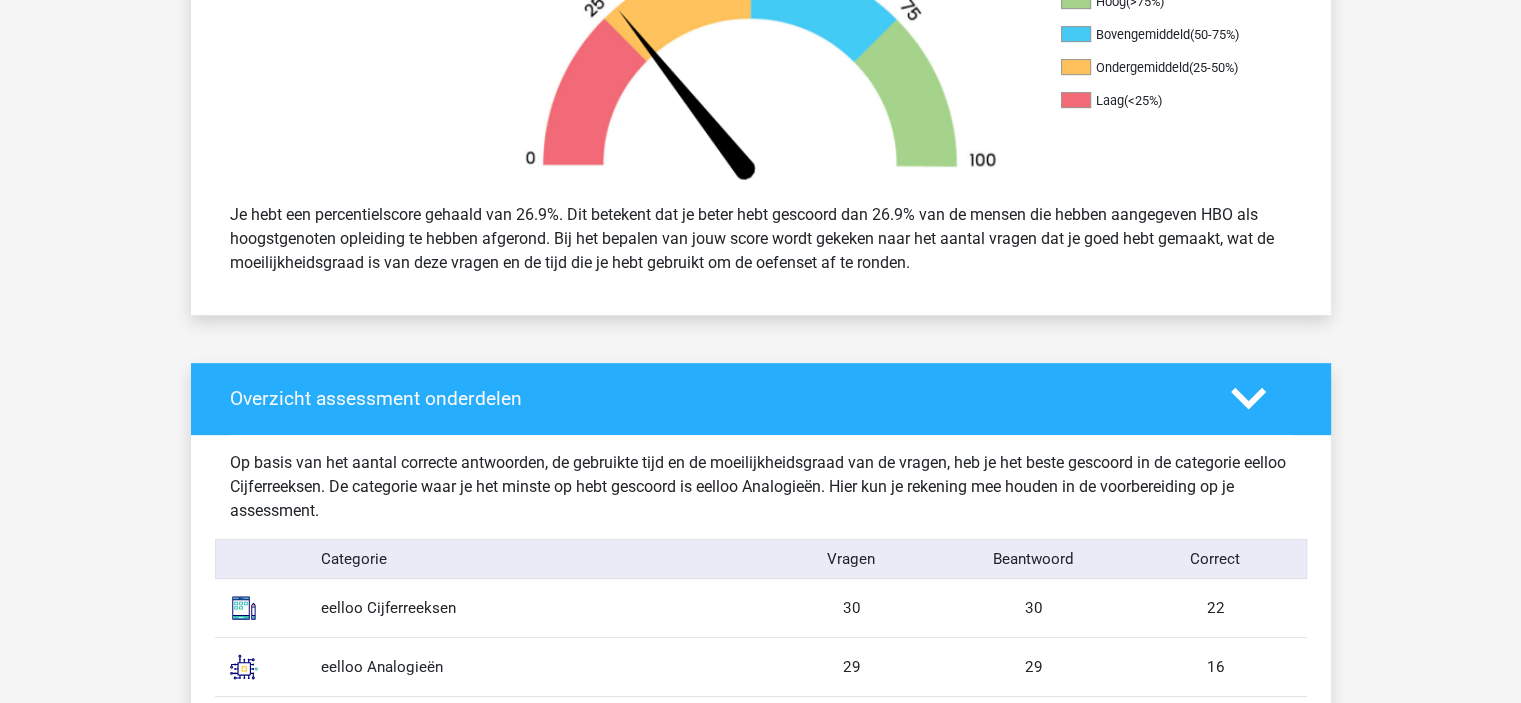 scroll, scrollTop: 900, scrollLeft: 0, axis: vertical 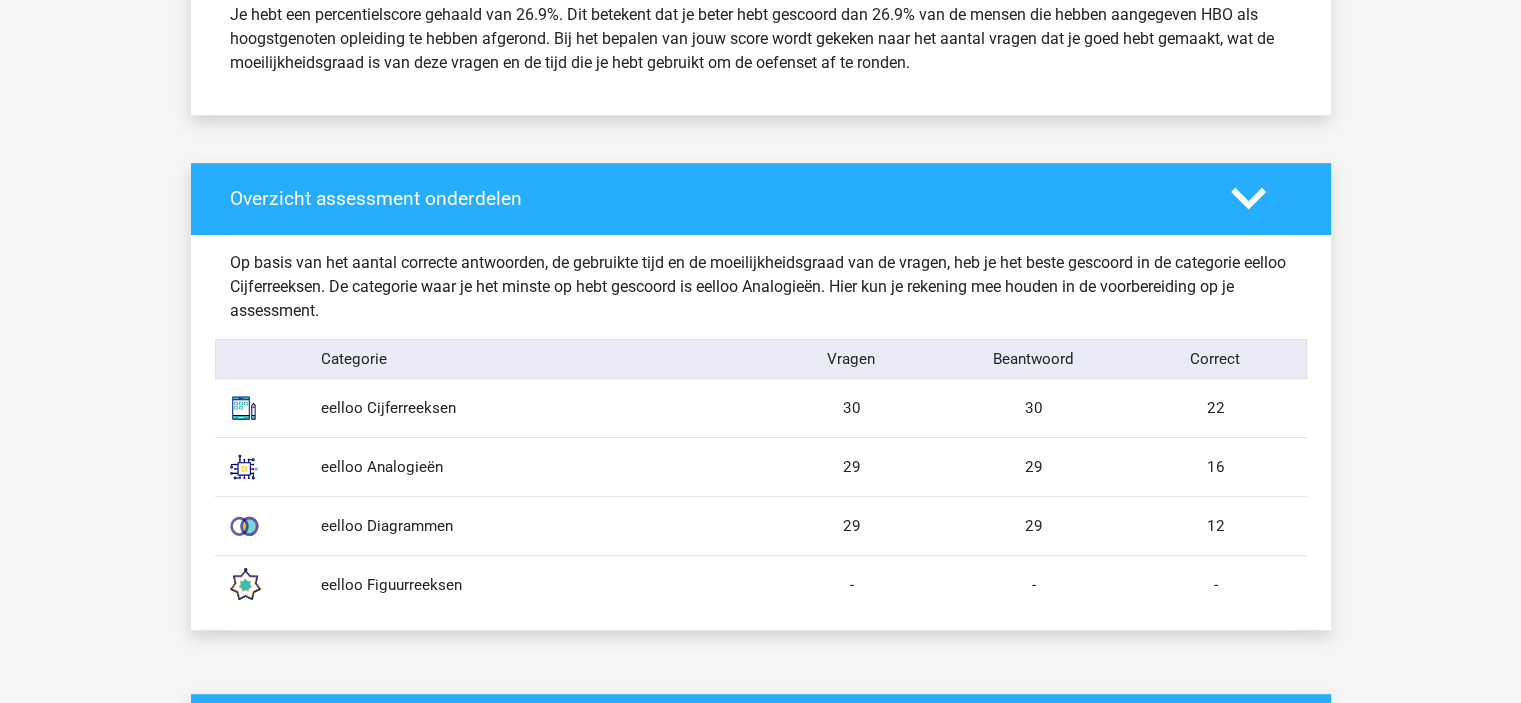 click at bounding box center [244, 467] 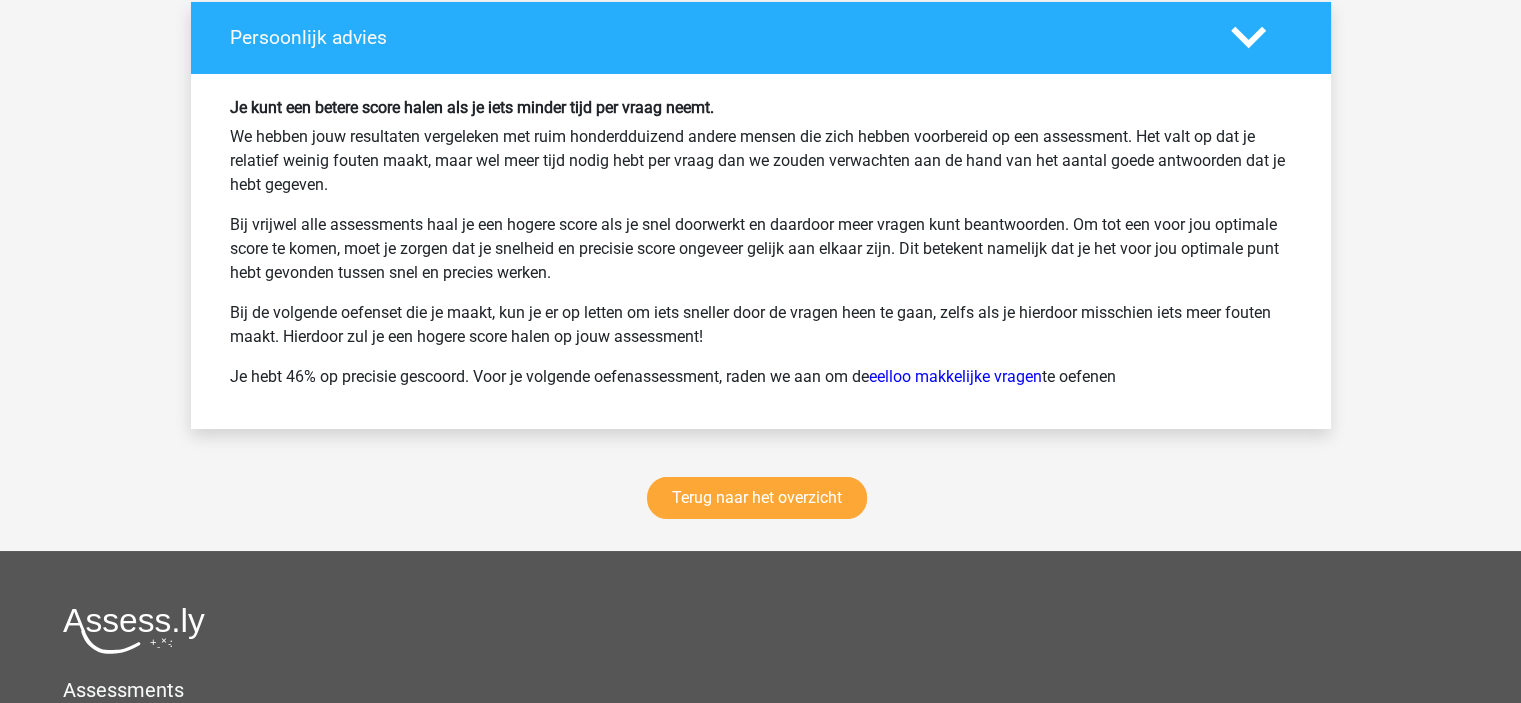 scroll, scrollTop: 7400, scrollLeft: 0, axis: vertical 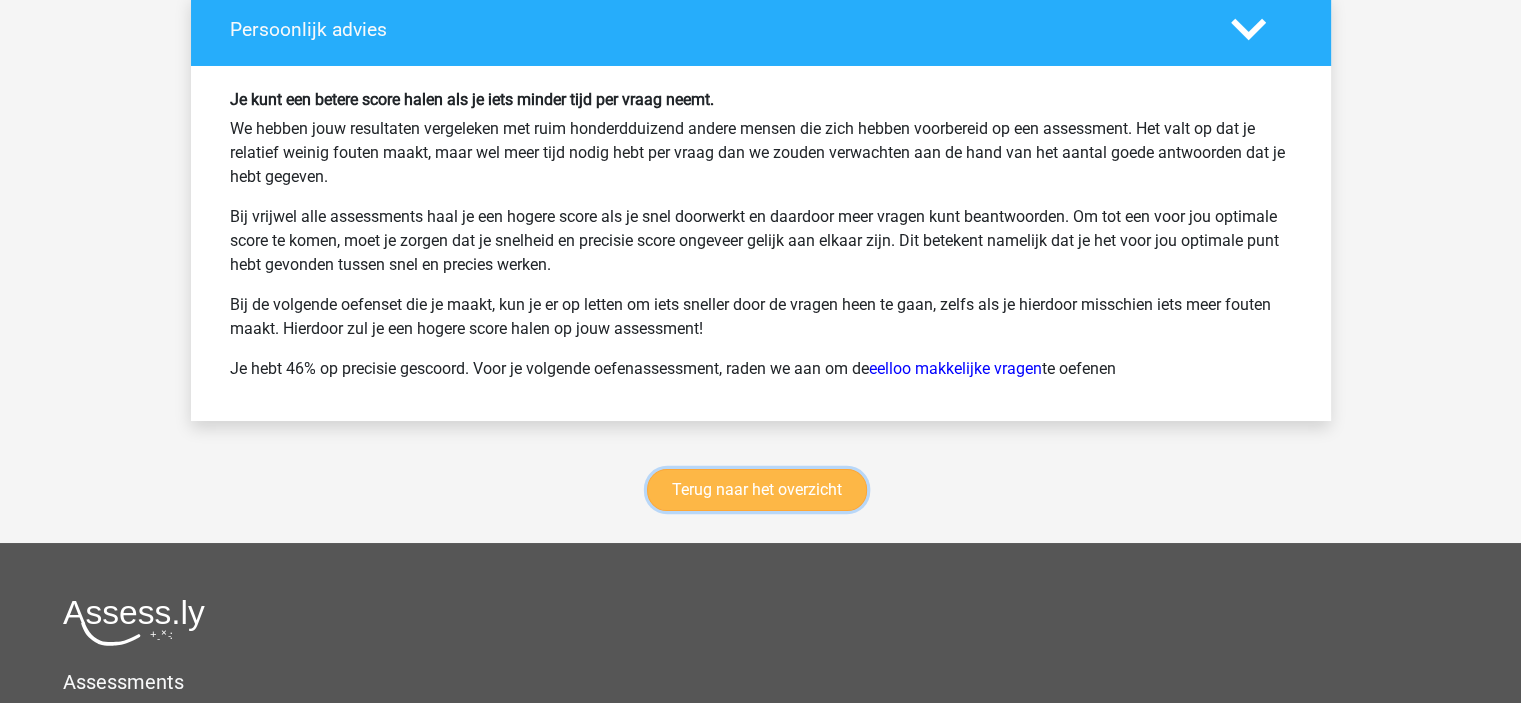 click on "Terug naar het overzicht" at bounding box center (757, 490) 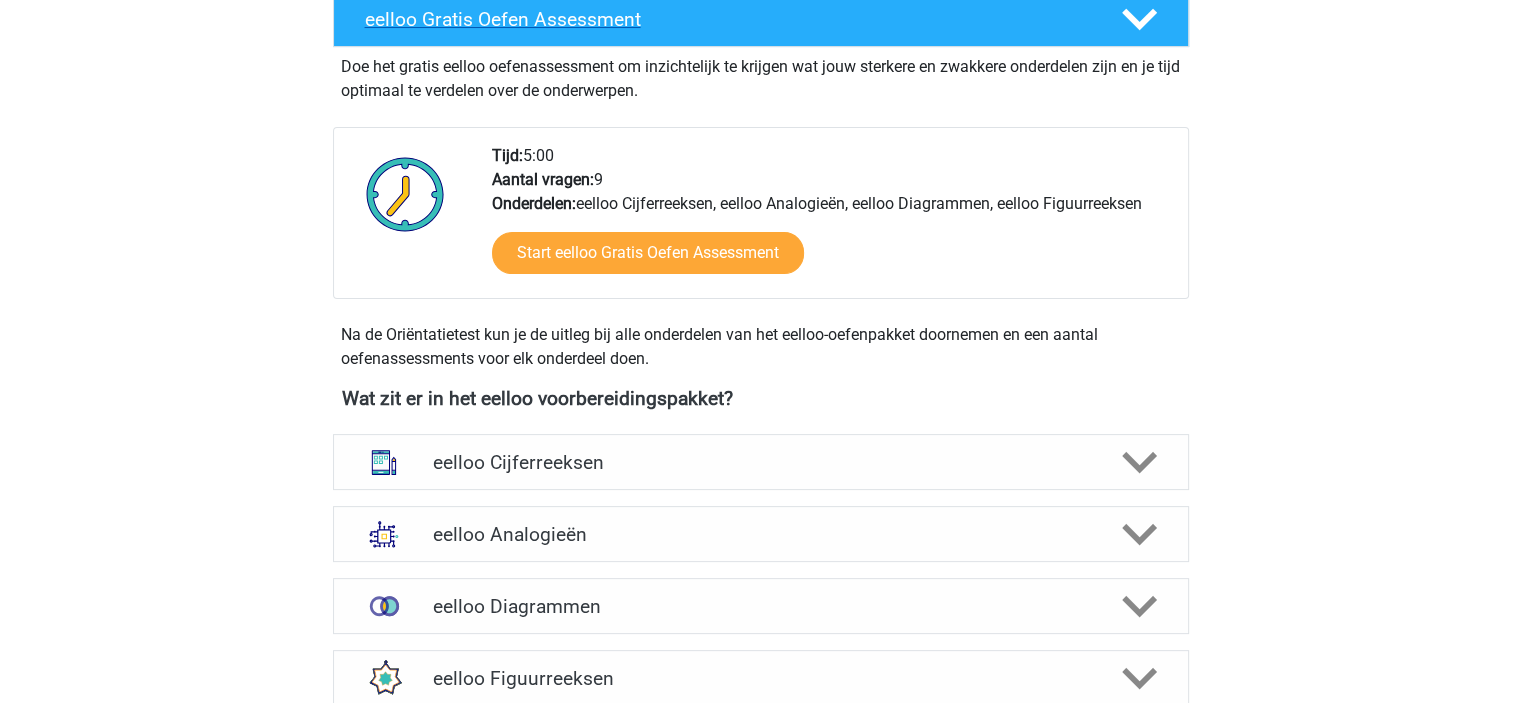 scroll, scrollTop: 500, scrollLeft: 0, axis: vertical 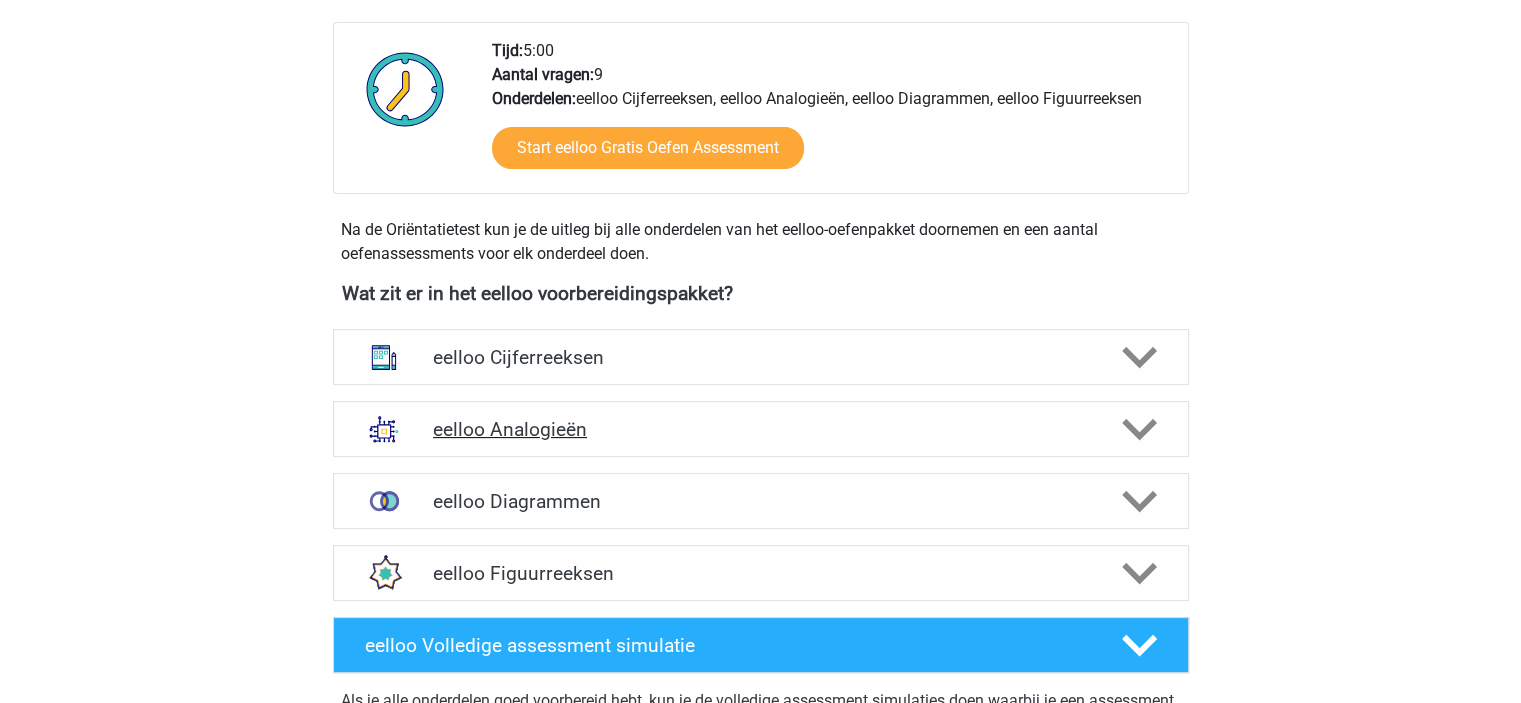 click on "eelloo Analogieën" at bounding box center [761, 429] 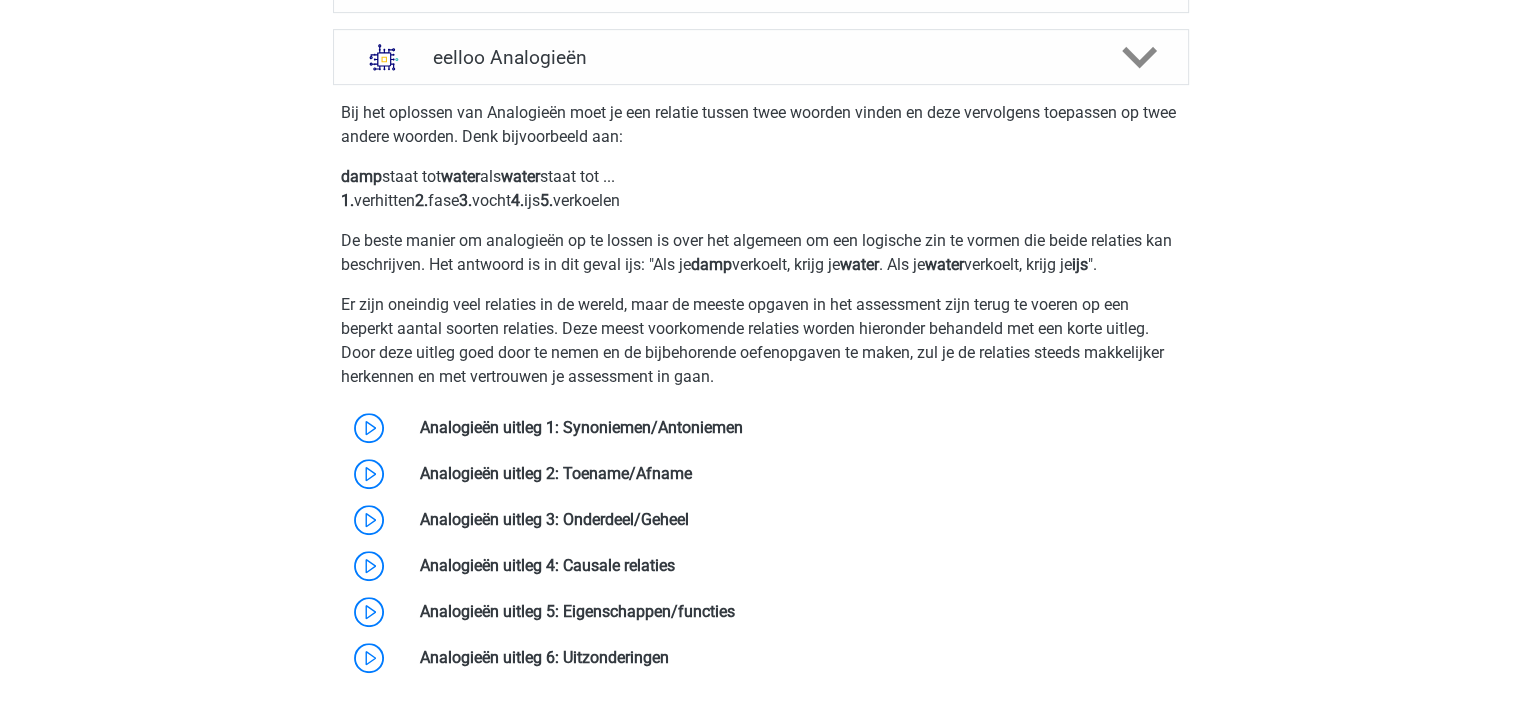 scroll, scrollTop: 900, scrollLeft: 0, axis: vertical 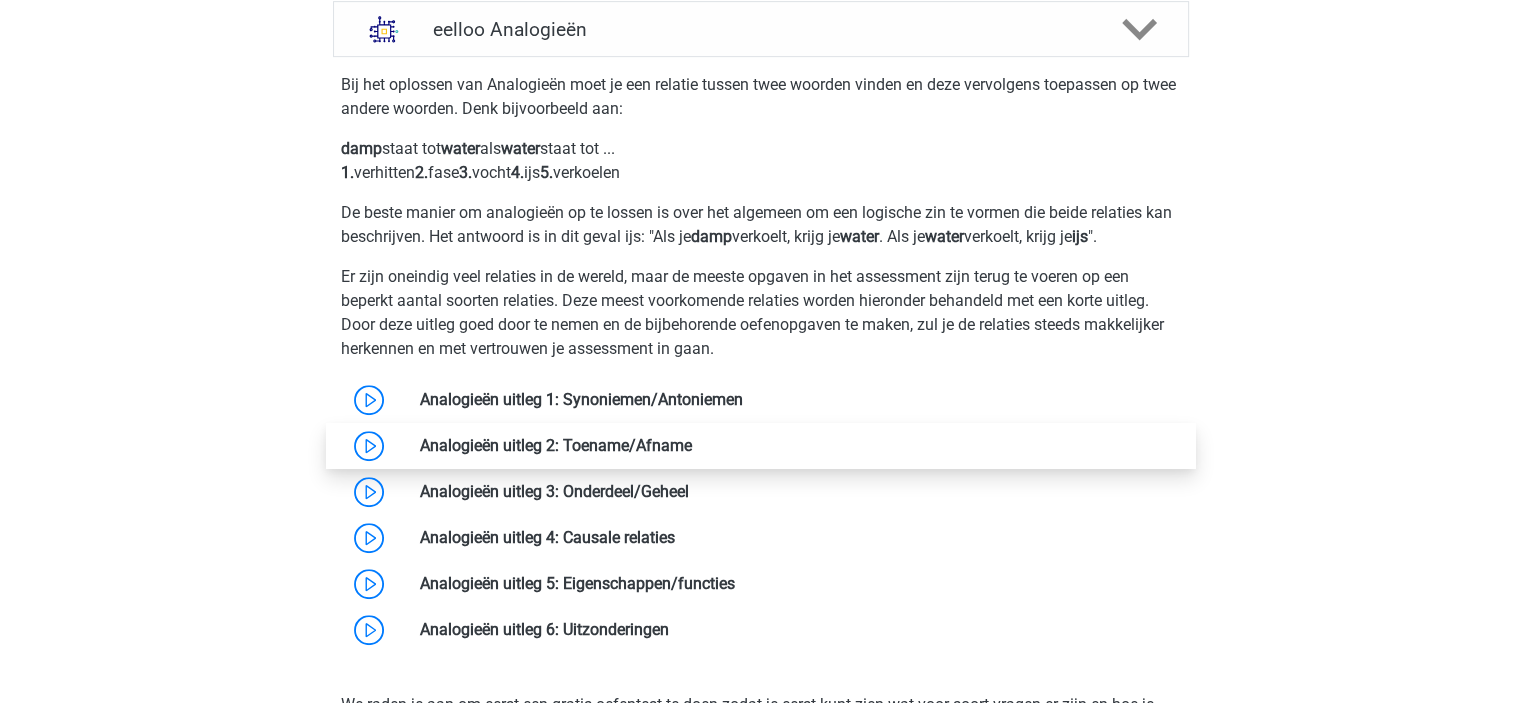 click at bounding box center [692, 445] 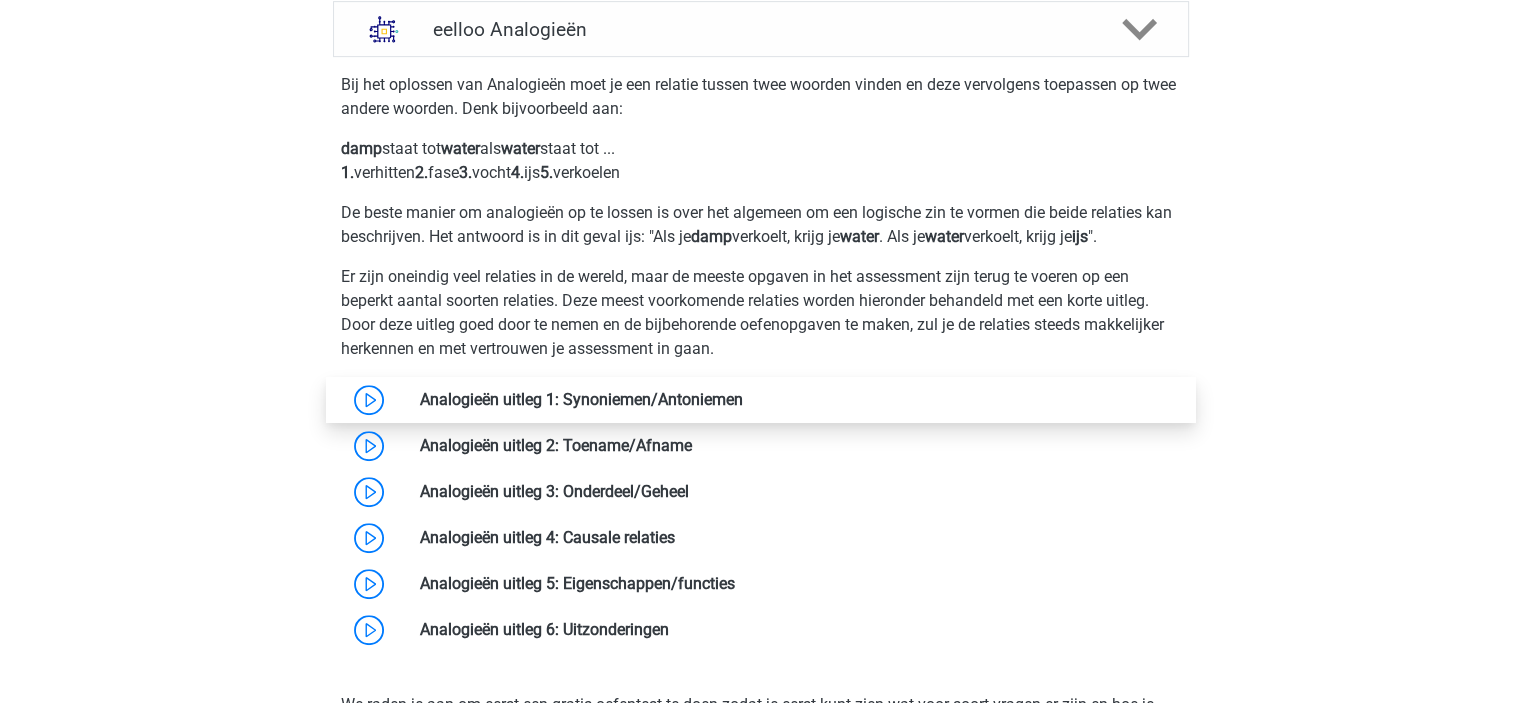 click at bounding box center (743, 399) 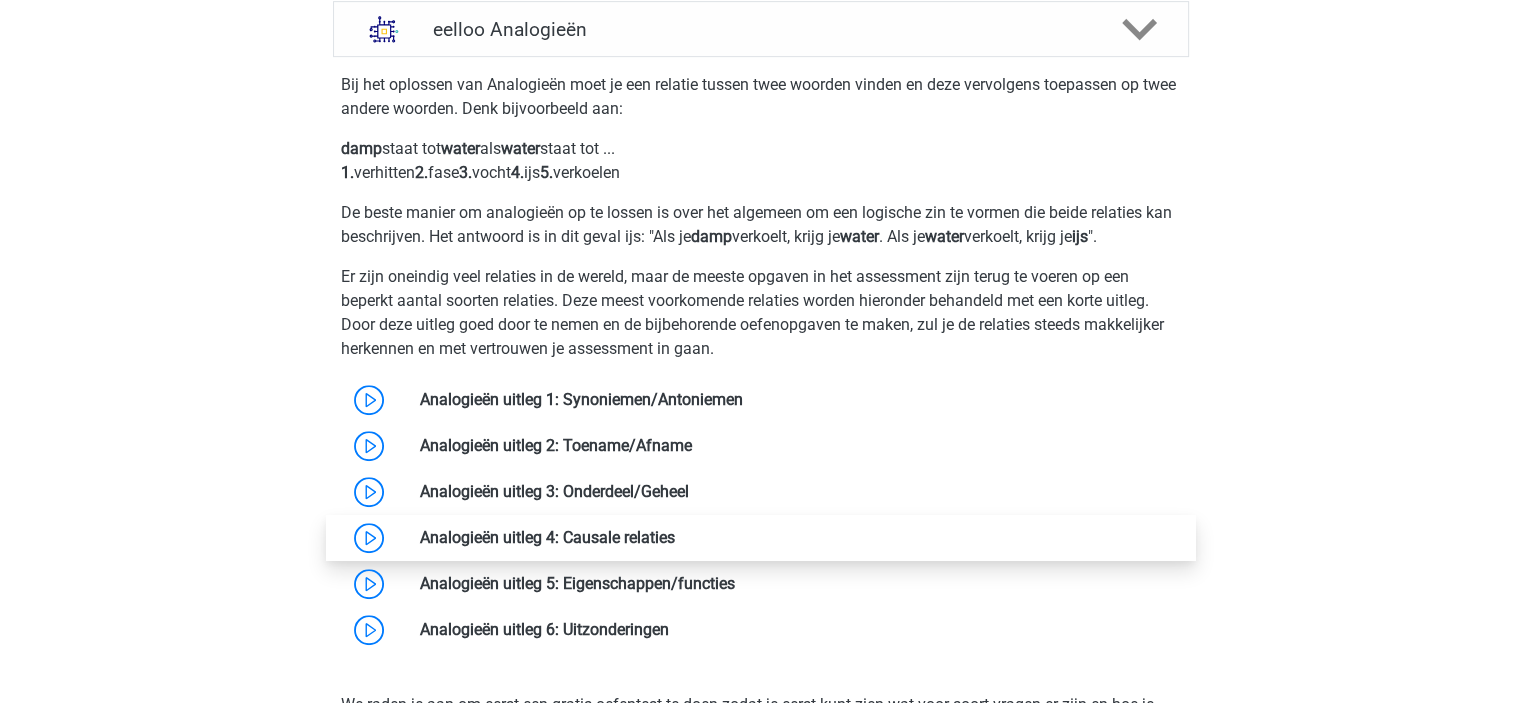 scroll, scrollTop: 1000, scrollLeft: 0, axis: vertical 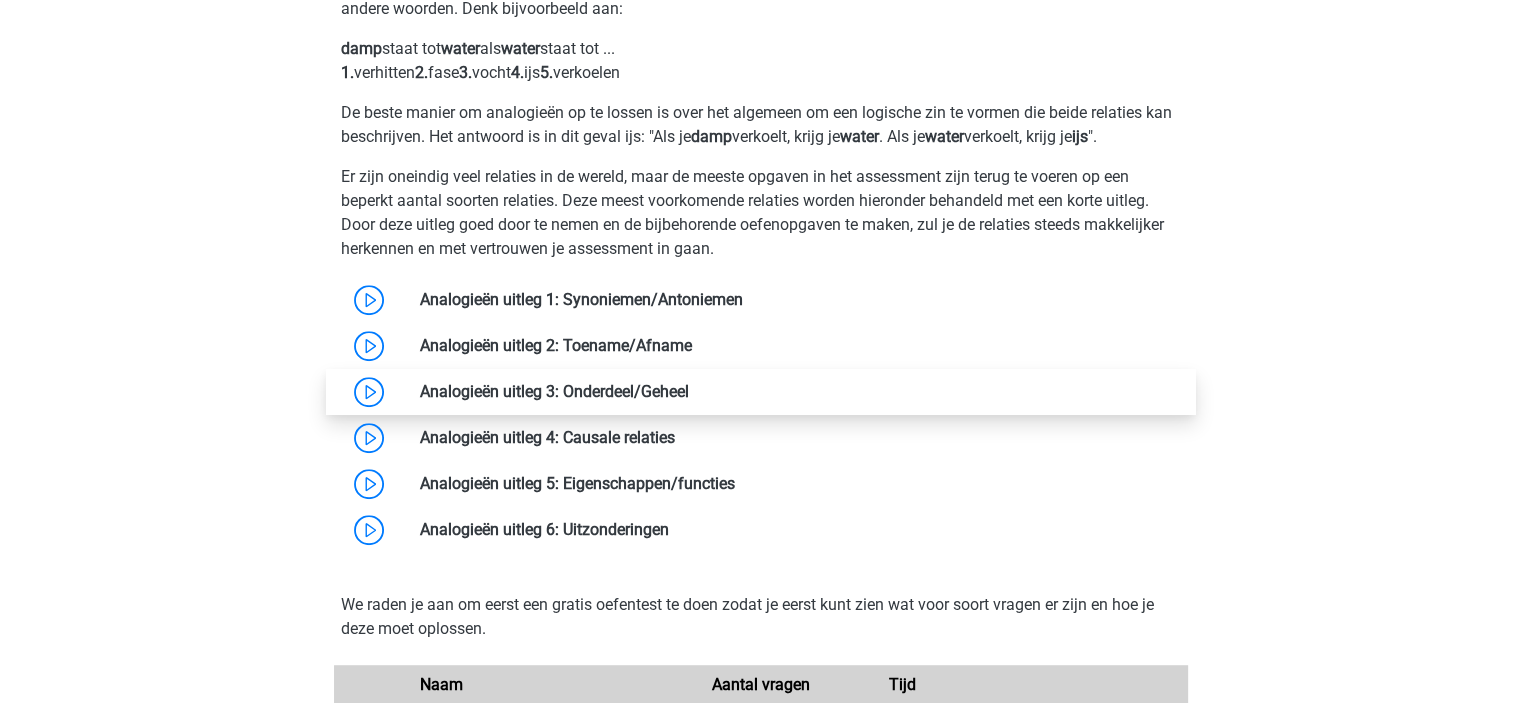 click at bounding box center [689, 391] 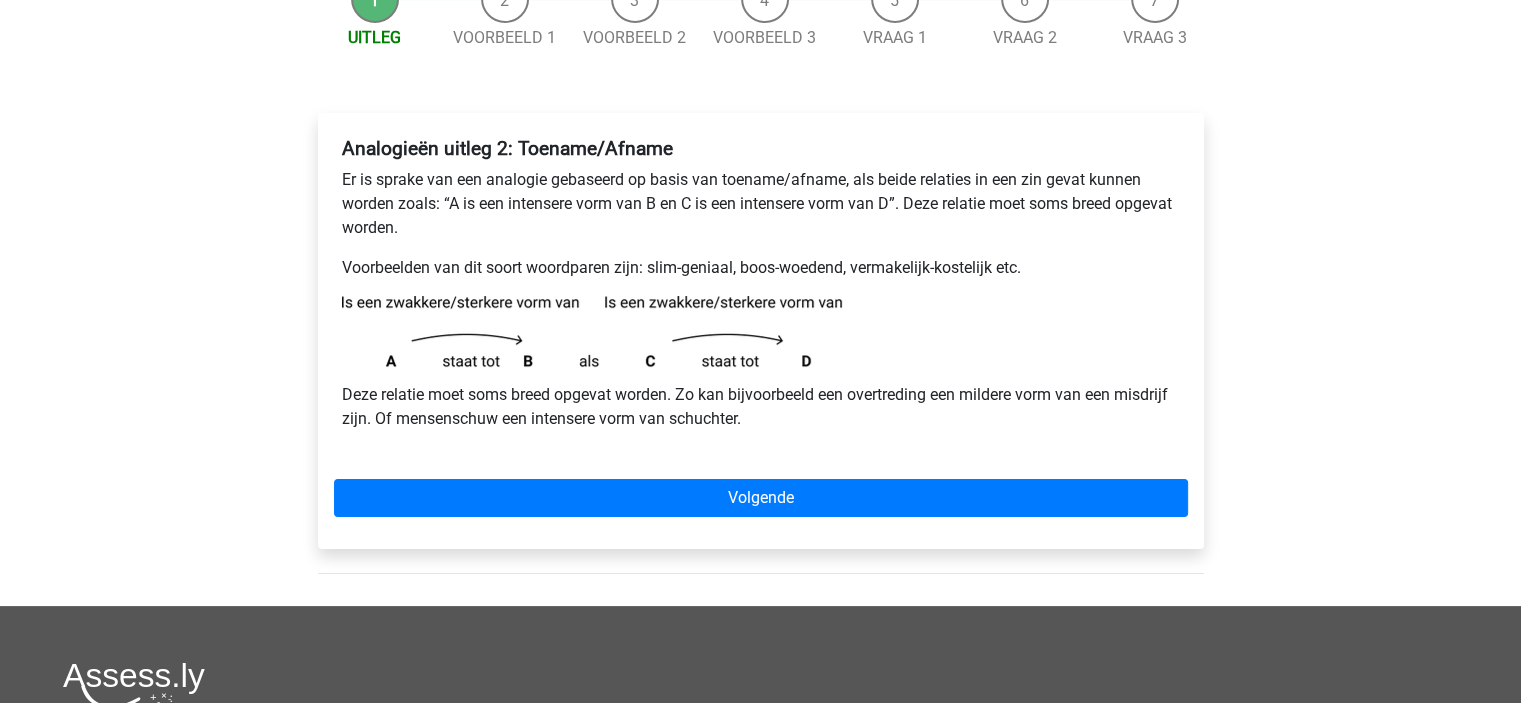 scroll, scrollTop: 300, scrollLeft: 0, axis: vertical 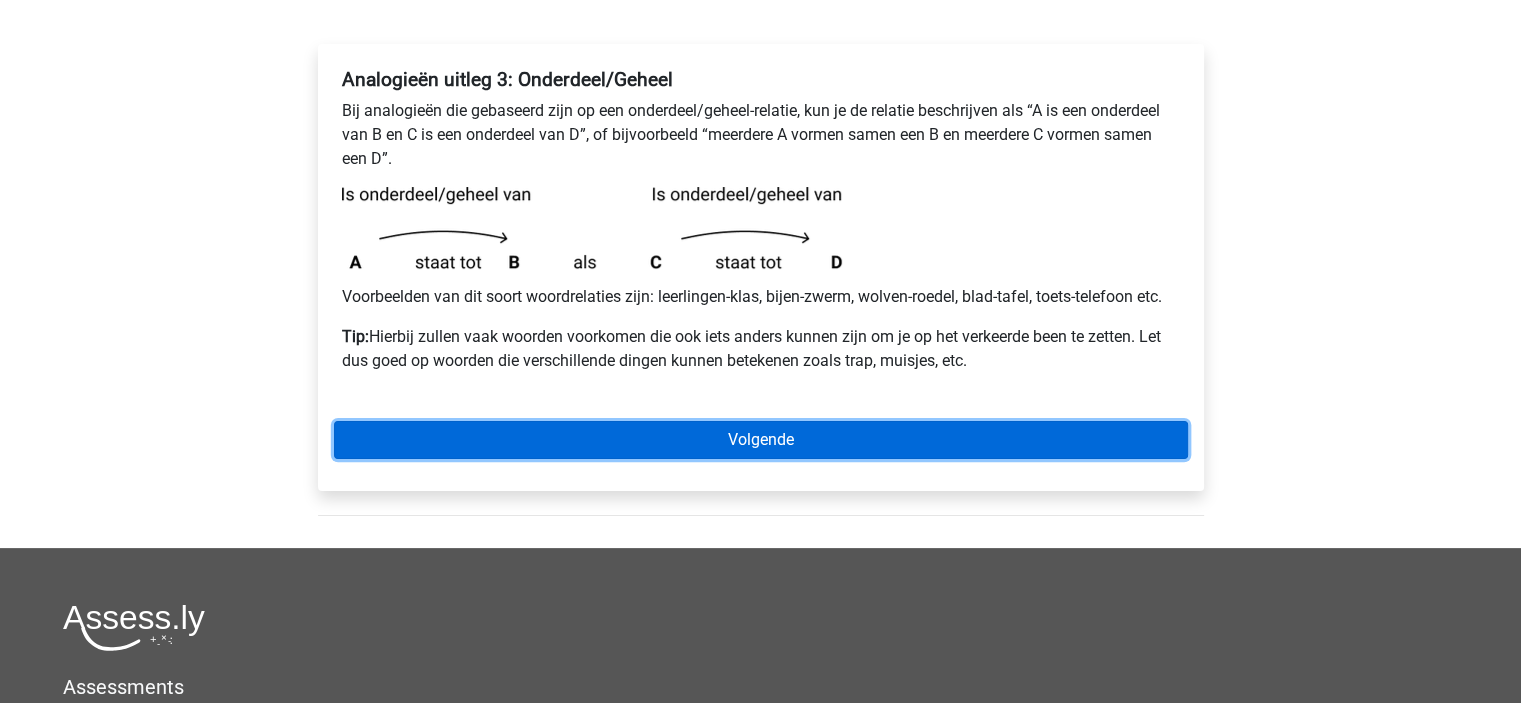 click on "Volgende" at bounding box center [761, 440] 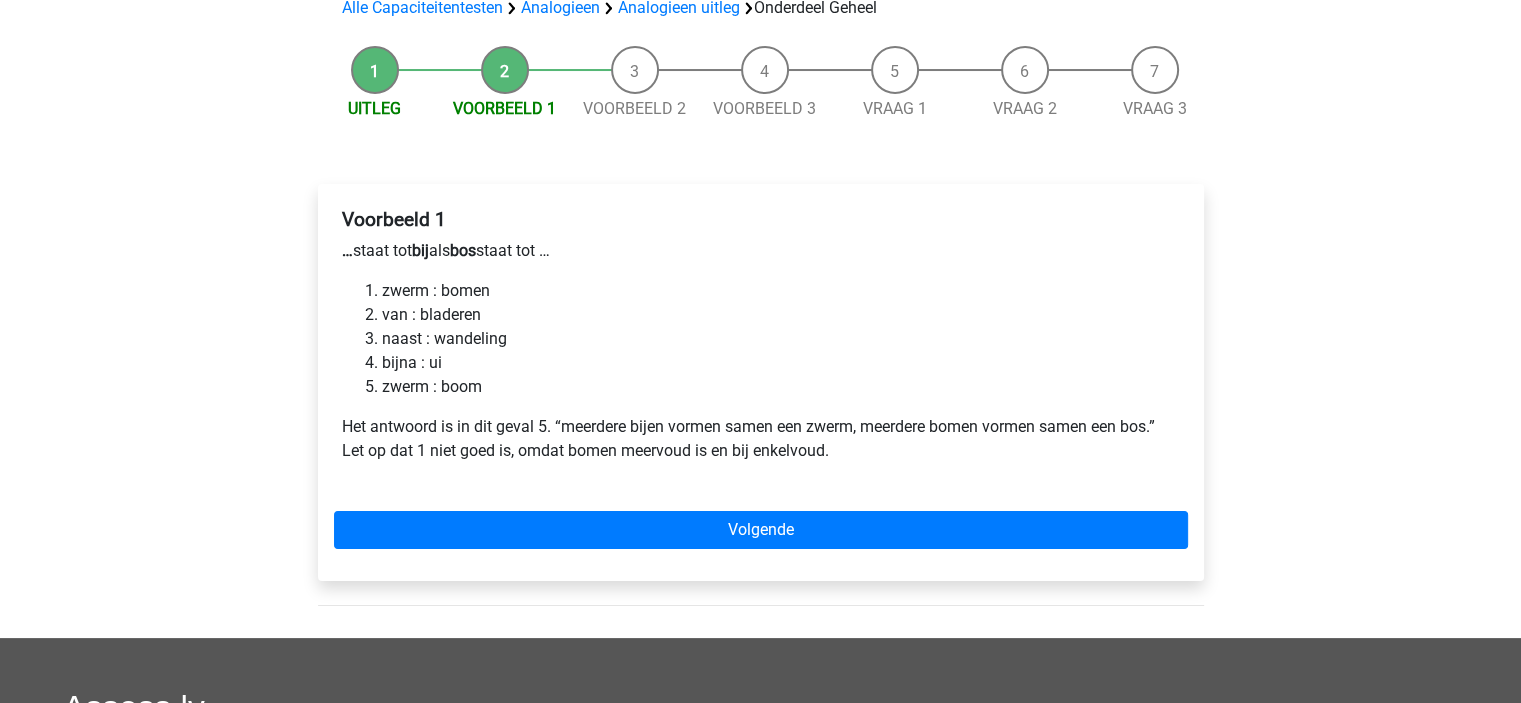 scroll, scrollTop: 100, scrollLeft: 0, axis: vertical 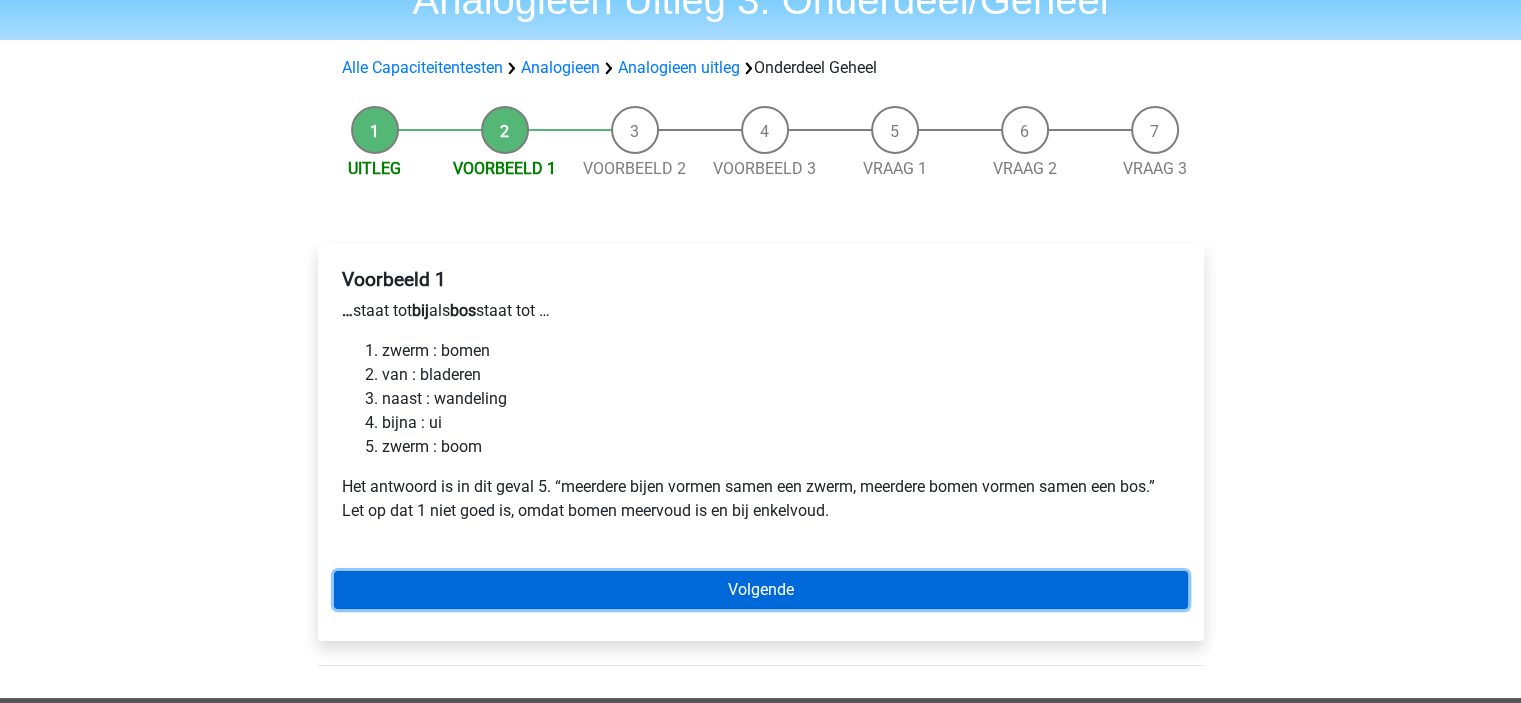 click on "Volgende" at bounding box center (761, 590) 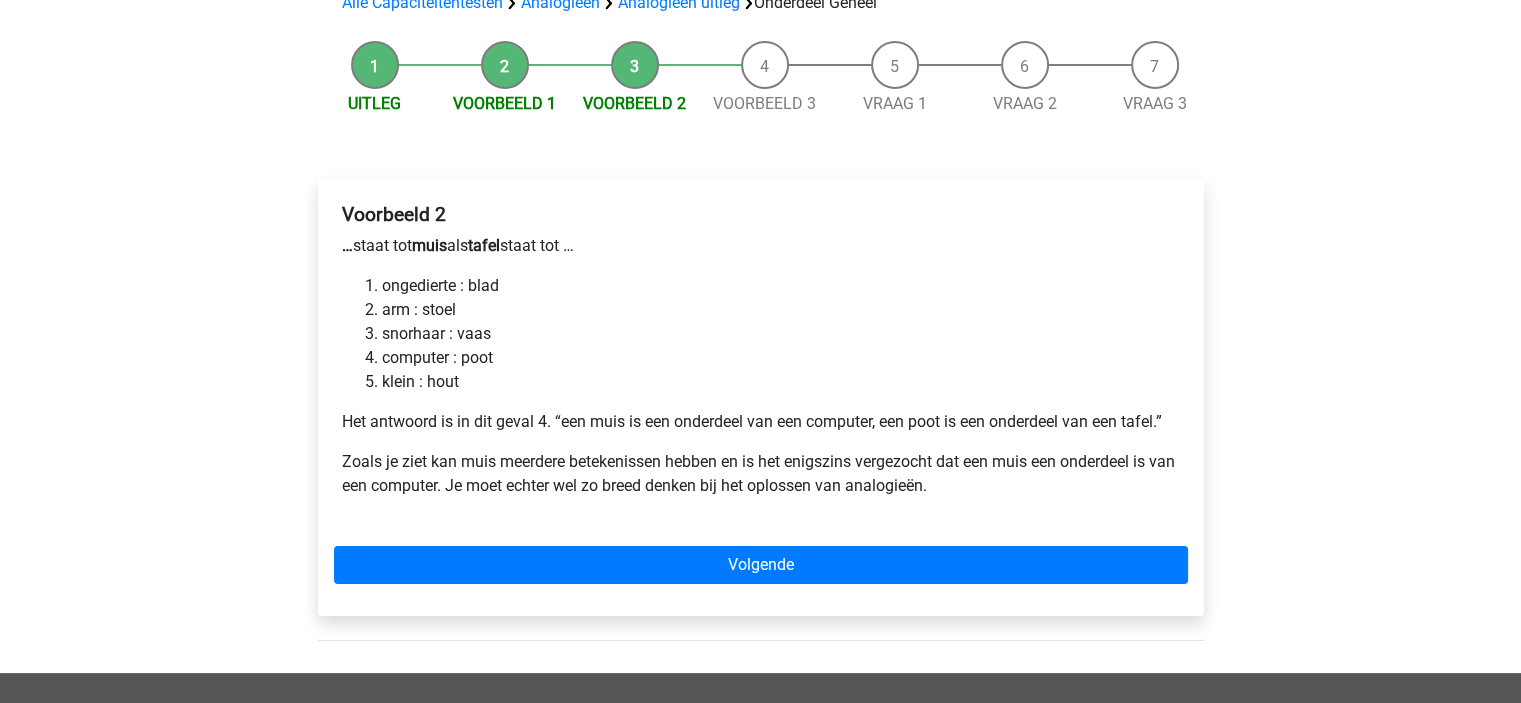 scroll, scrollTop: 200, scrollLeft: 0, axis: vertical 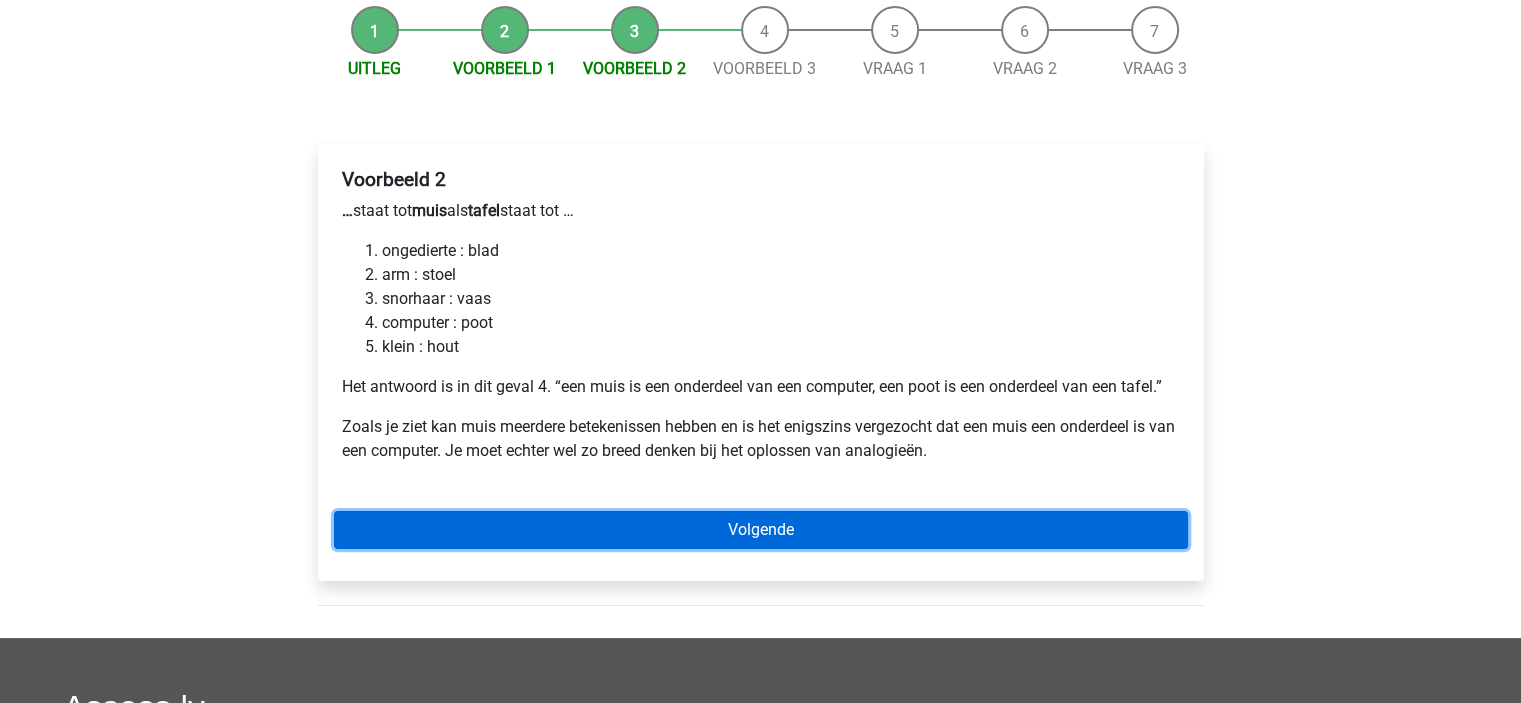 click on "Volgende" at bounding box center (761, 530) 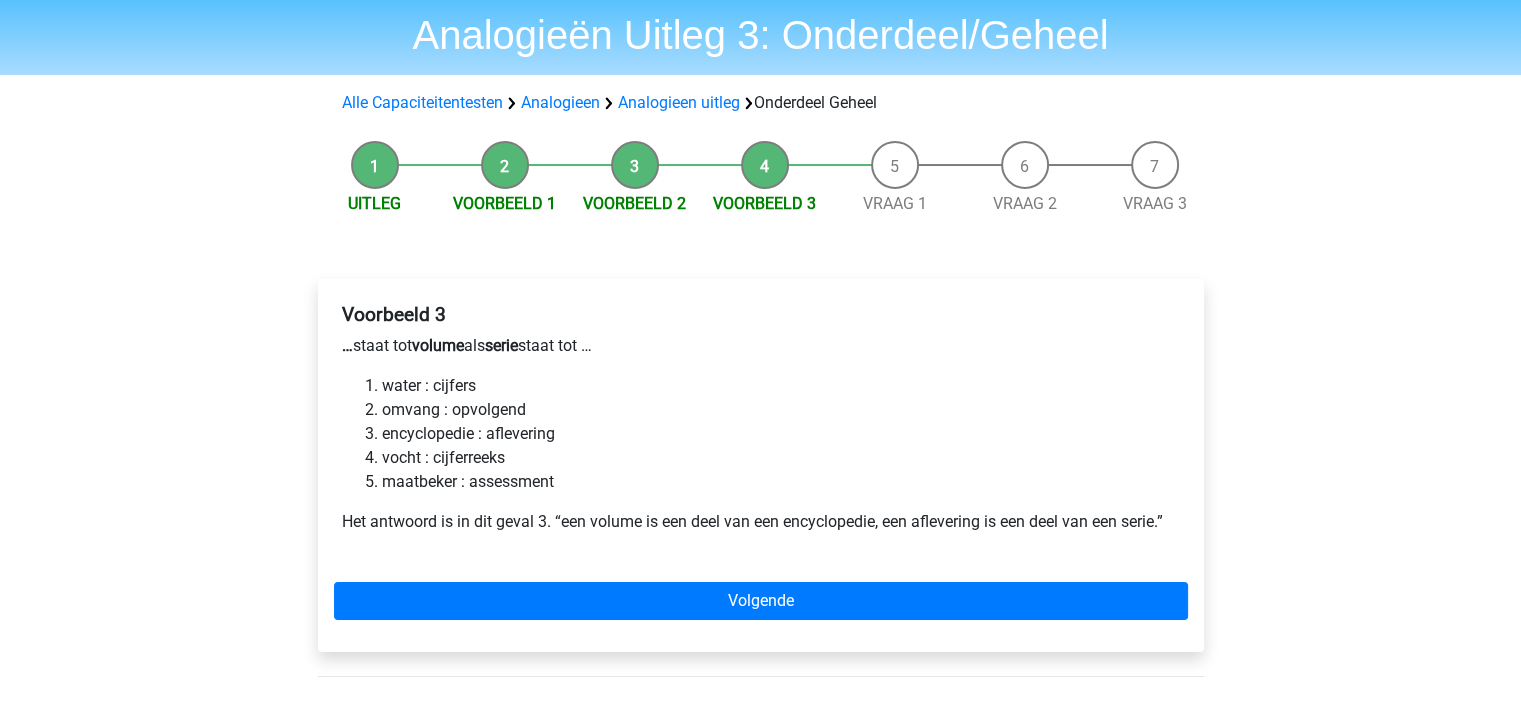 scroll, scrollTop: 100, scrollLeft: 0, axis: vertical 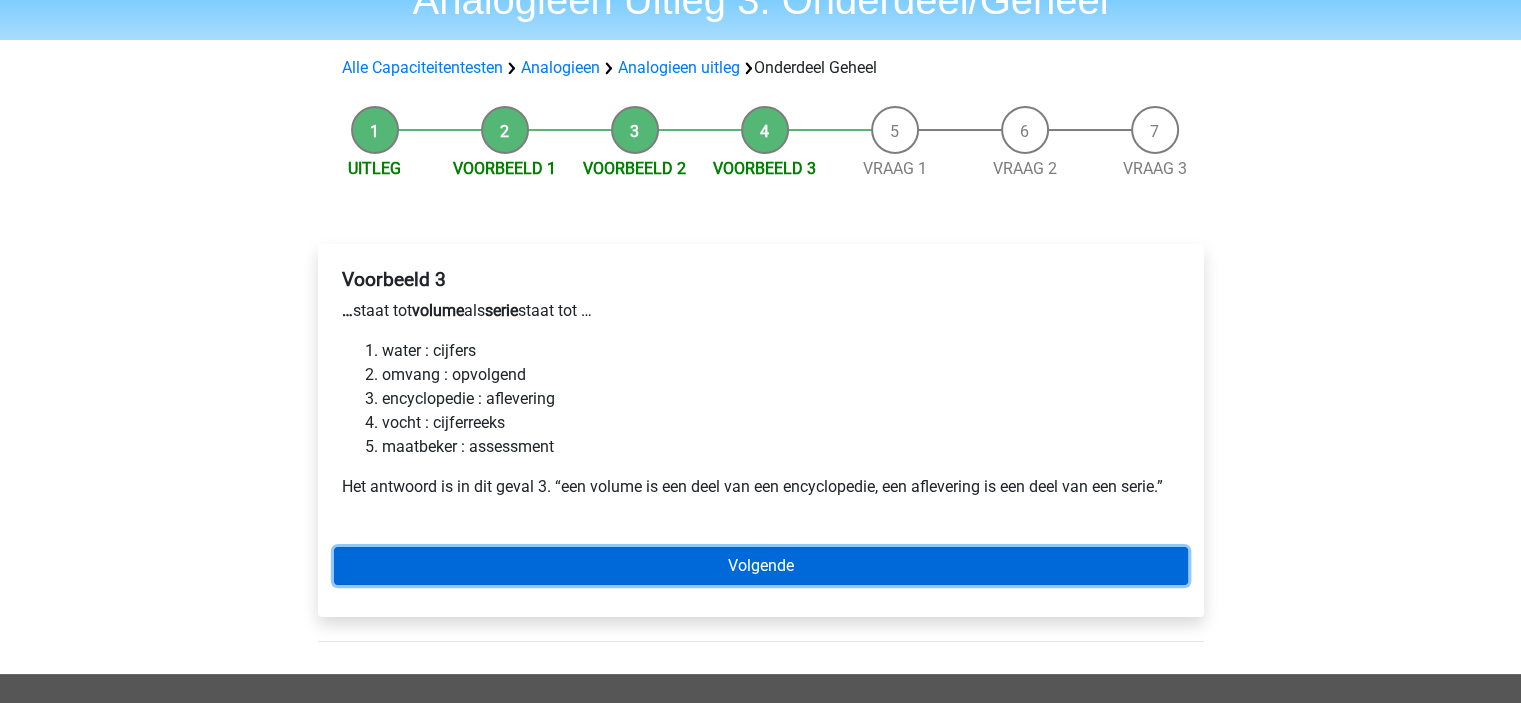 click on "Volgende" at bounding box center (761, 566) 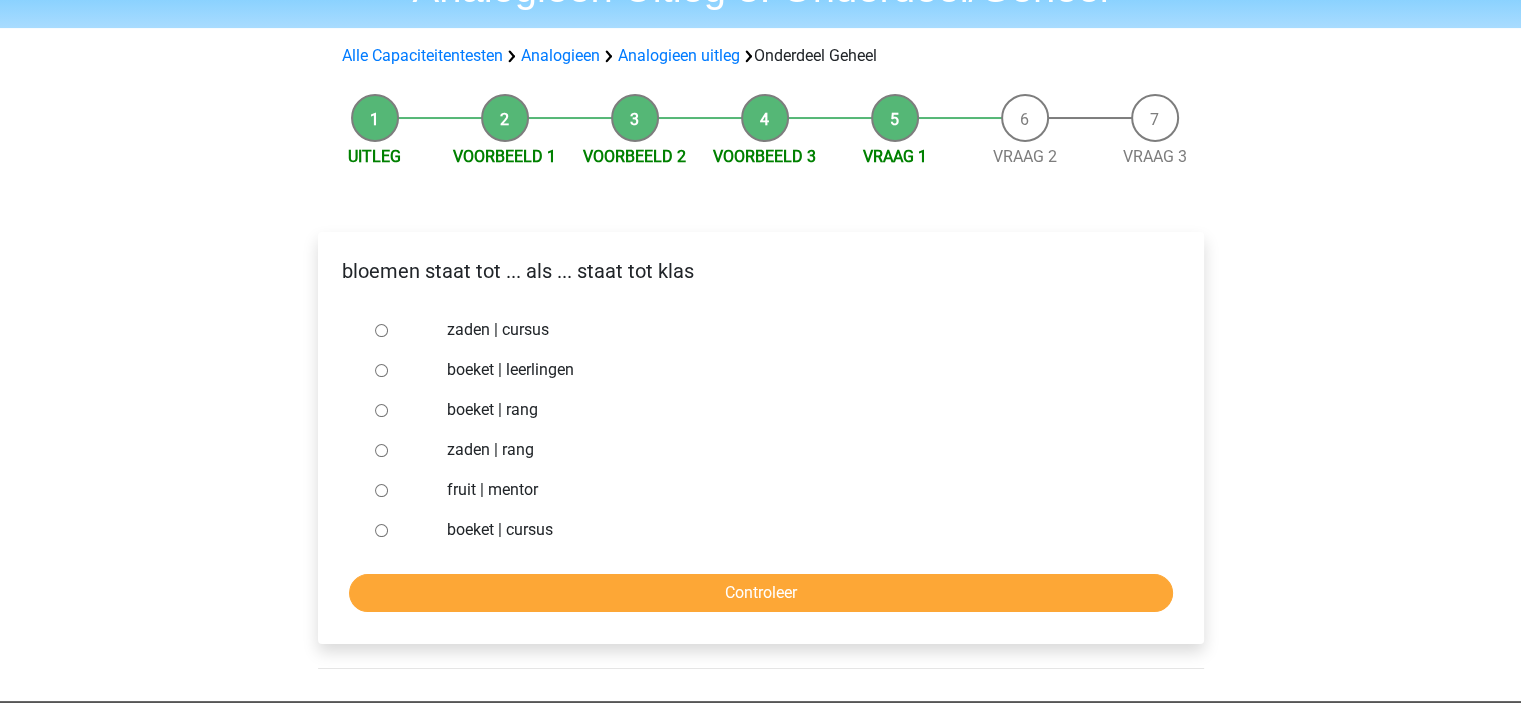 scroll, scrollTop: 200, scrollLeft: 0, axis: vertical 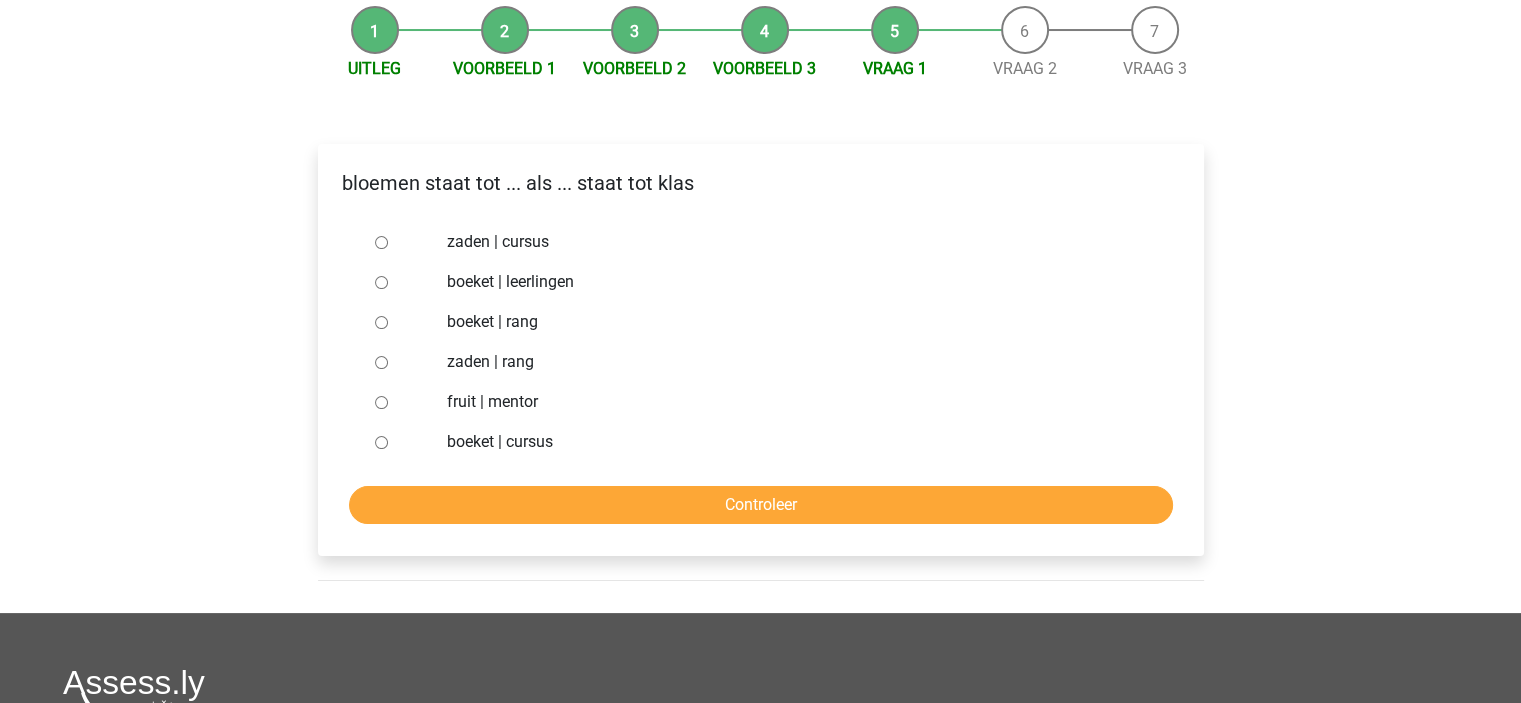 click on "boeket | leerlingen" at bounding box center (793, 282) 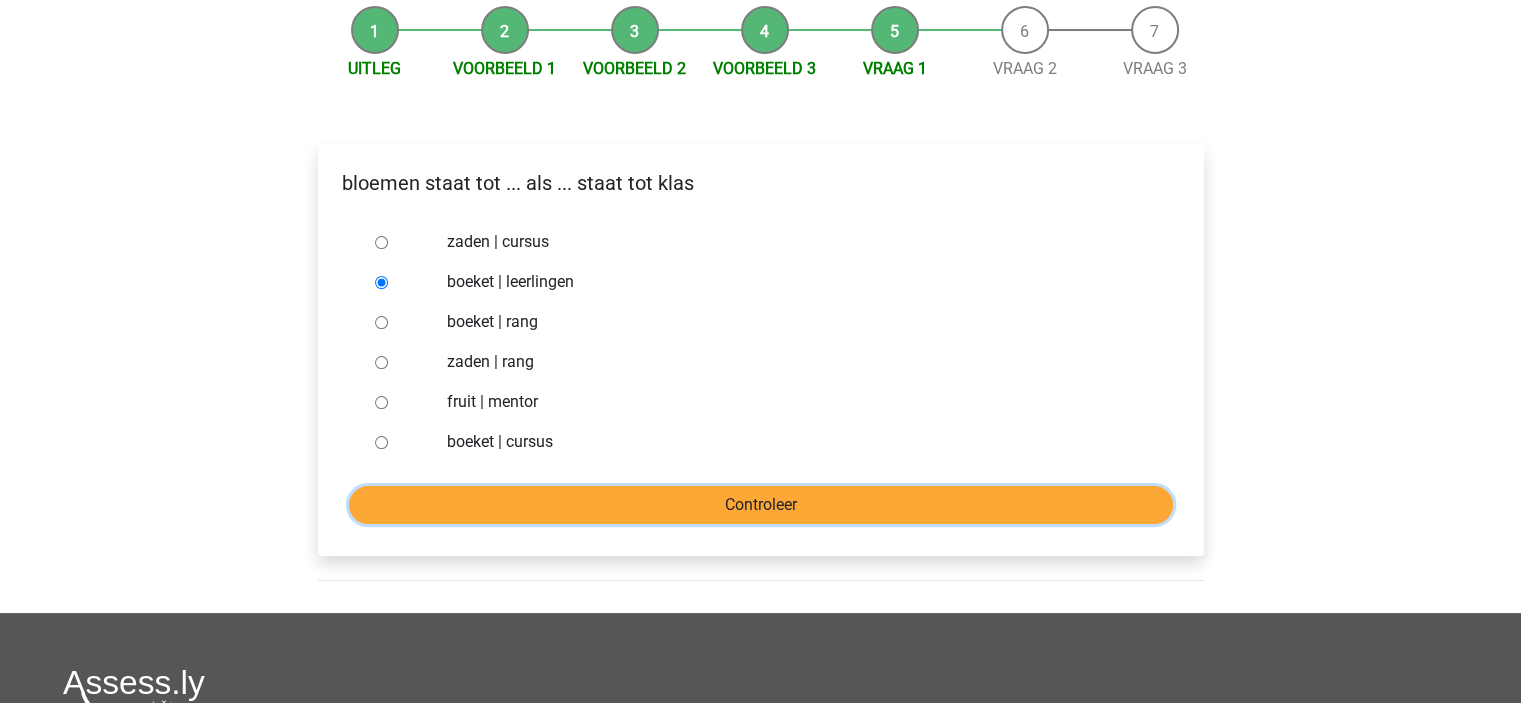 click on "Controleer" at bounding box center [761, 505] 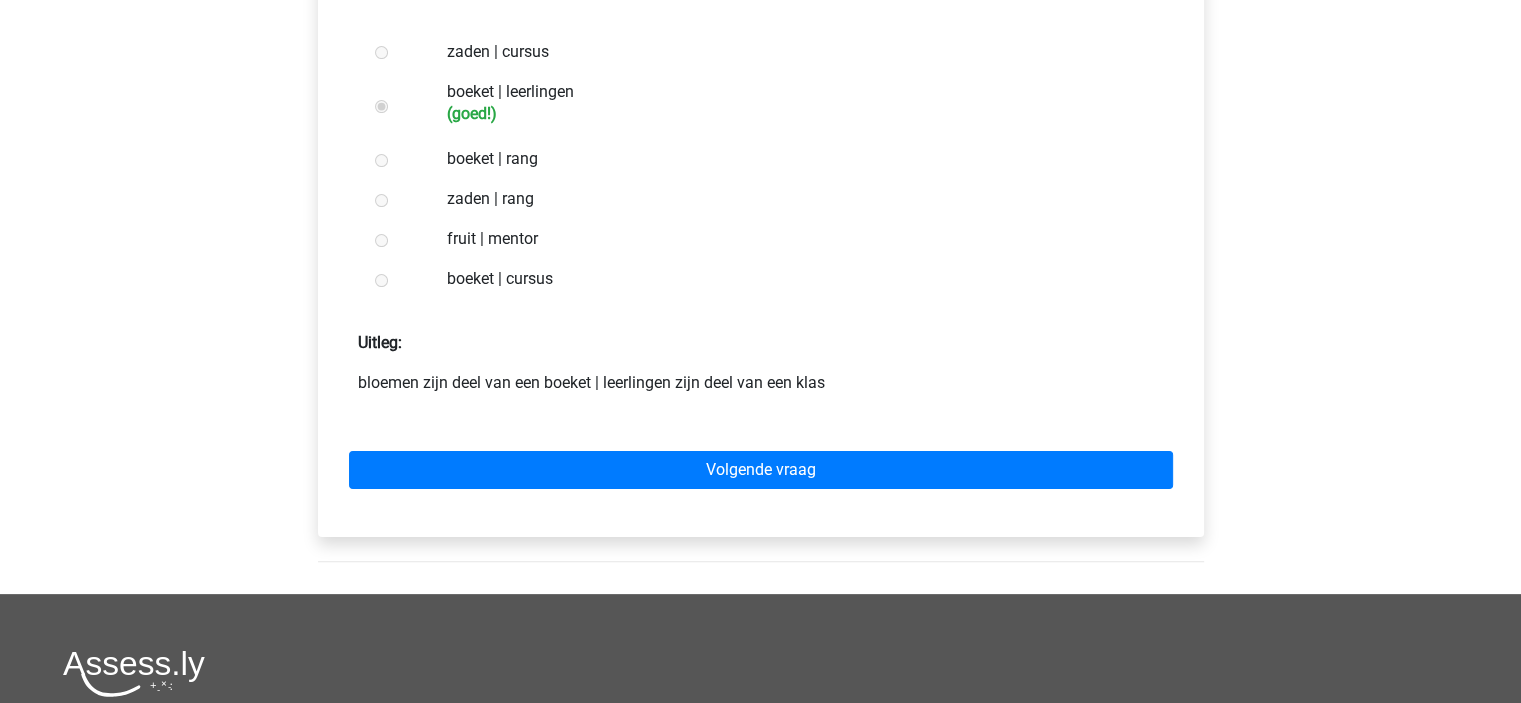 scroll, scrollTop: 400, scrollLeft: 0, axis: vertical 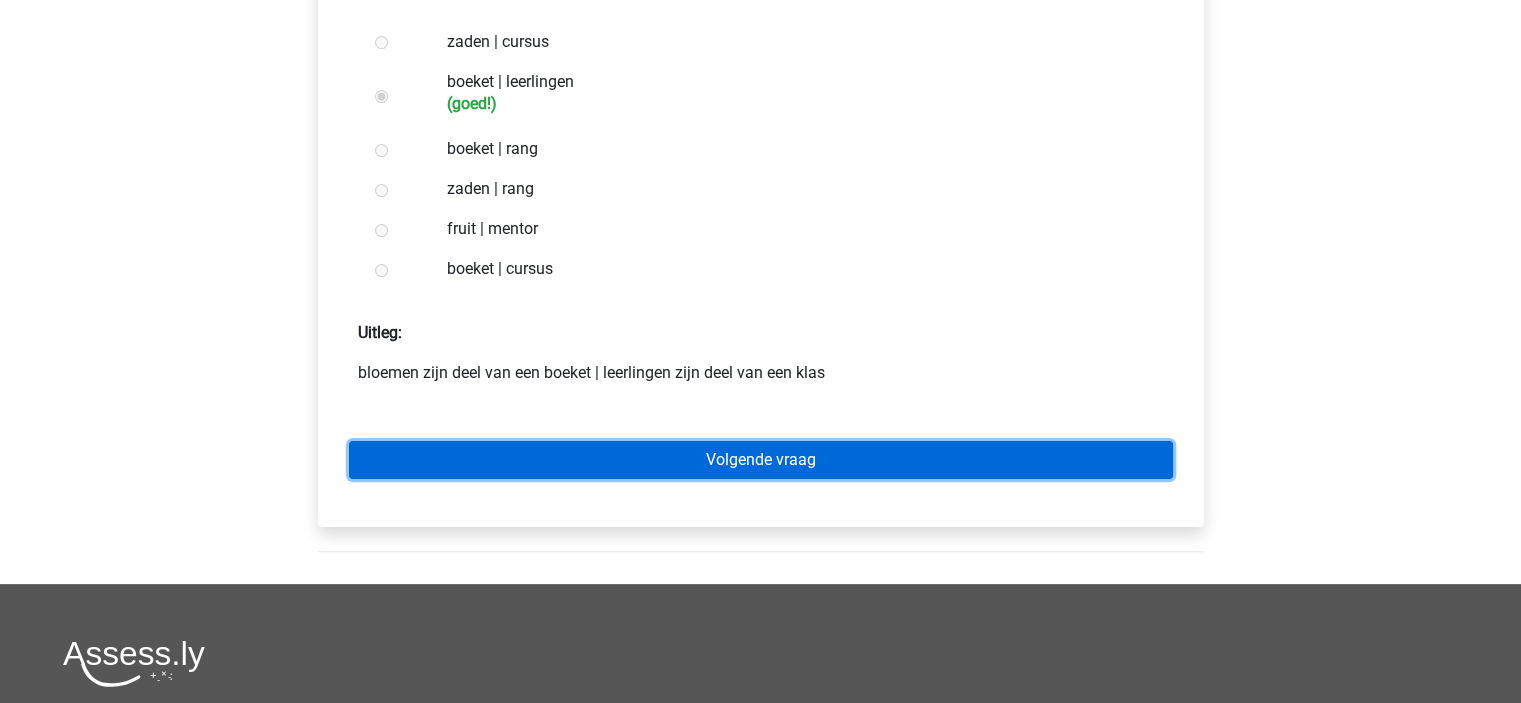click on "Volgende vraag" at bounding box center [761, 460] 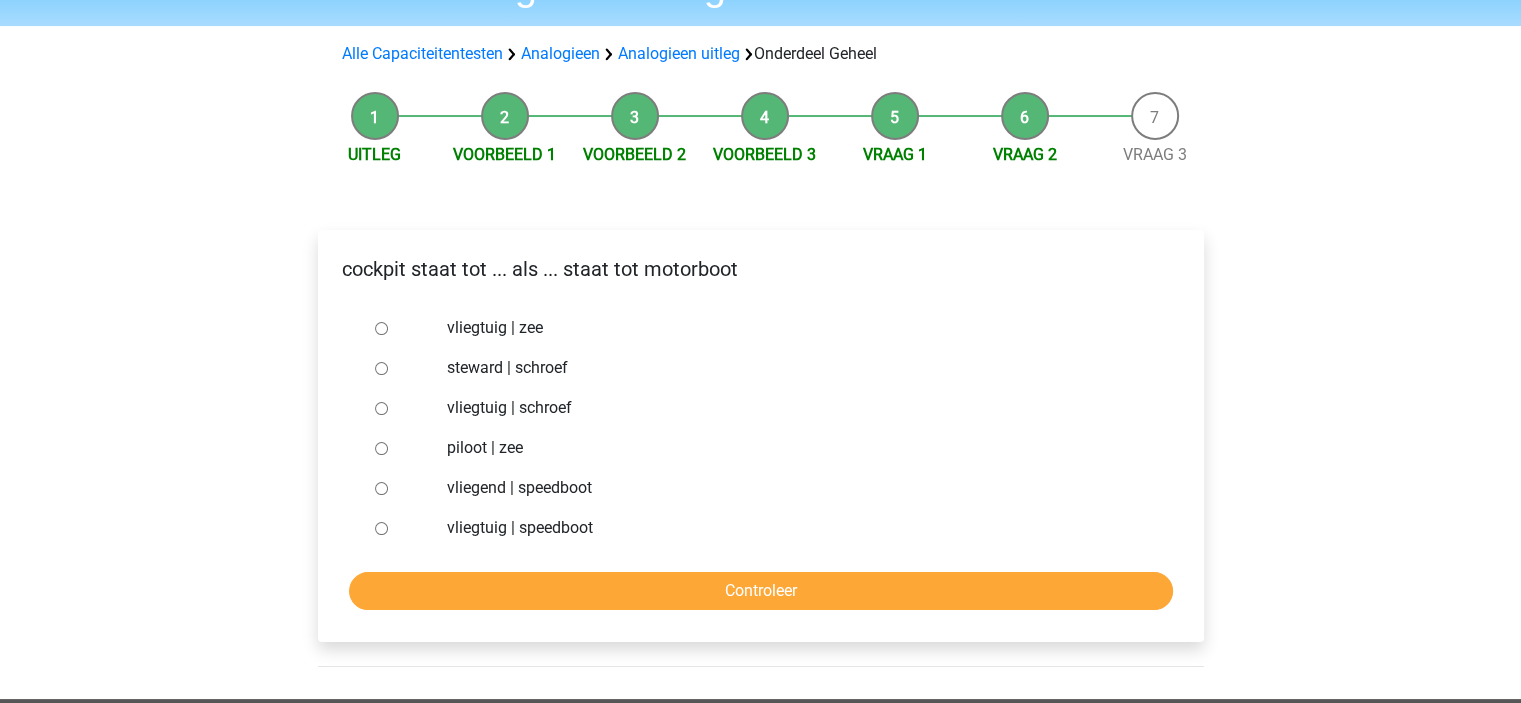 scroll, scrollTop: 200, scrollLeft: 0, axis: vertical 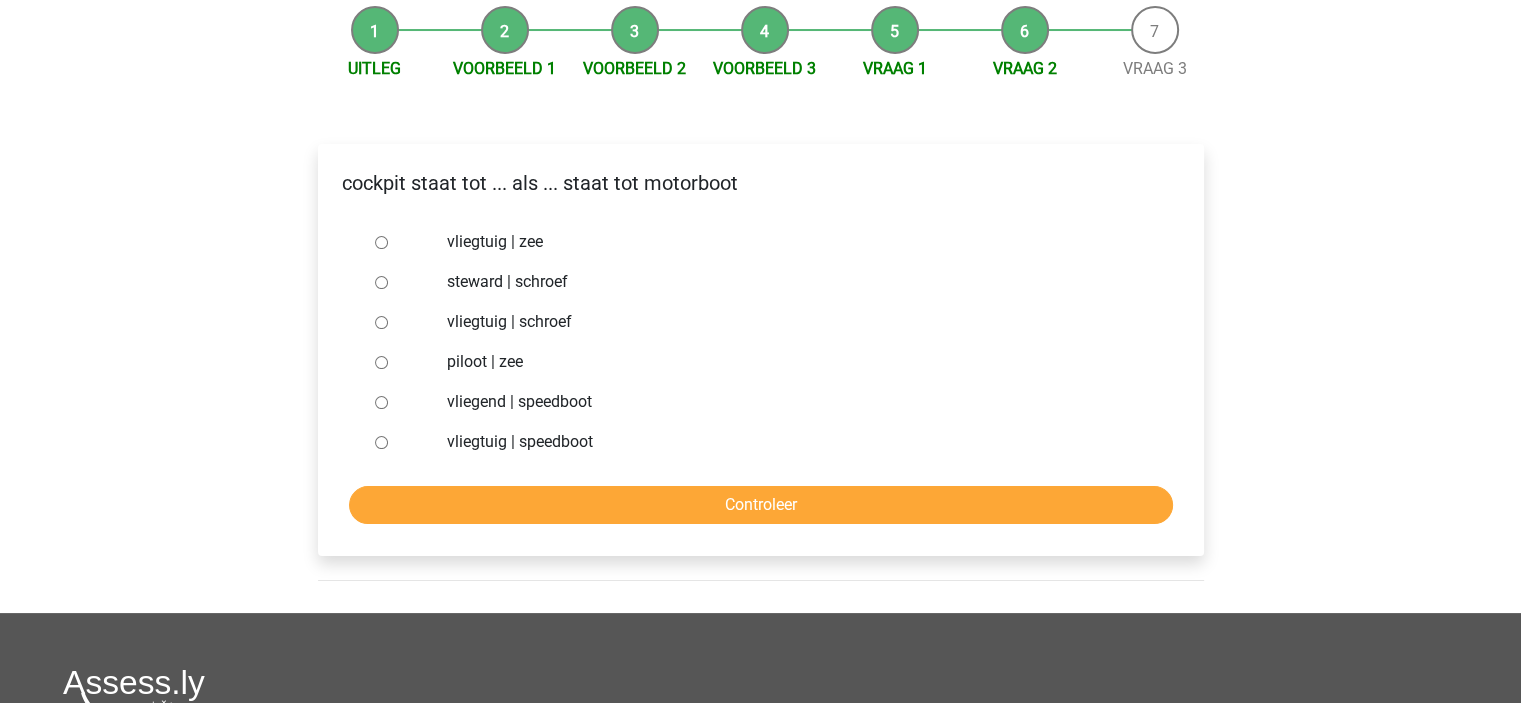 click on "vliegtuig | speedboot" at bounding box center [793, 442] 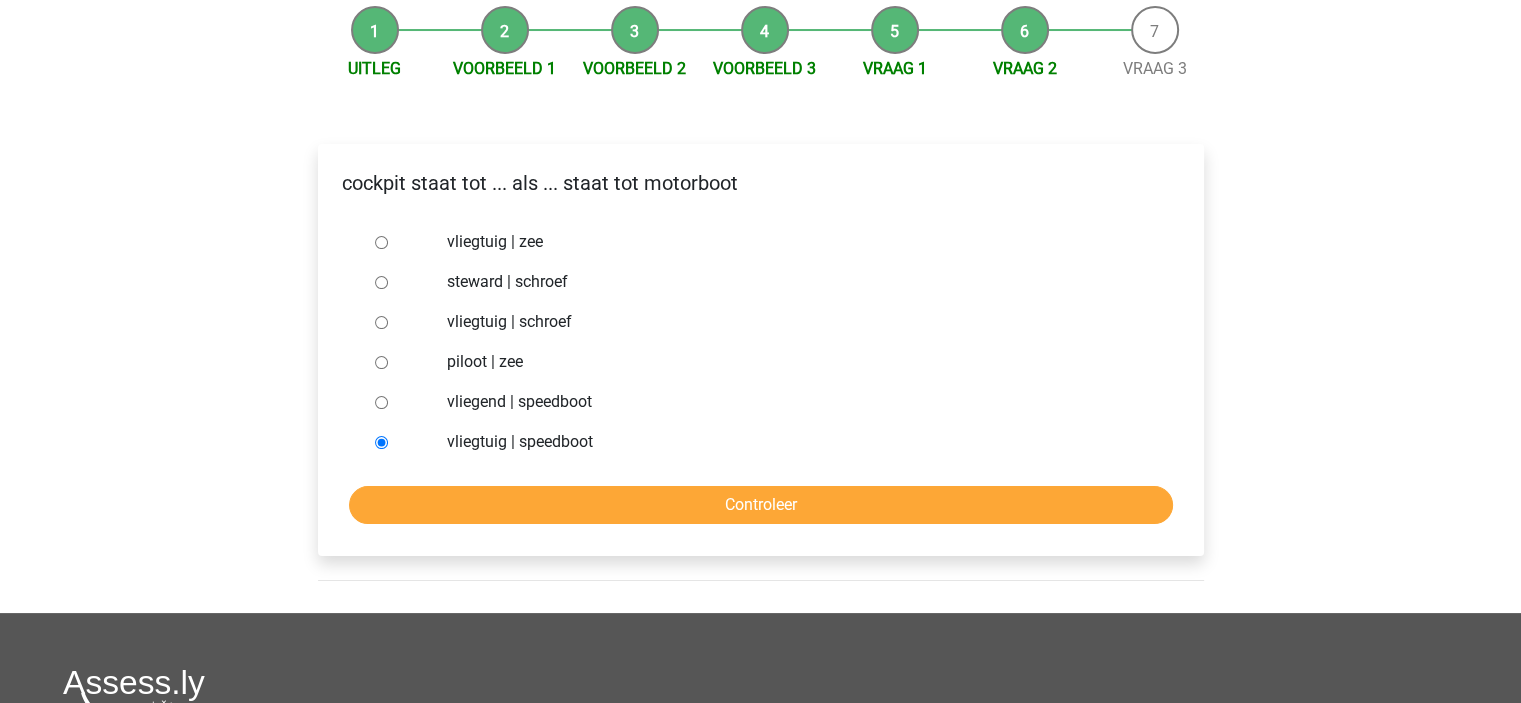 click on "vliegtuig | zee" at bounding box center [793, 242] 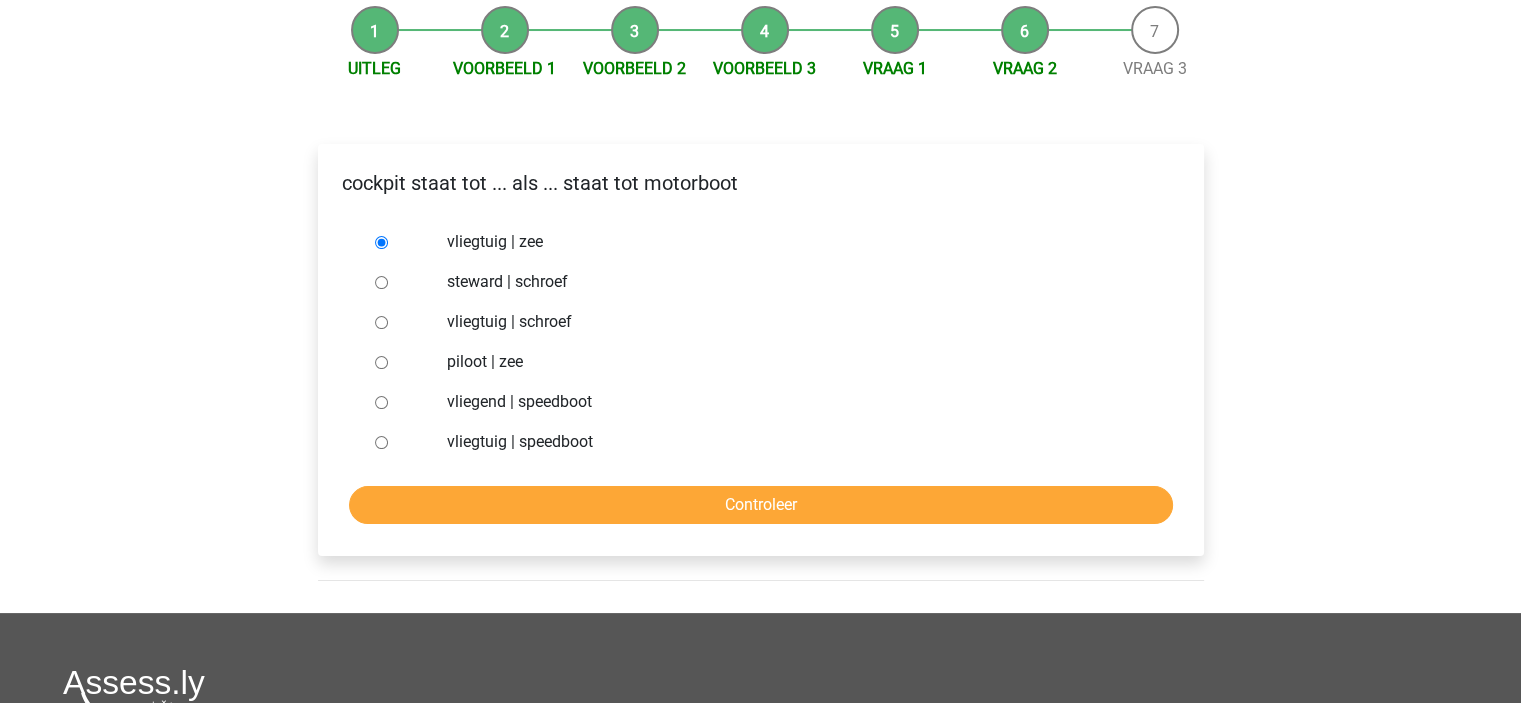click on "piloot | zee" at bounding box center [793, 362] 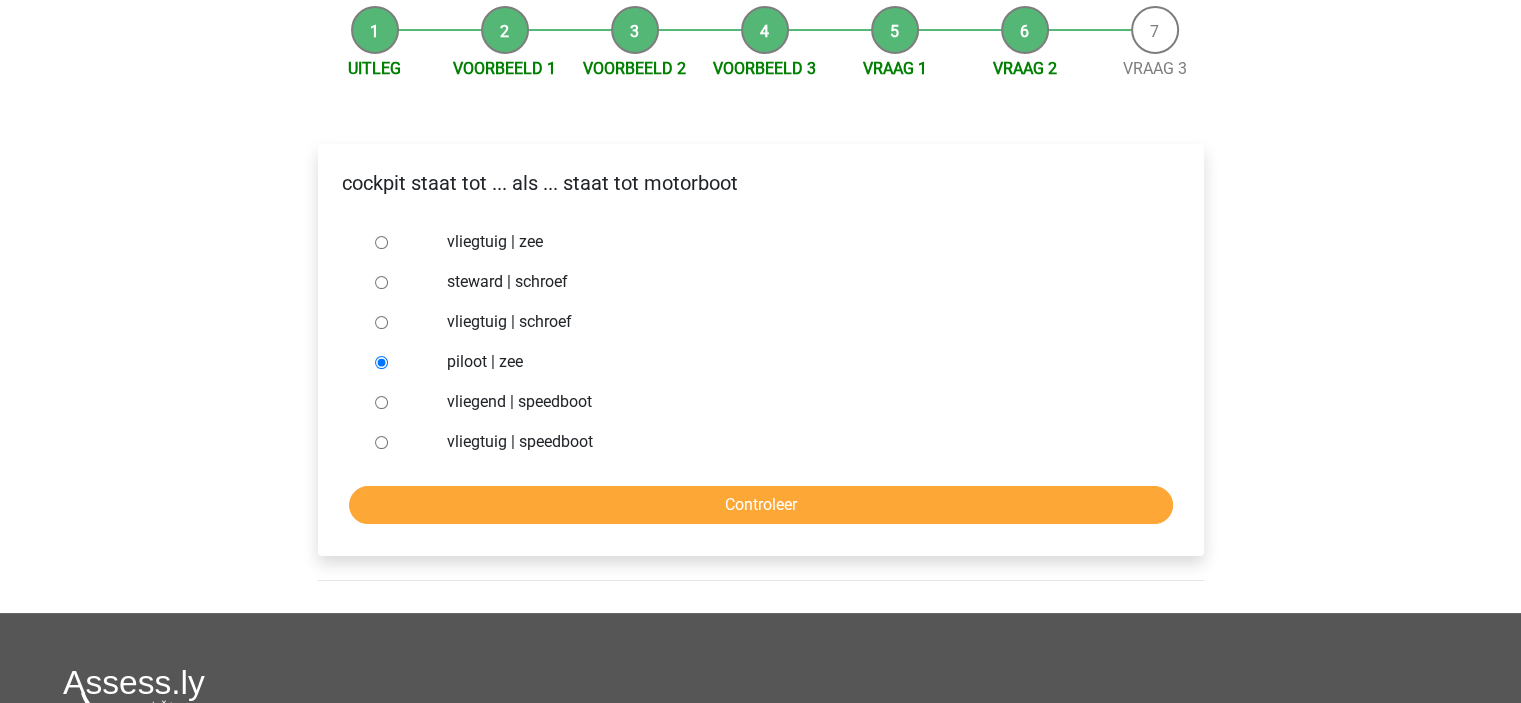 click on "vliegtuig | zee" at bounding box center (793, 242) 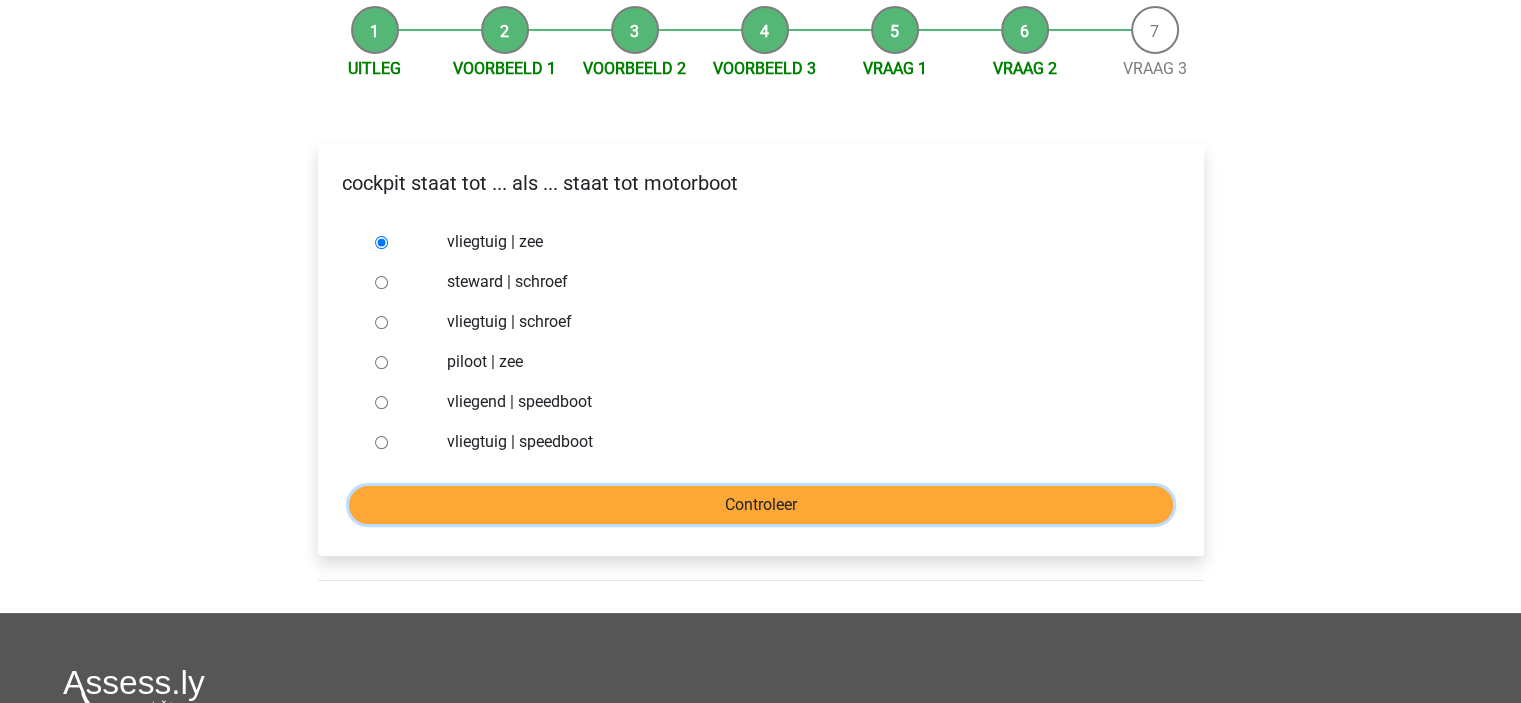 click on "Controleer" at bounding box center (761, 505) 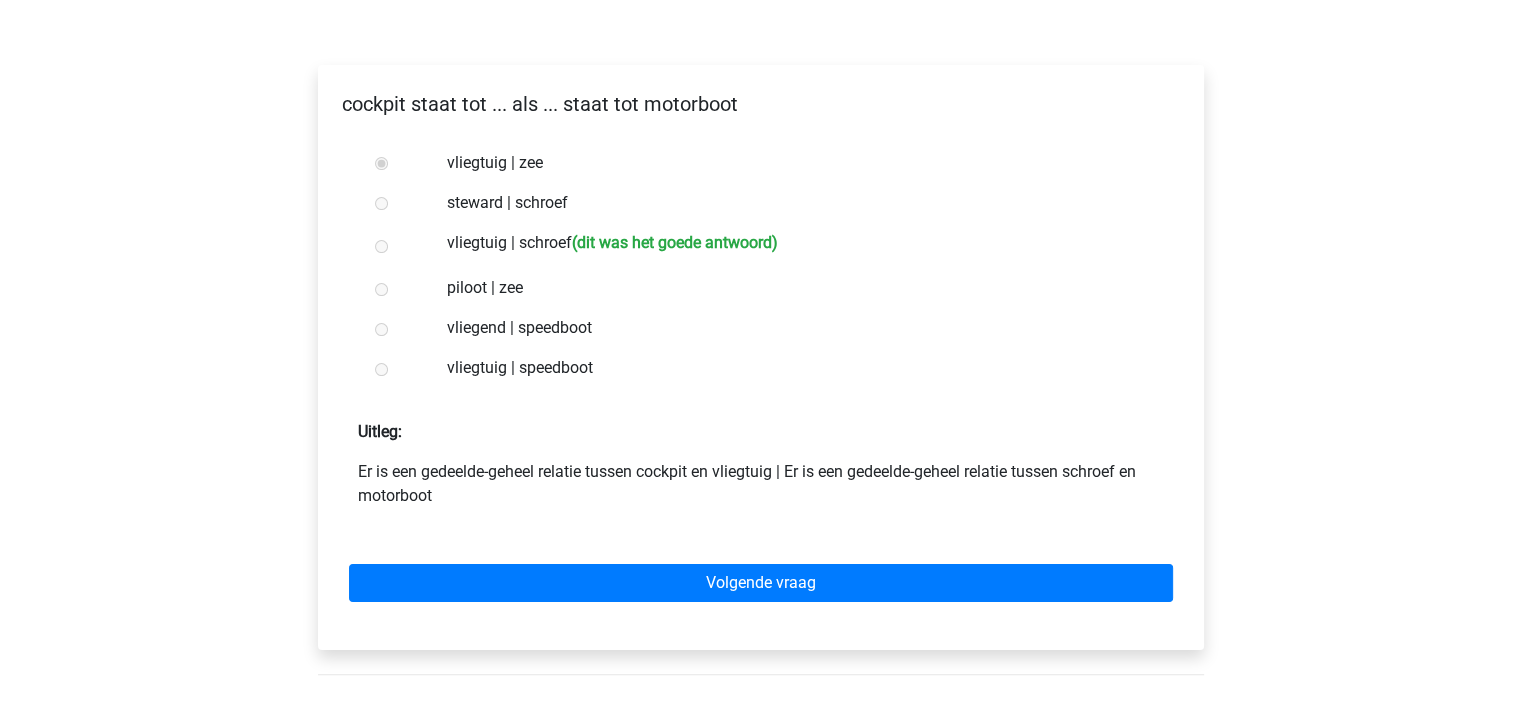 scroll, scrollTop: 400, scrollLeft: 0, axis: vertical 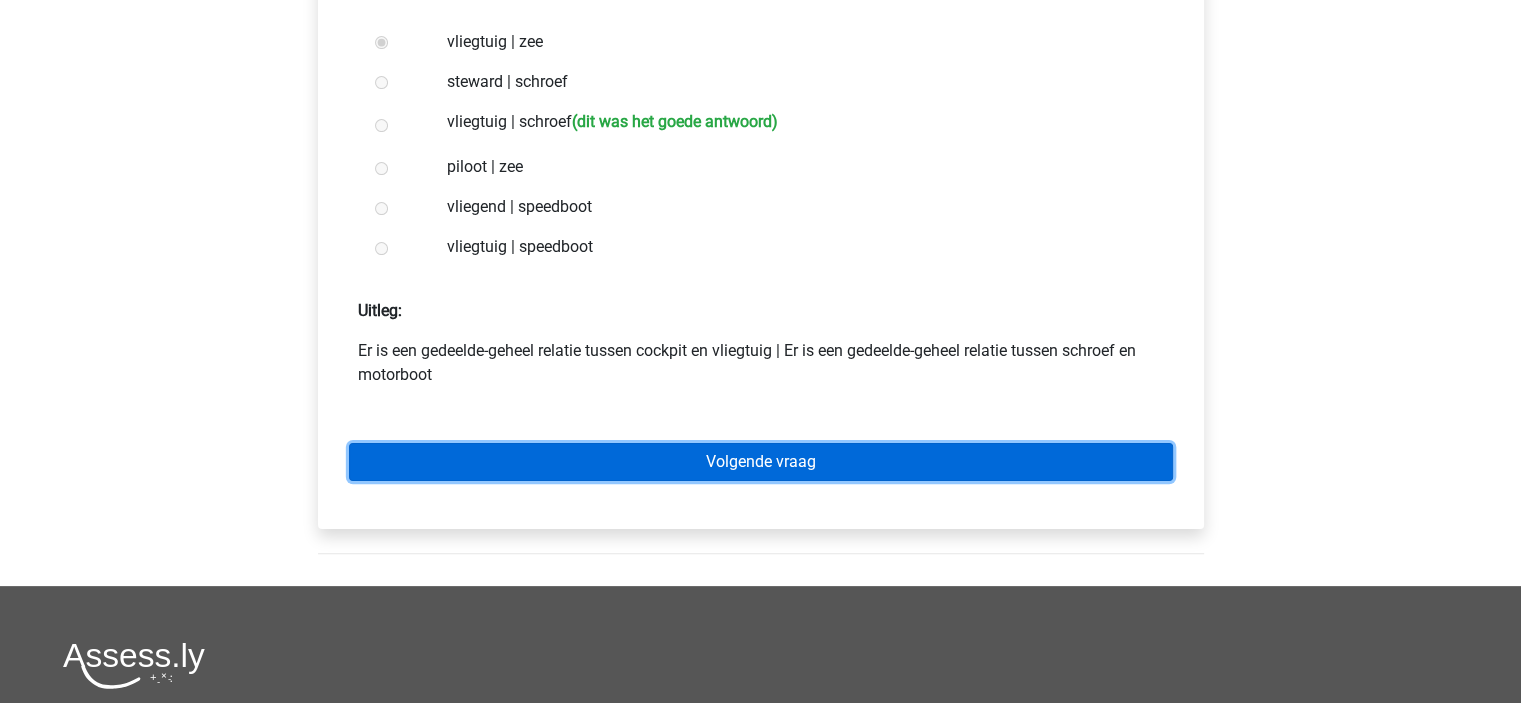 click on "Volgende vraag" at bounding box center [761, 462] 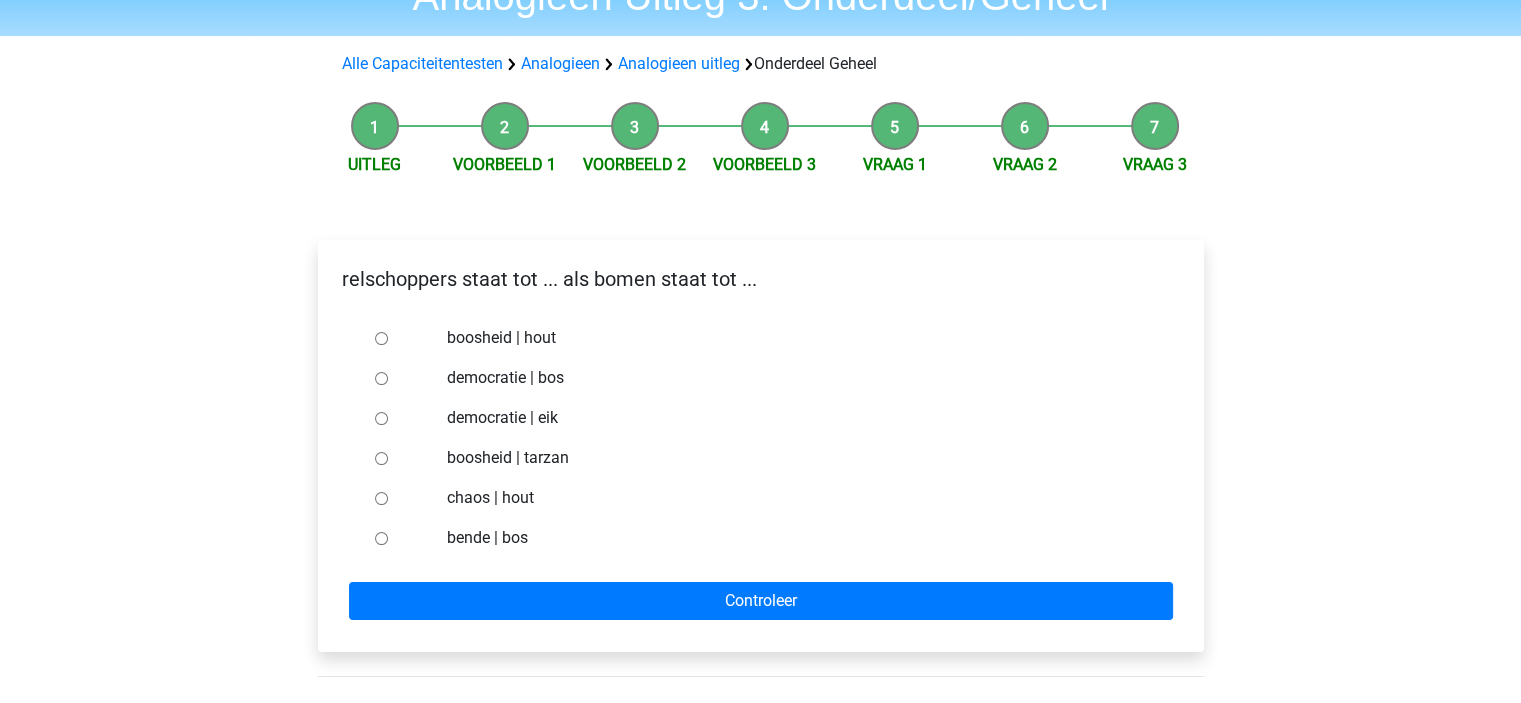 scroll, scrollTop: 200, scrollLeft: 0, axis: vertical 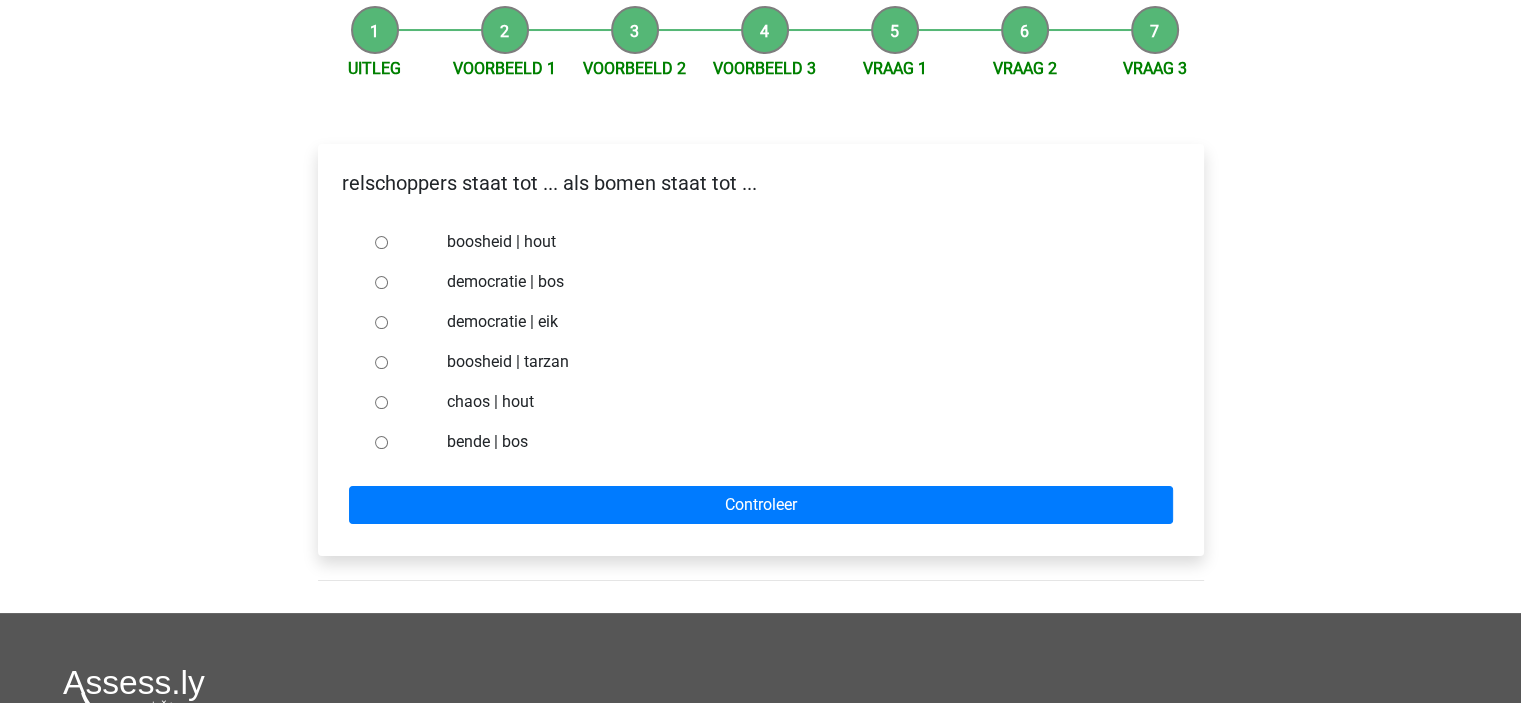 click on "boosheid | hout" at bounding box center (793, 242) 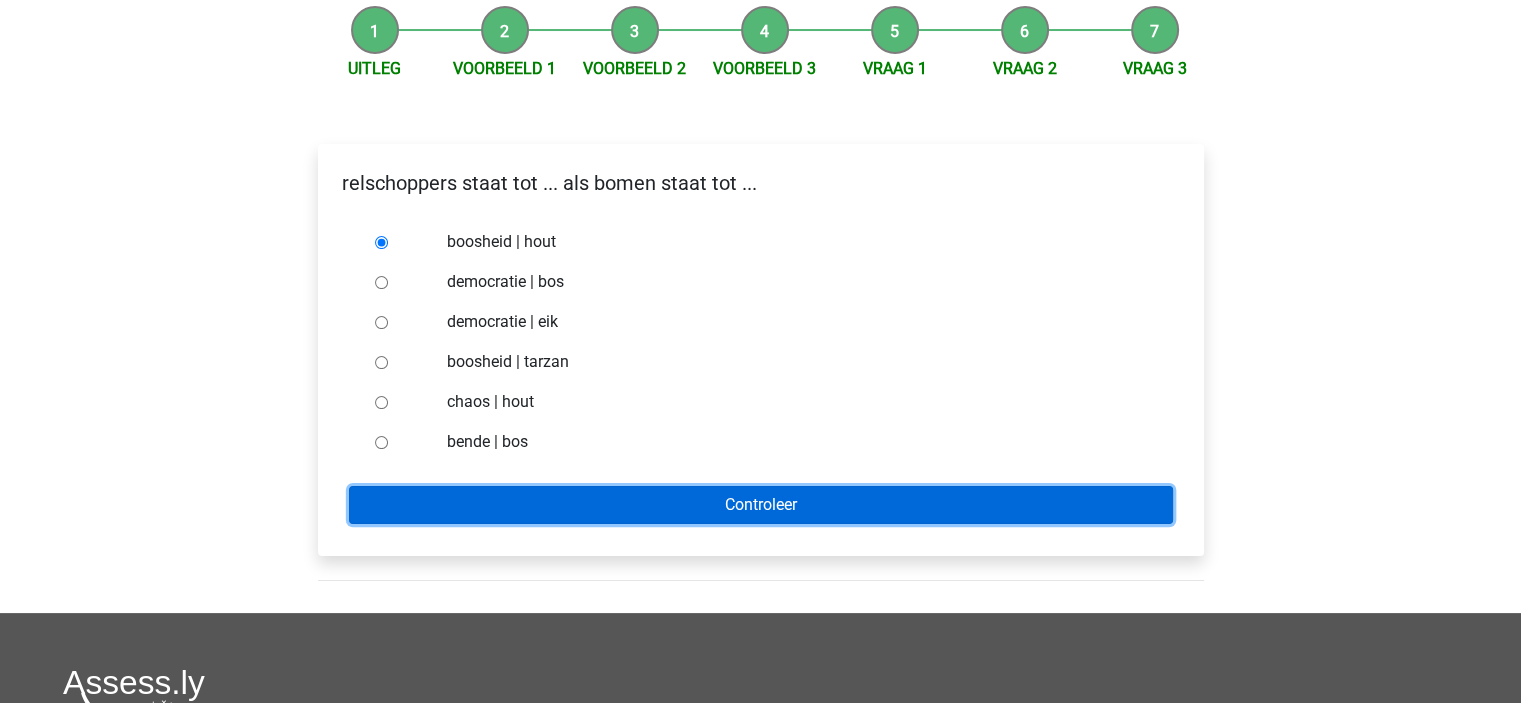 click on "Controleer" at bounding box center (761, 505) 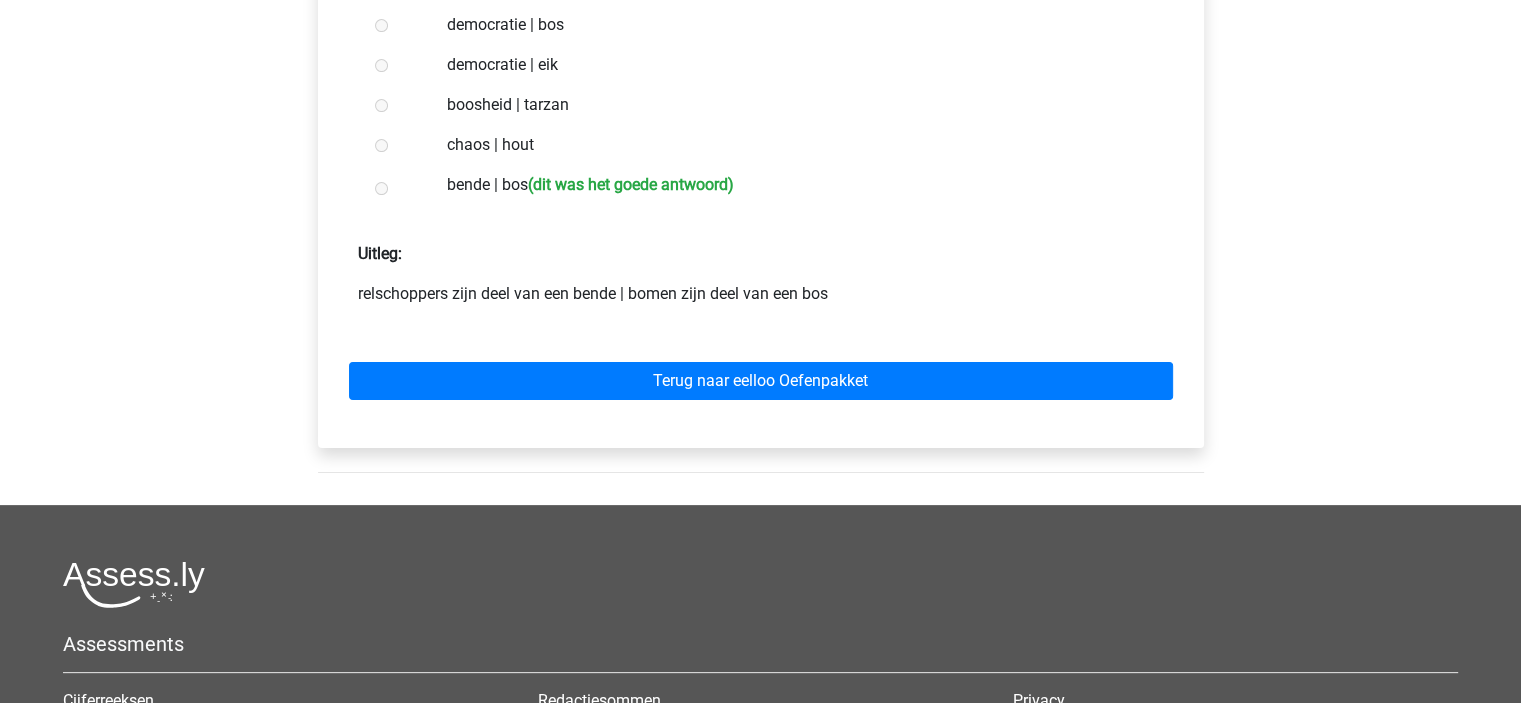 scroll, scrollTop: 500, scrollLeft: 0, axis: vertical 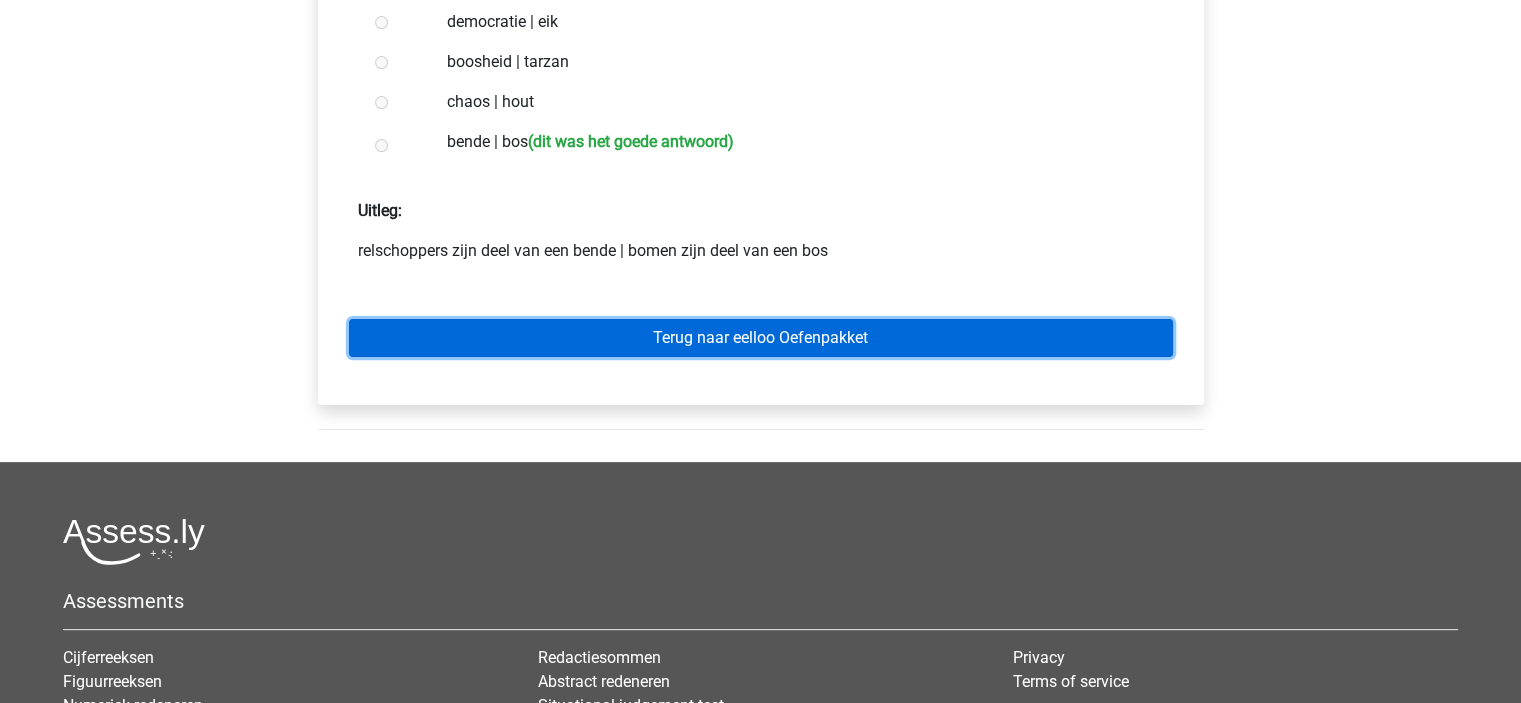 click on "Terug naar eelloo Oefenpakket" at bounding box center (761, 338) 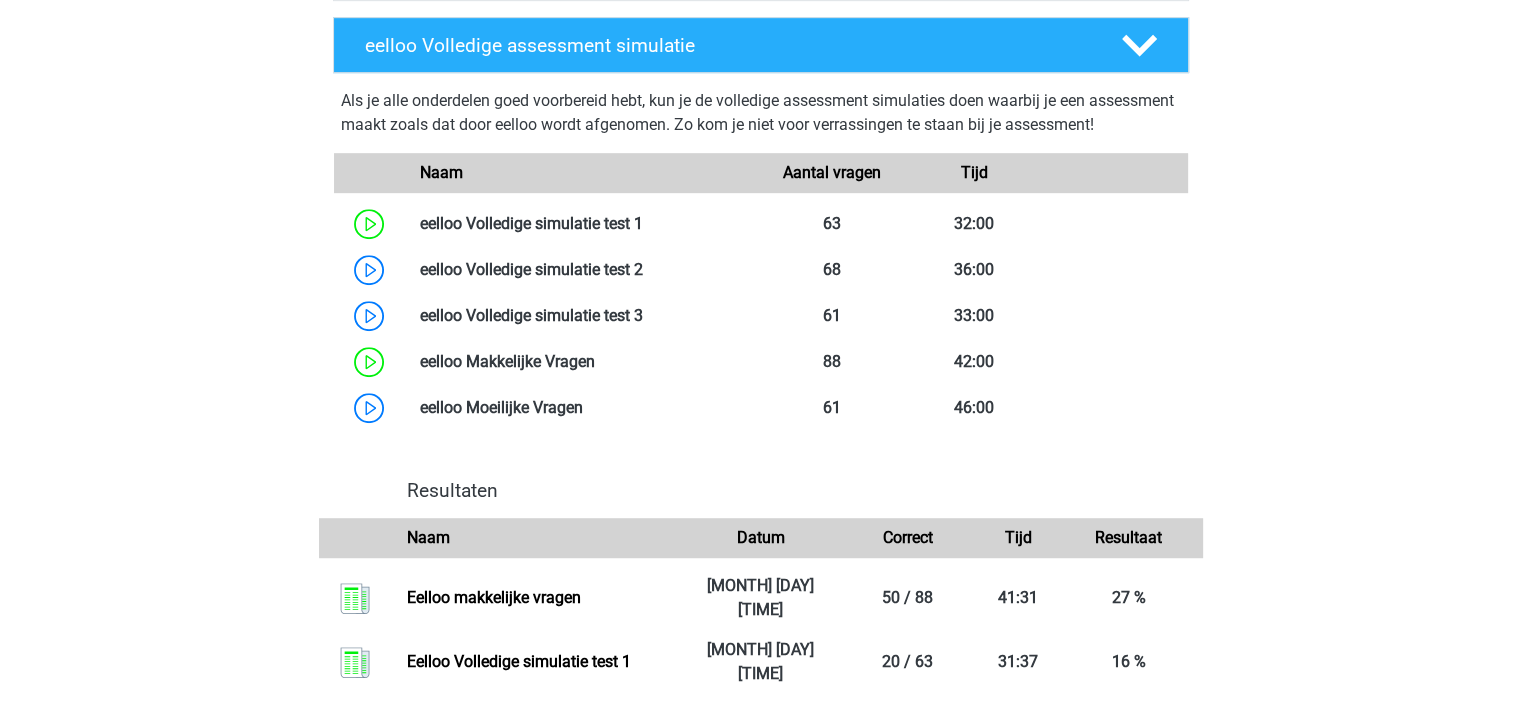 scroll, scrollTop: 1000, scrollLeft: 0, axis: vertical 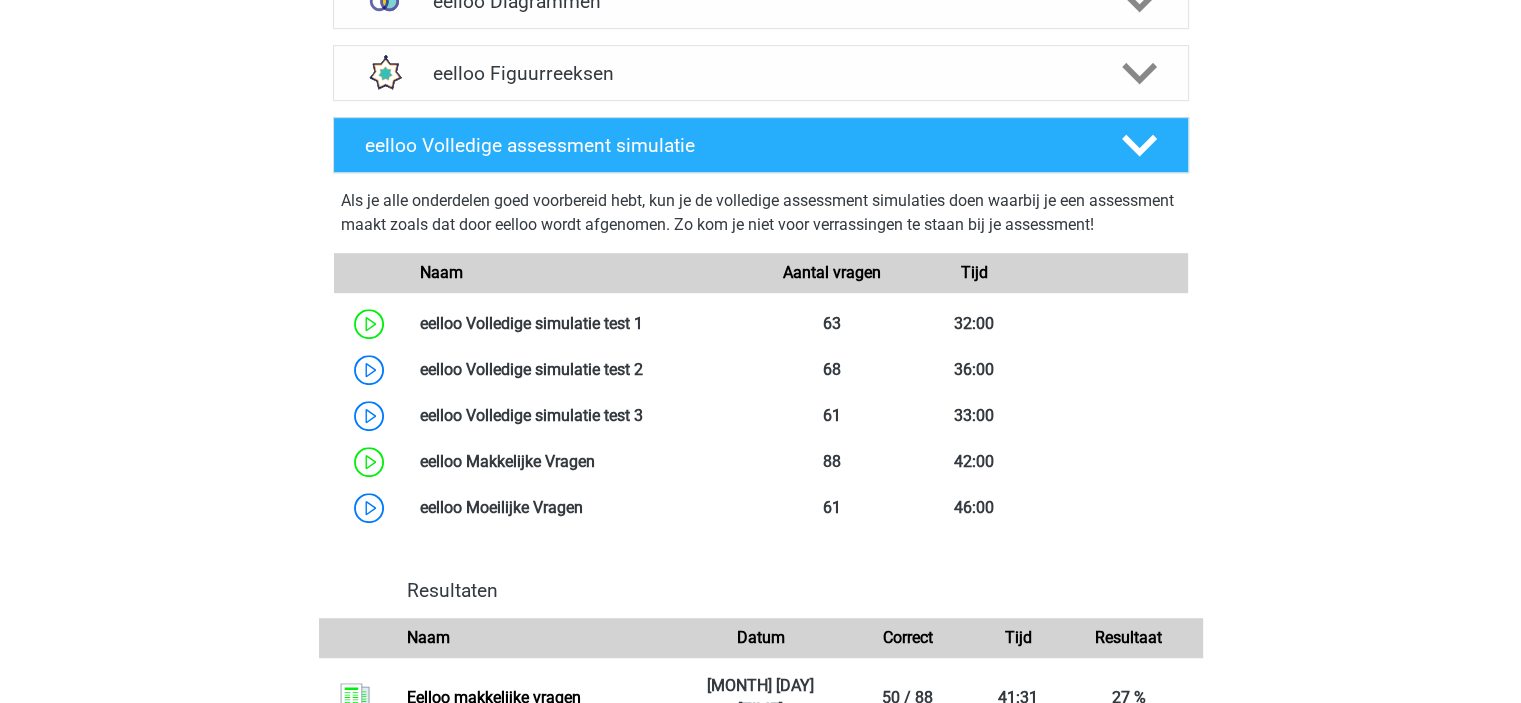 click on "[FIRST]
[EMAIL]
Nederlands" at bounding box center [760, 181] 